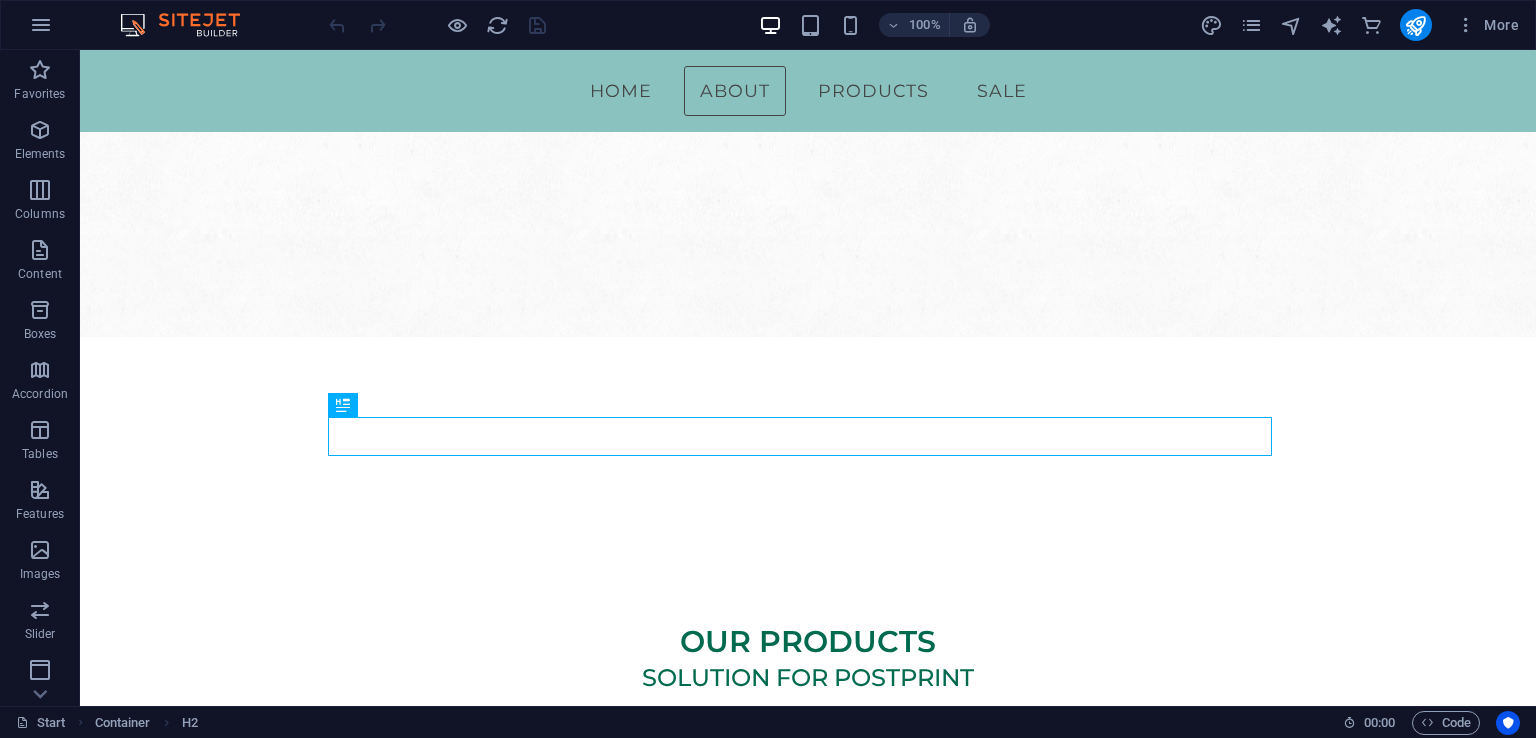 scroll, scrollTop: 0, scrollLeft: 0, axis: both 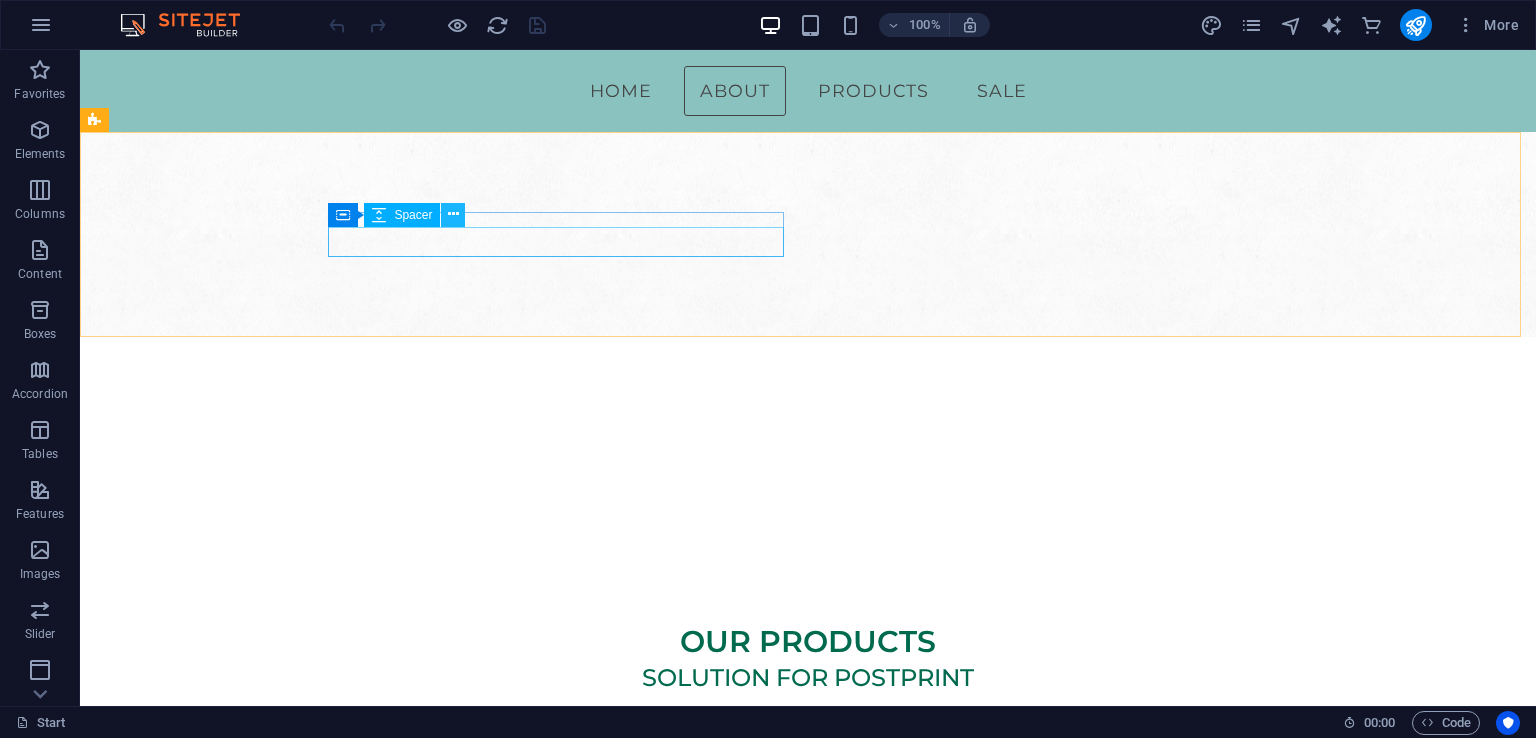 click at bounding box center (453, 214) 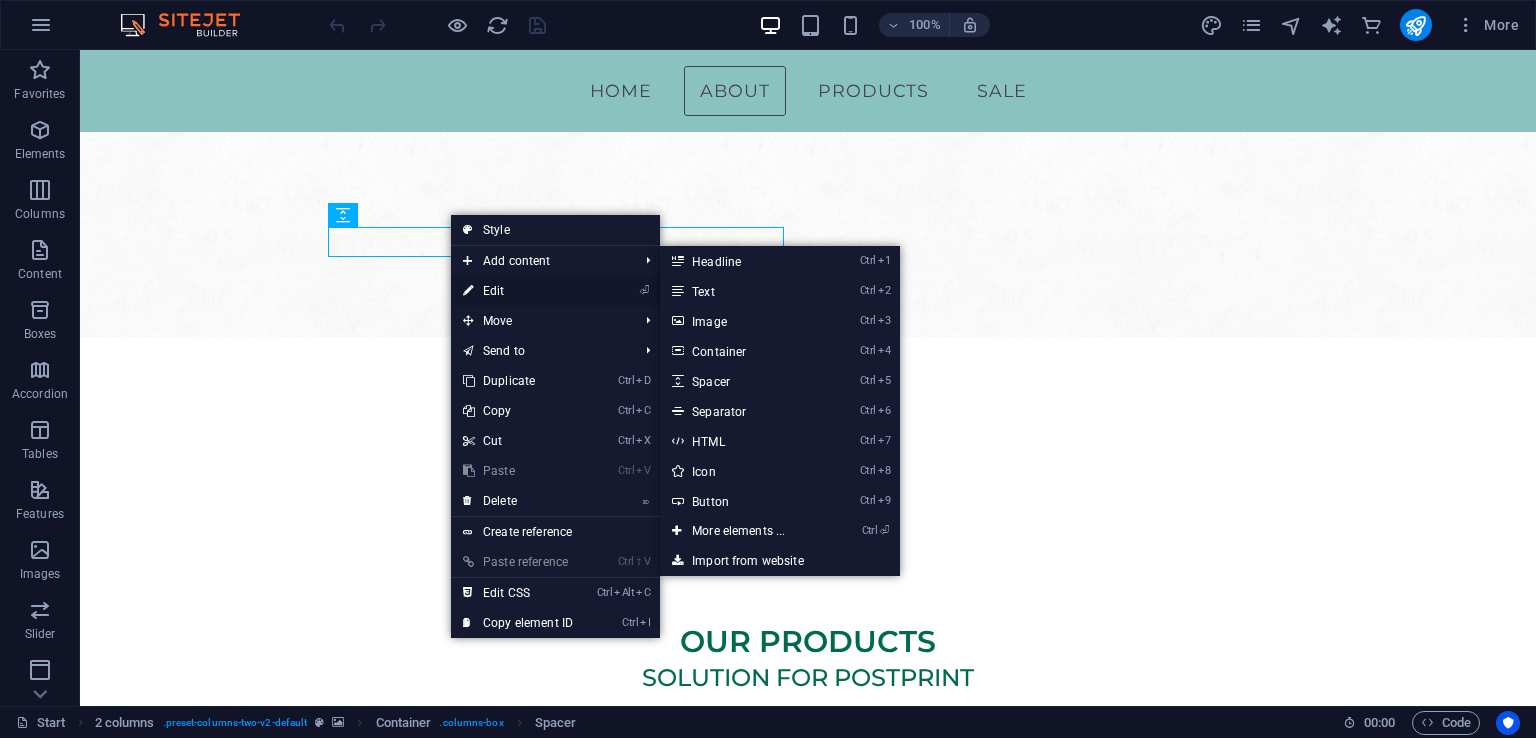 click on "⏎  Edit" at bounding box center [518, 291] 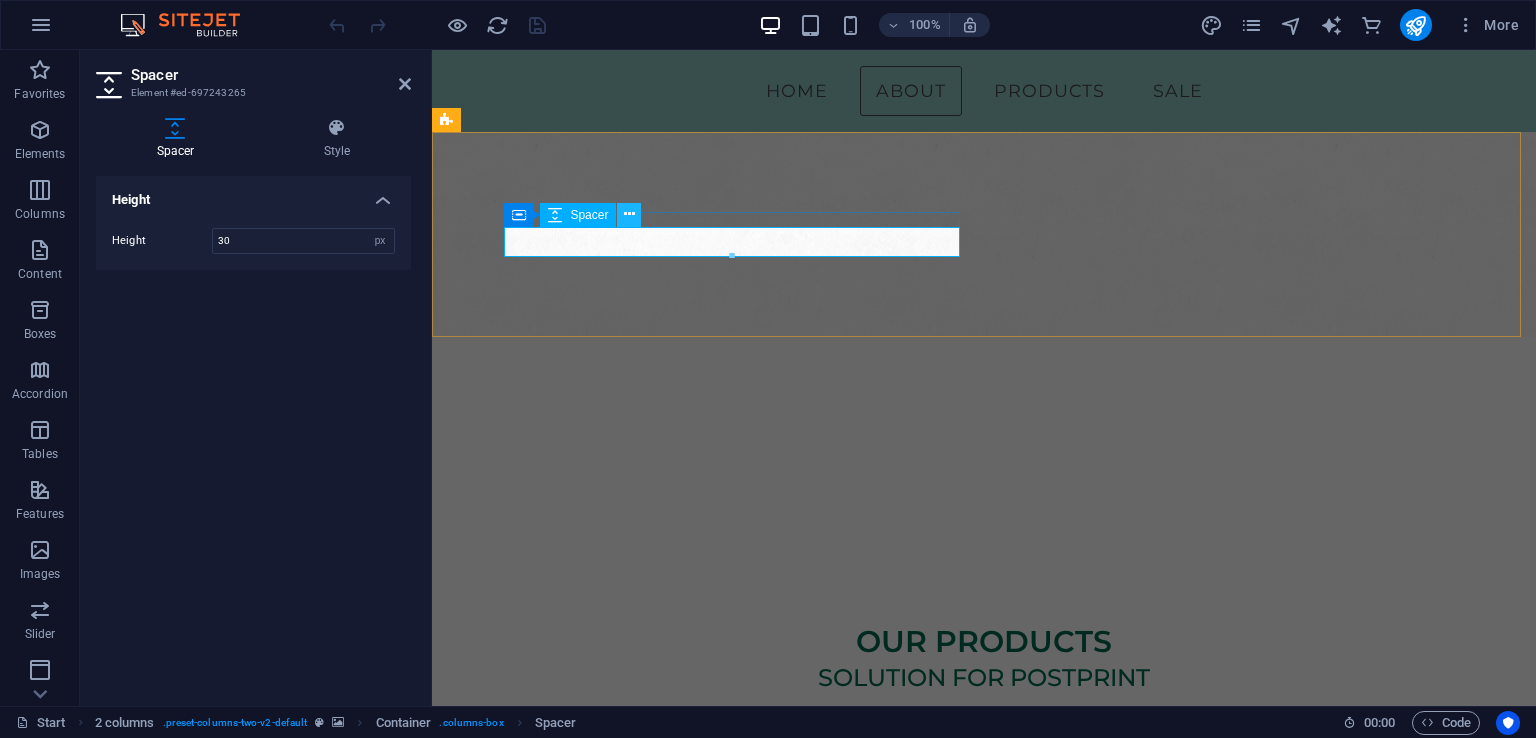click at bounding box center (629, 214) 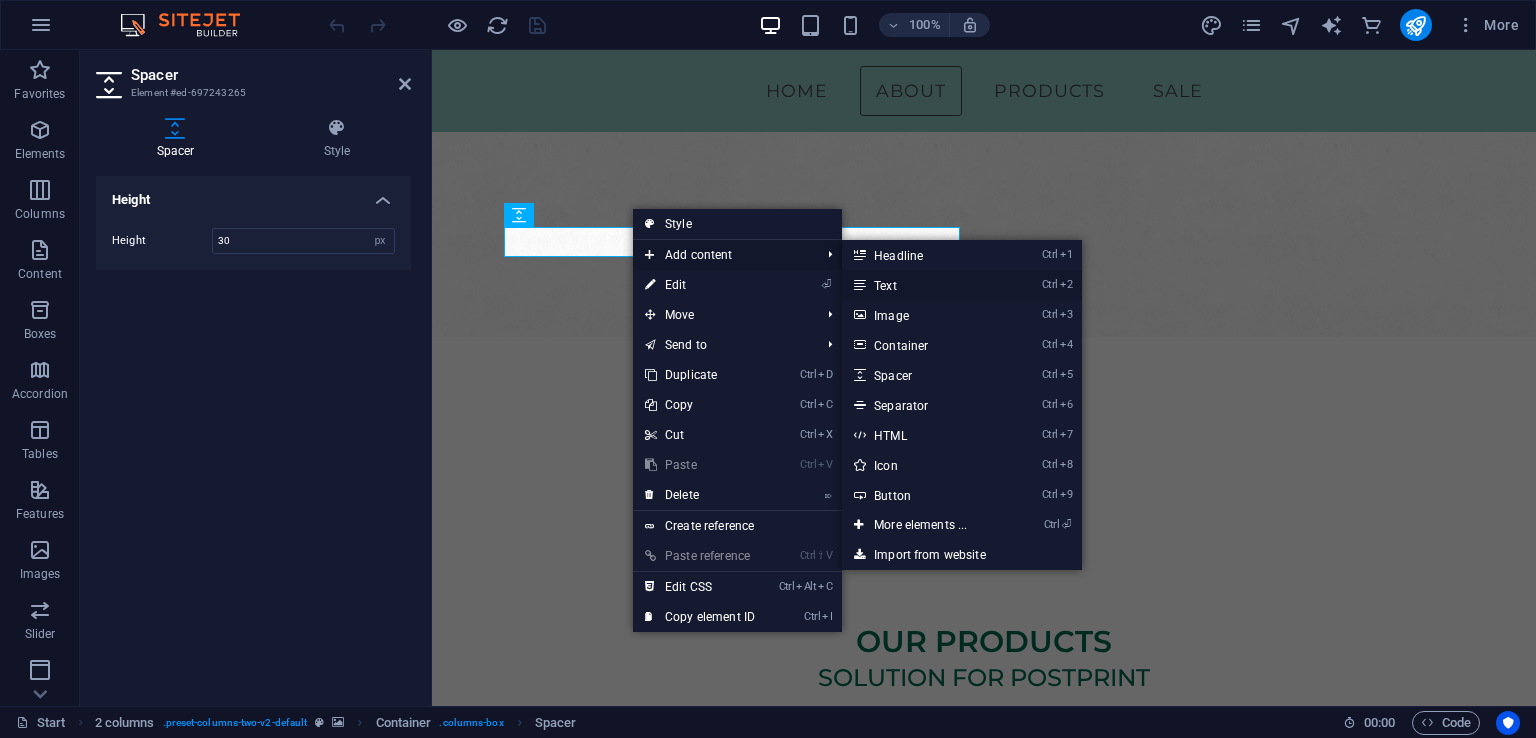 click on "Ctrl 2  Text" at bounding box center (924, 285) 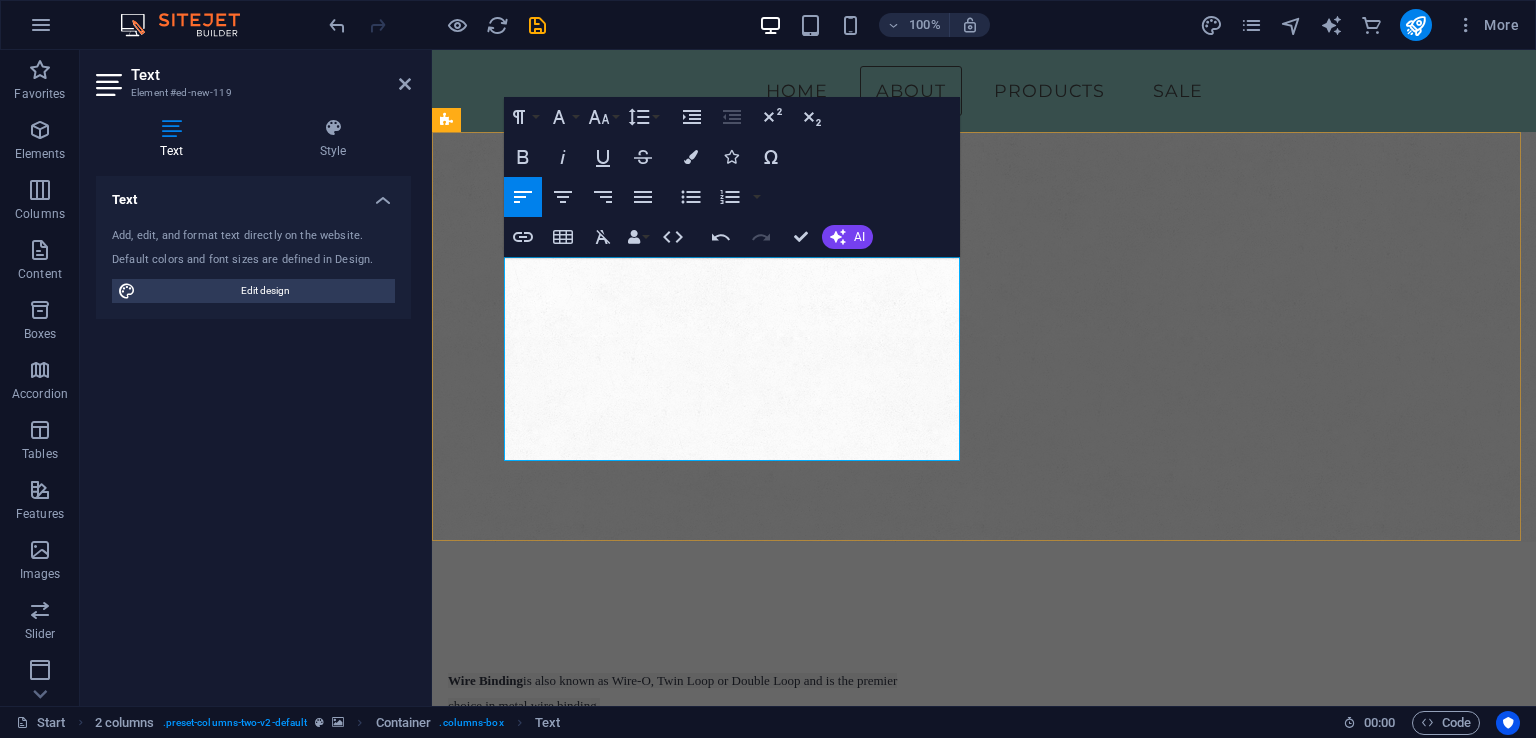 click on "Wire Binding is also known as Wire-O, Twin Loop or Double Loop and is the premier choice in metal wire binding. This professional look allows documents to lay flat and be turned 360°. Twin Loop wire is offered in a variety of colors and sizes to meet your needs. Wire binding supplies are available in 11’’ lengths for binding letter size documents, or you can get Wire Spools that can be used with automatic wire binding machines. Wire binding is offered in a 3:1 pitch (3 loops per inch) or 2:1 pitch (2 loops per inch). Special orders are available, call us for a quote [PHONE]" at bounding box center (676, 769) 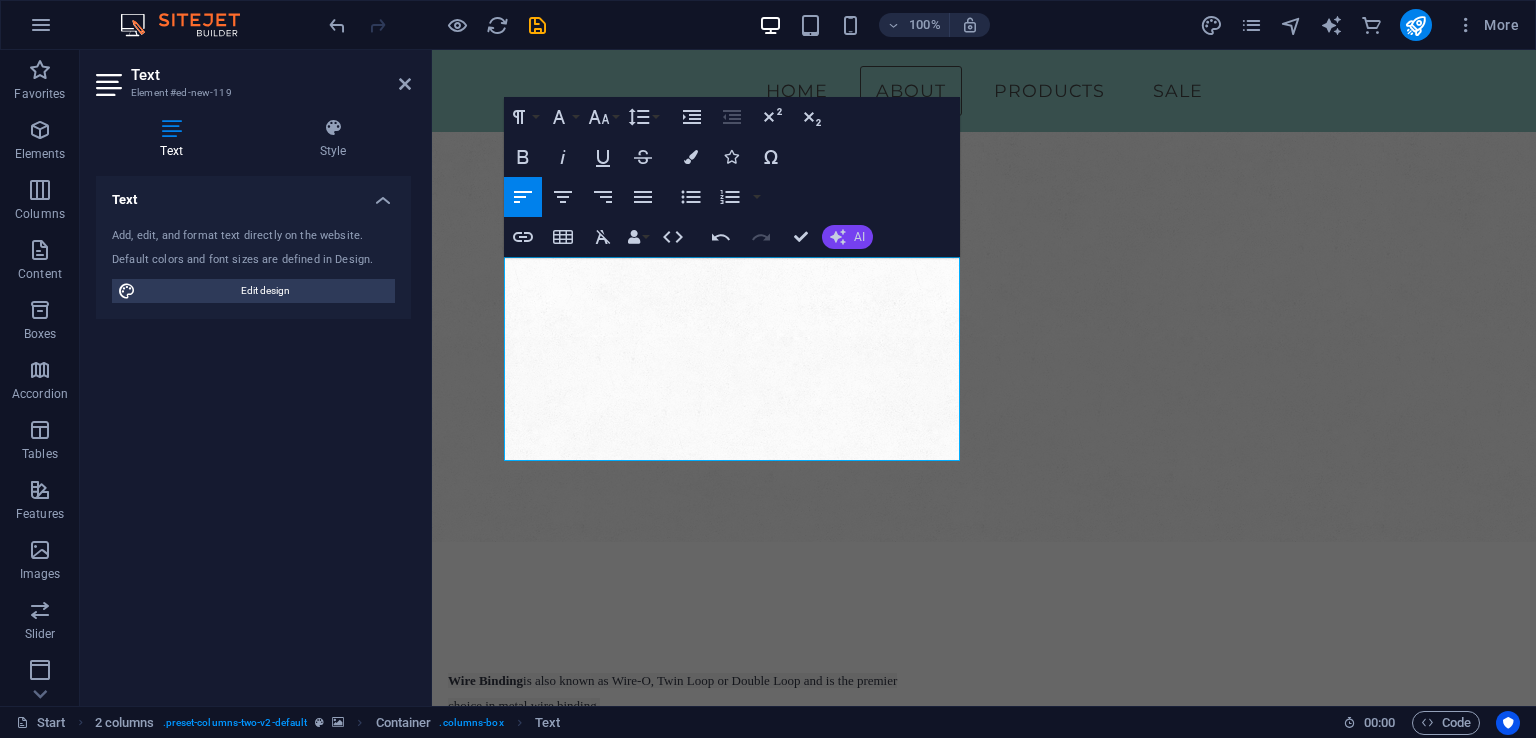 click on "AI" at bounding box center [859, 237] 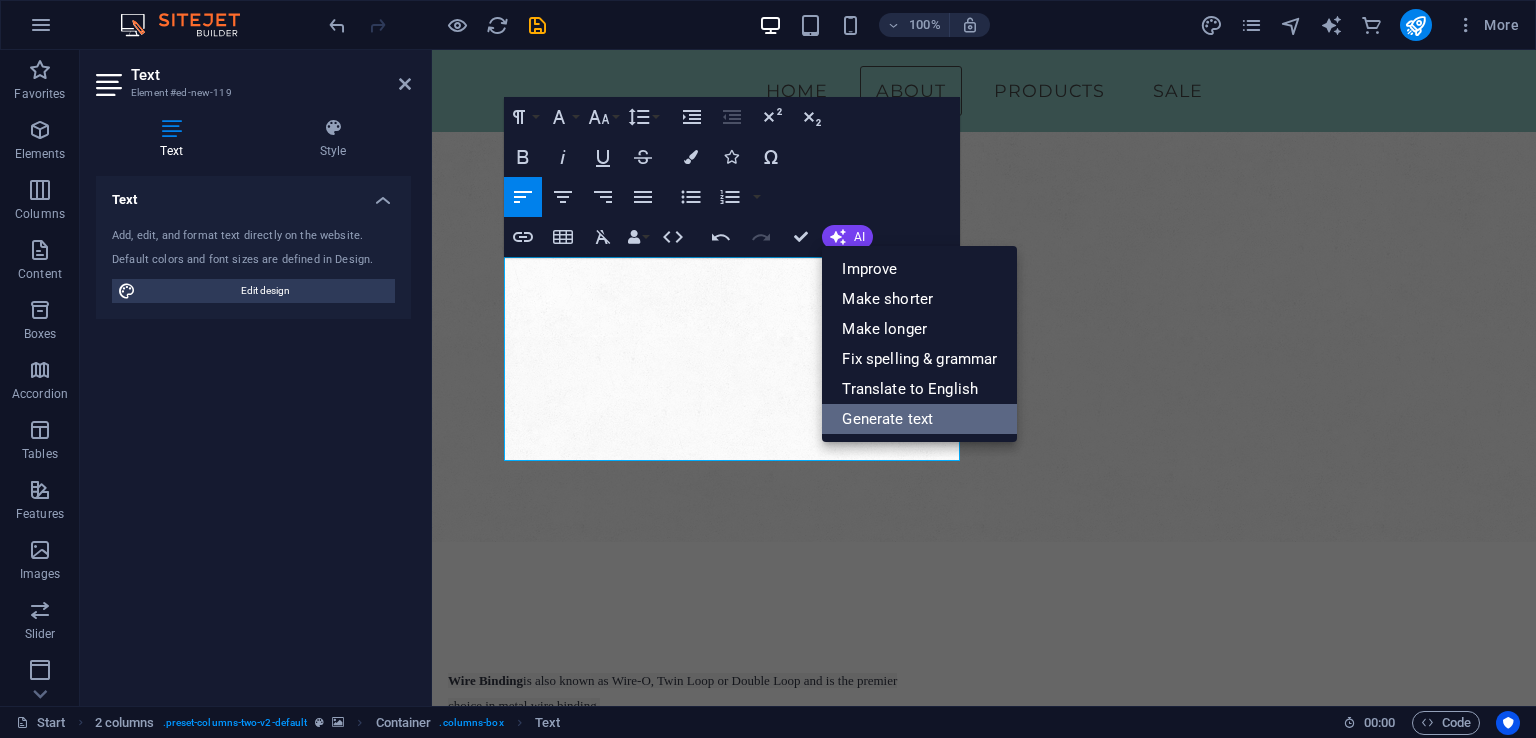 click on "Generate text" at bounding box center [919, 419] 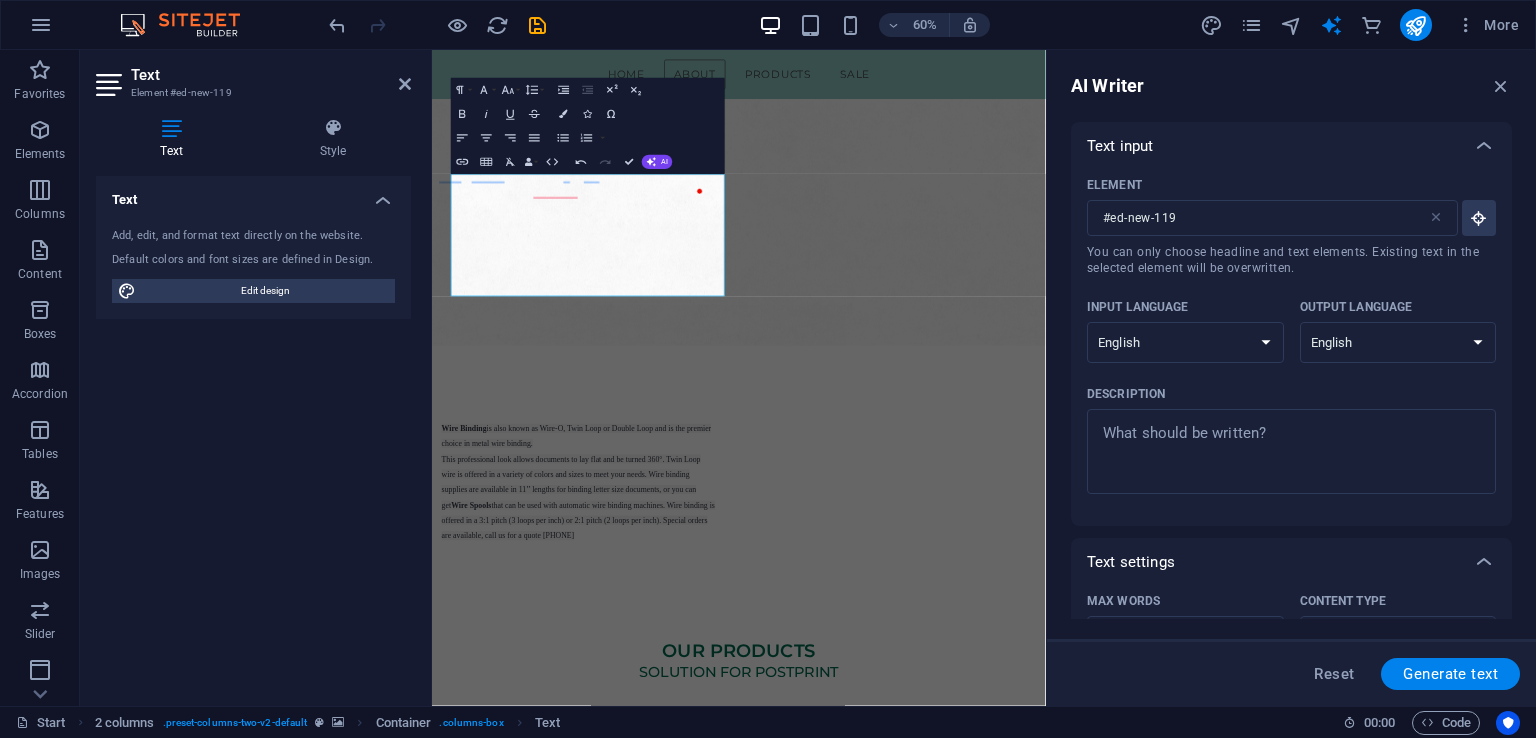 click on "Text Element #ed-new-119" at bounding box center [253, 76] 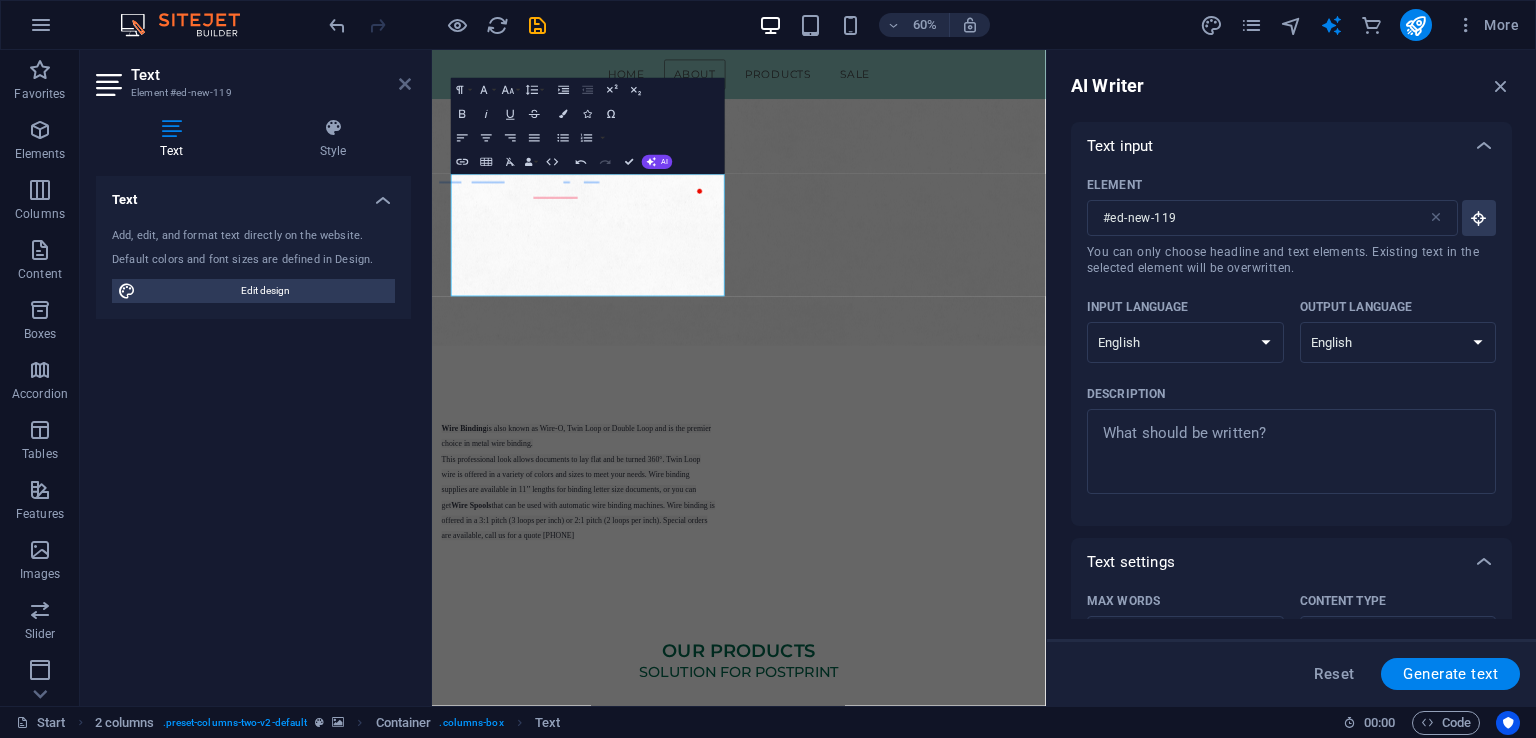click at bounding box center [405, 84] 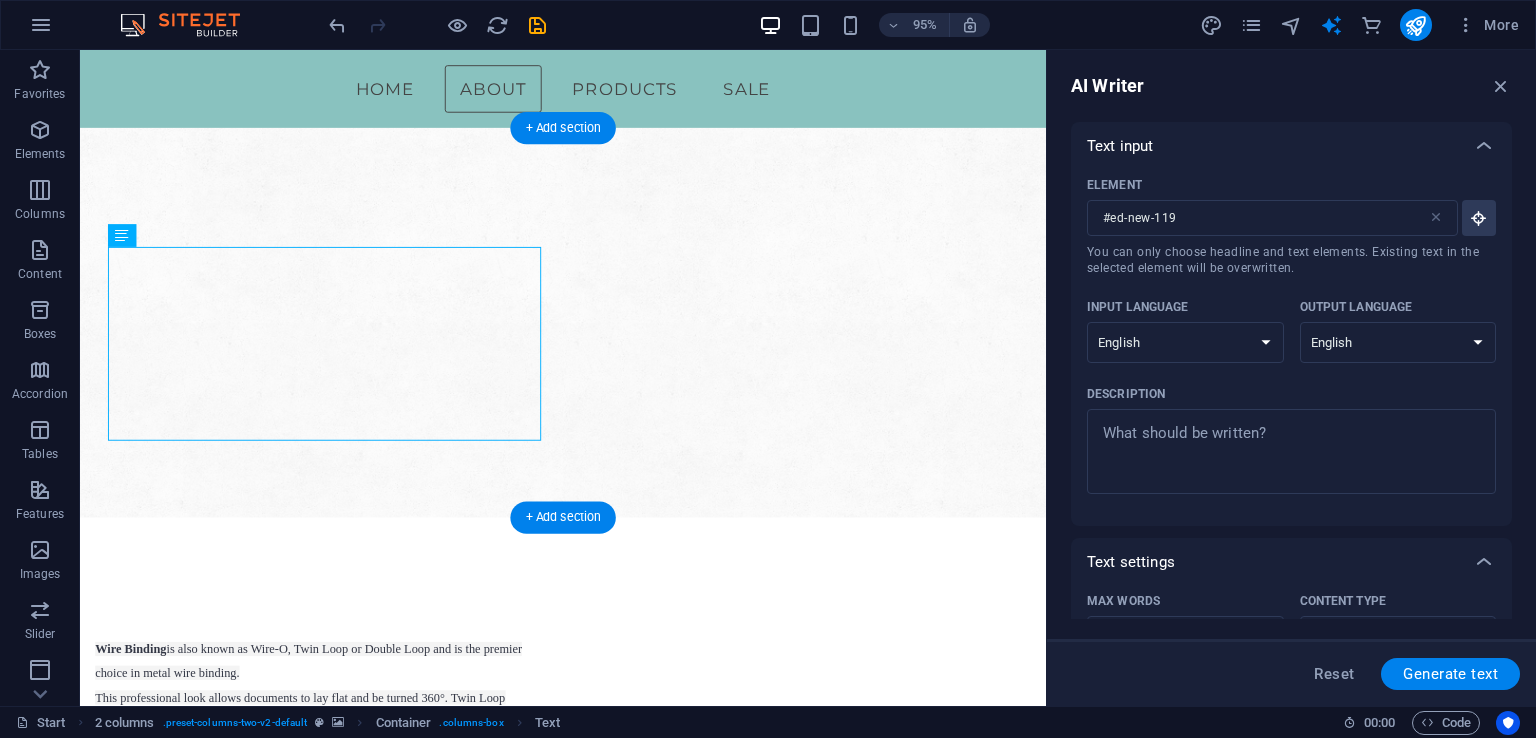 click at bounding box center [588, 337] 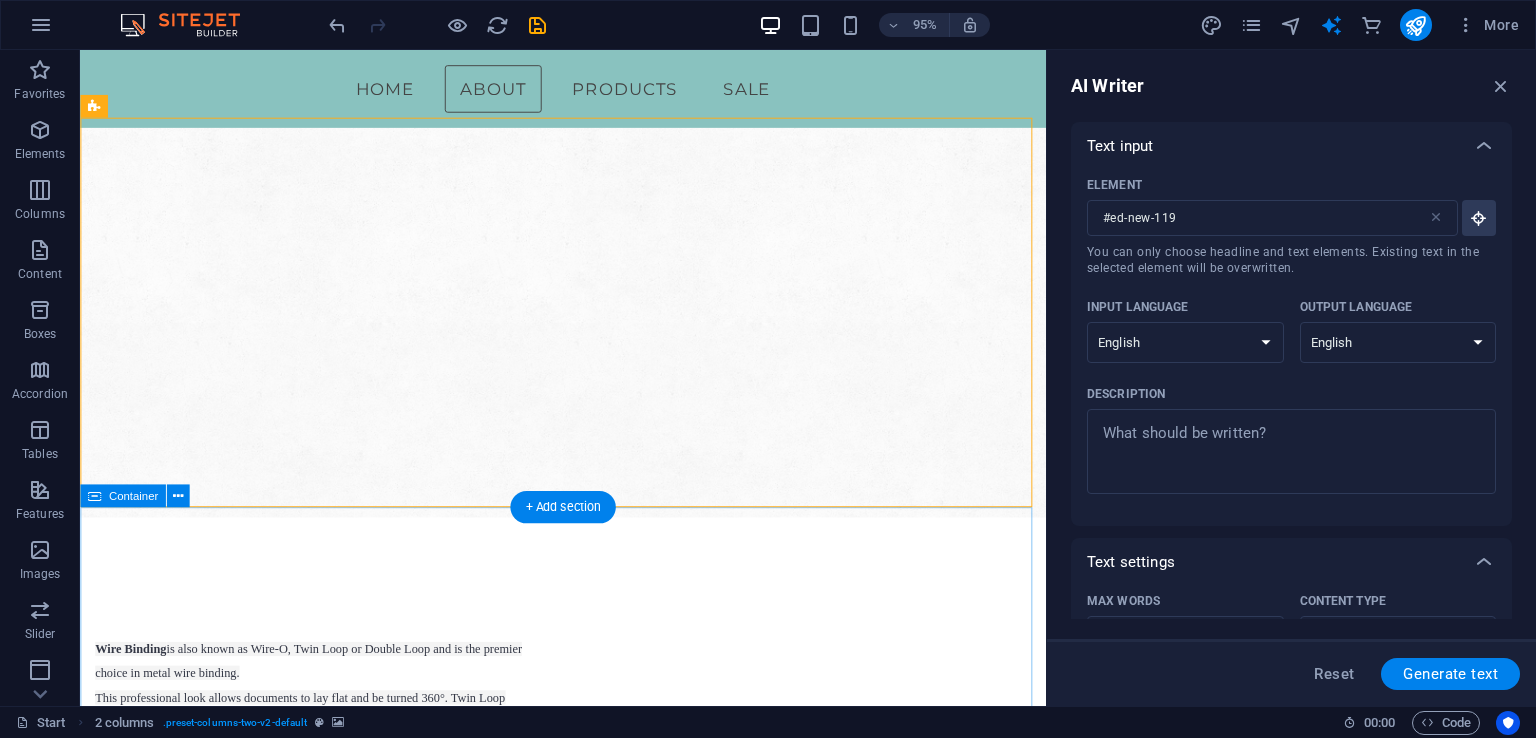 scroll, scrollTop: 533, scrollLeft: 0, axis: vertical 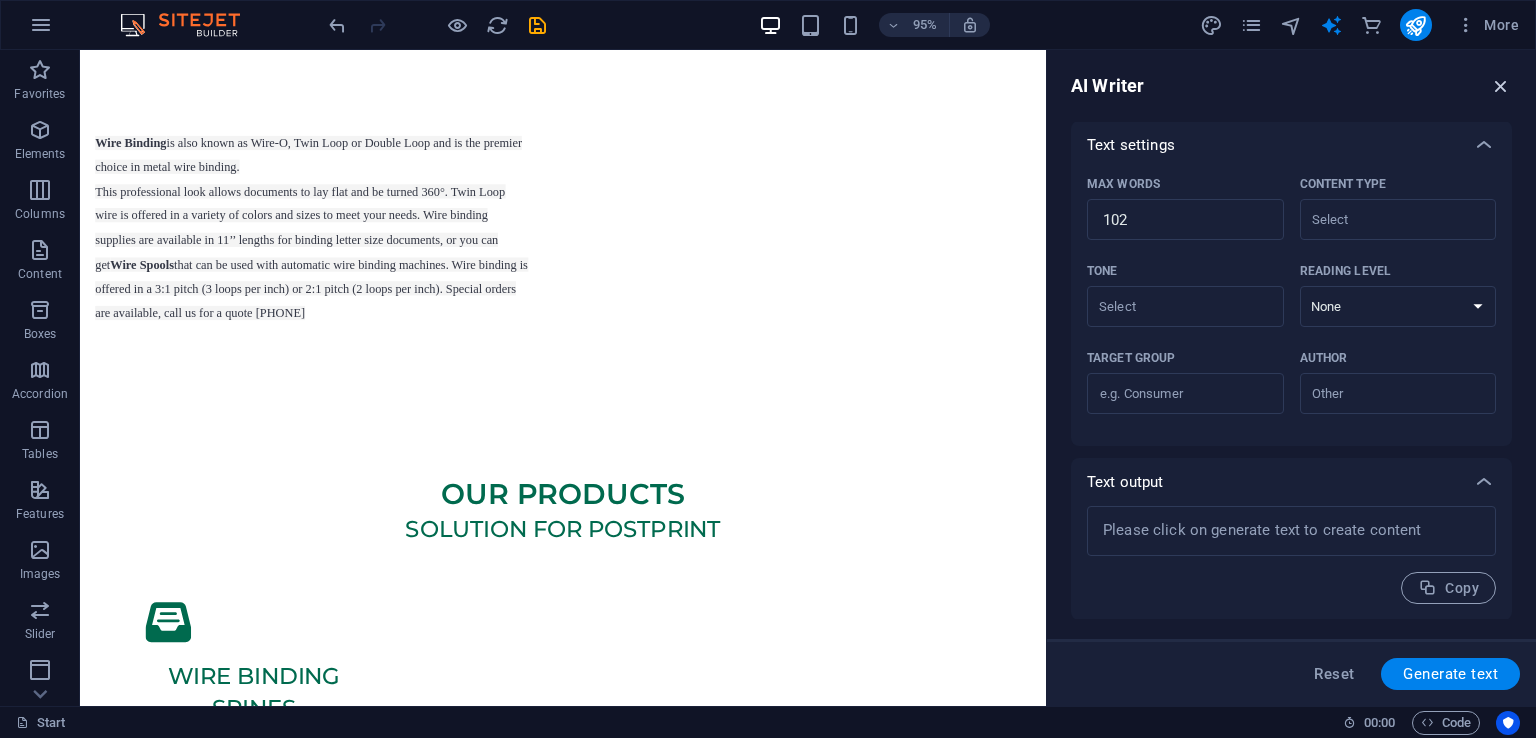 click at bounding box center [1501, 86] 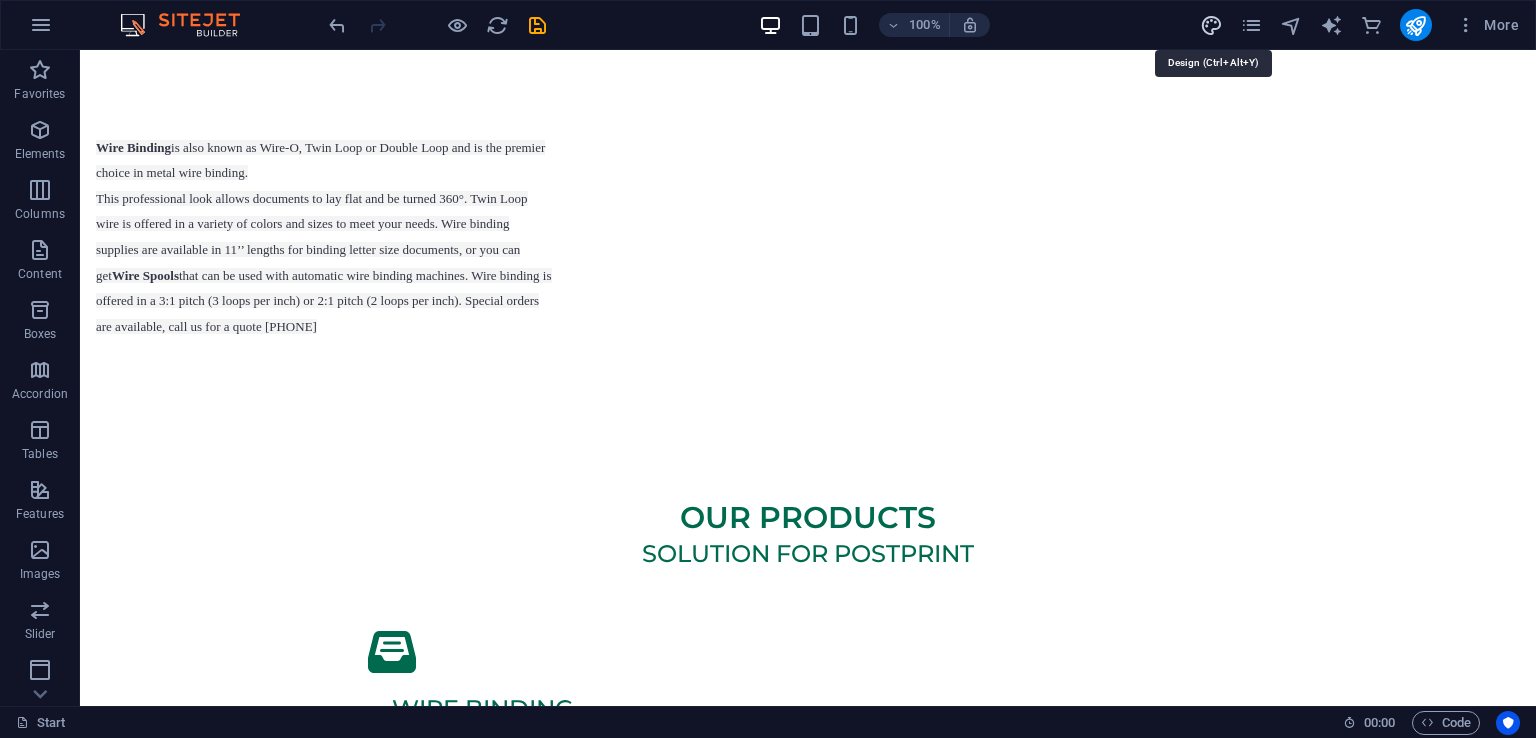 click at bounding box center [1211, 25] 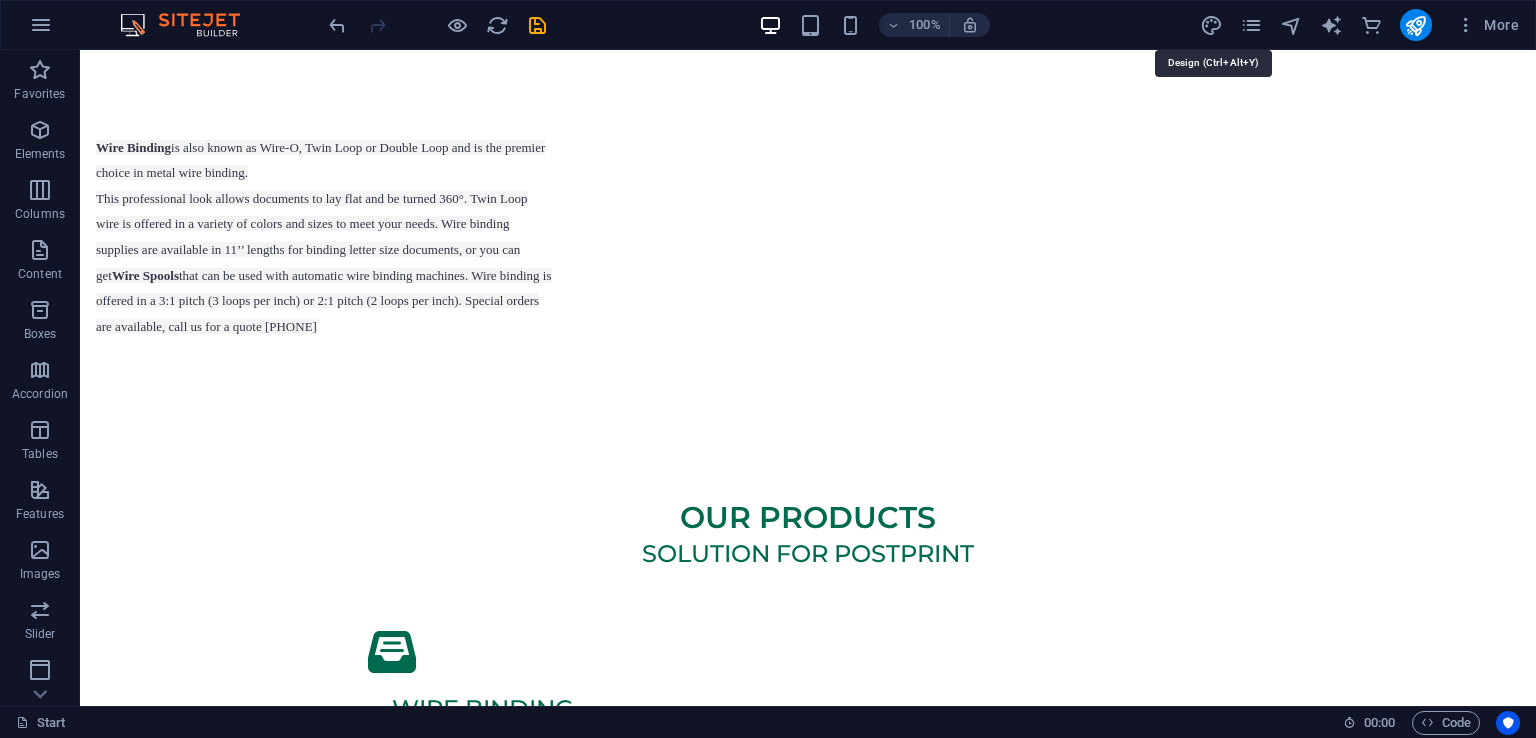 select on "px" 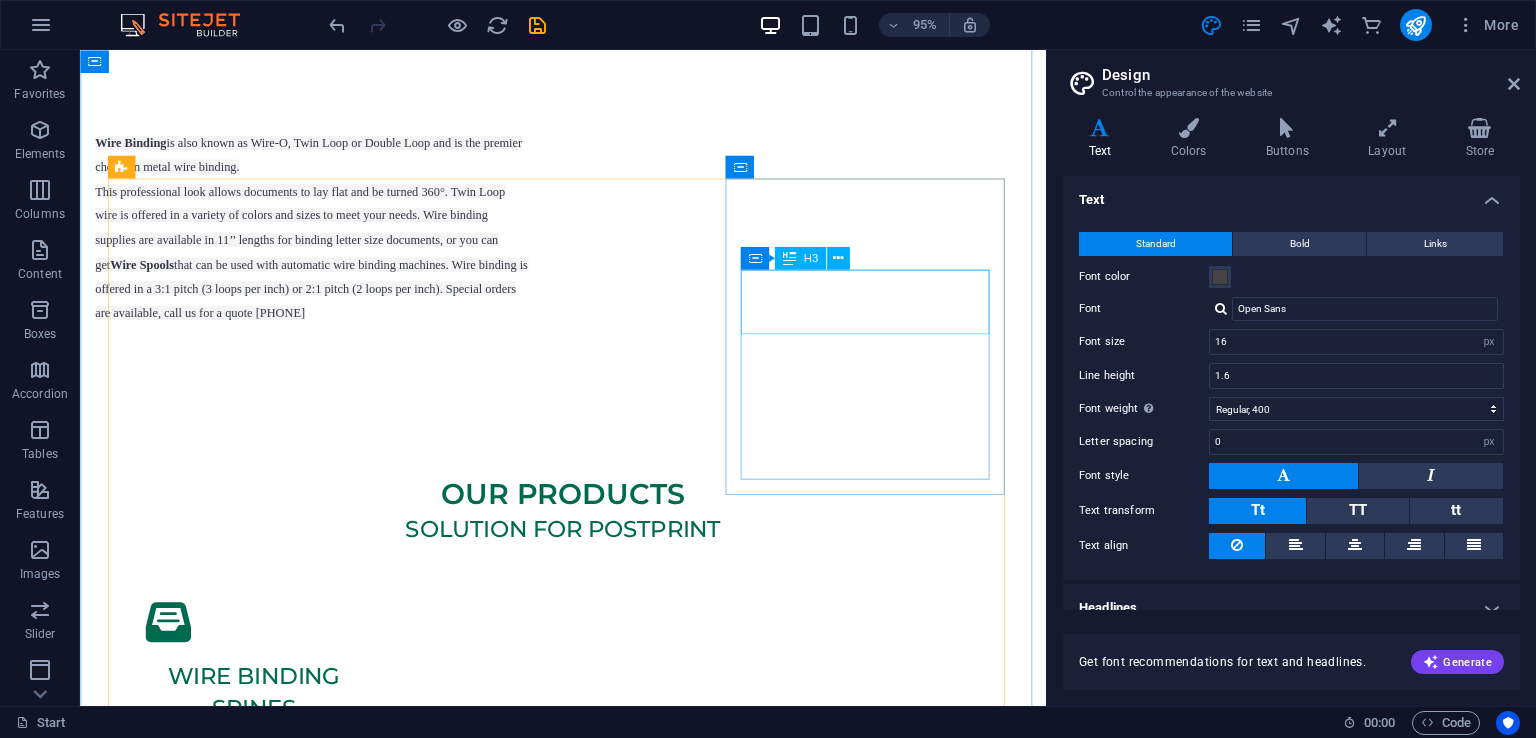 scroll, scrollTop: 0, scrollLeft: 0, axis: both 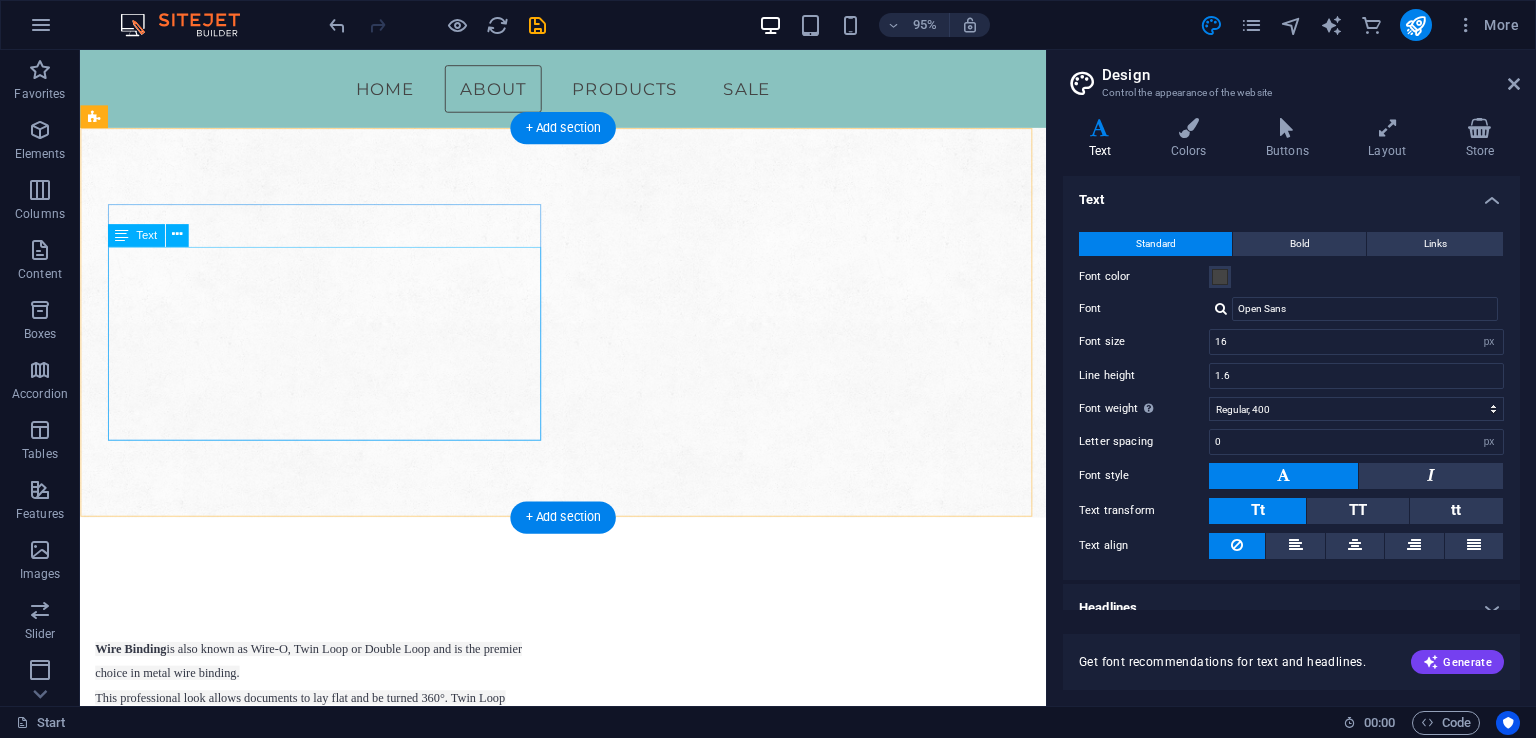 click on "Wire Binding is also known as Wire-O, Twin Loop or Double Loop and is the premier choice in metal wire binding. This professional look allows documents to lay flat and be turned 360°. Twin Loop wire is offered in a variety of colors and sizes to meet your needs. Wire binding supplies are available in 11’’ lengths for binding letter size documents, or you can get Wire Spools that can be used with automatic wire binding machines. Wire binding is offered in a 3:1 pitch (3 loops per inch) or 2:1 pitch (2 loops per inch). Special orders are available, call us for a quote [PHONE]" at bounding box center [324, 769] 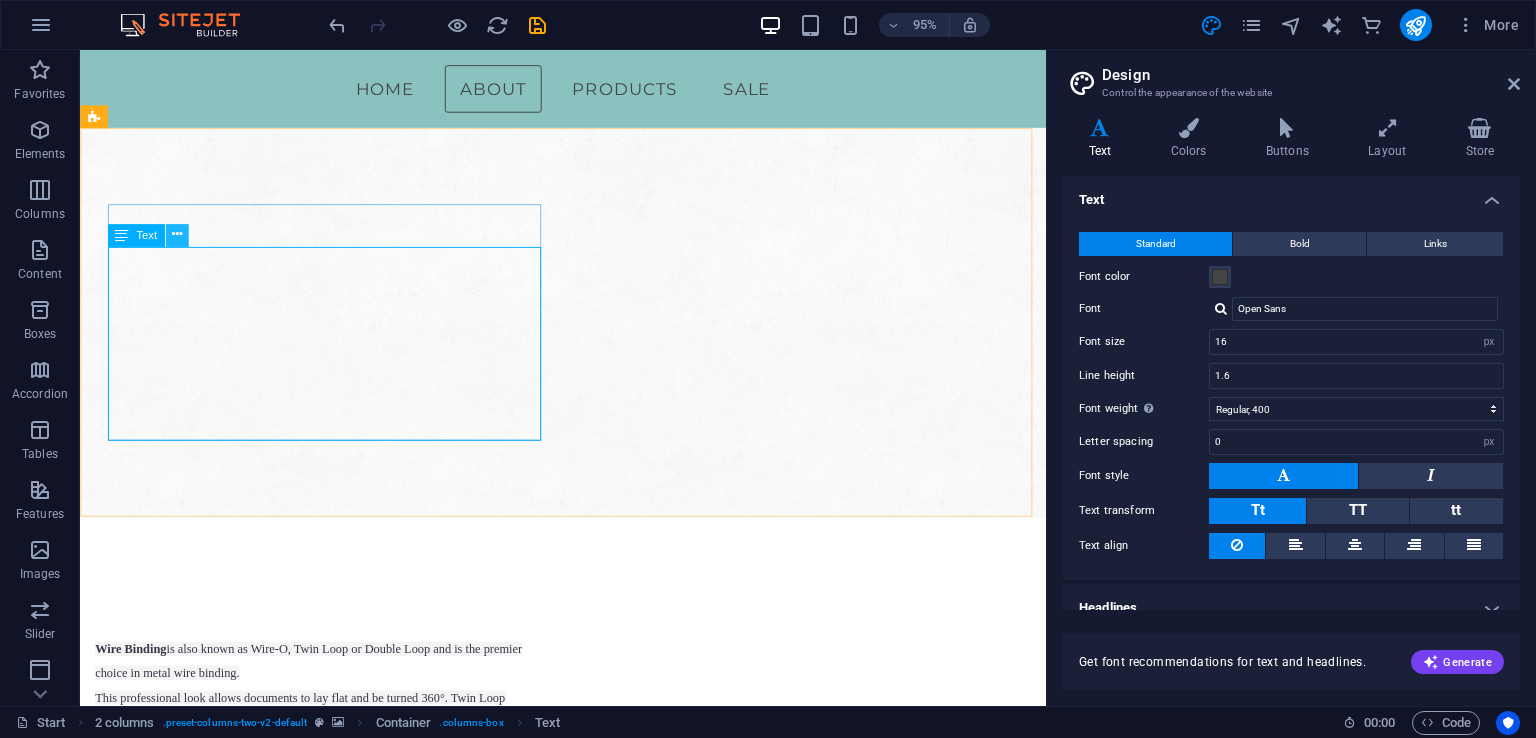 click at bounding box center (177, 235) 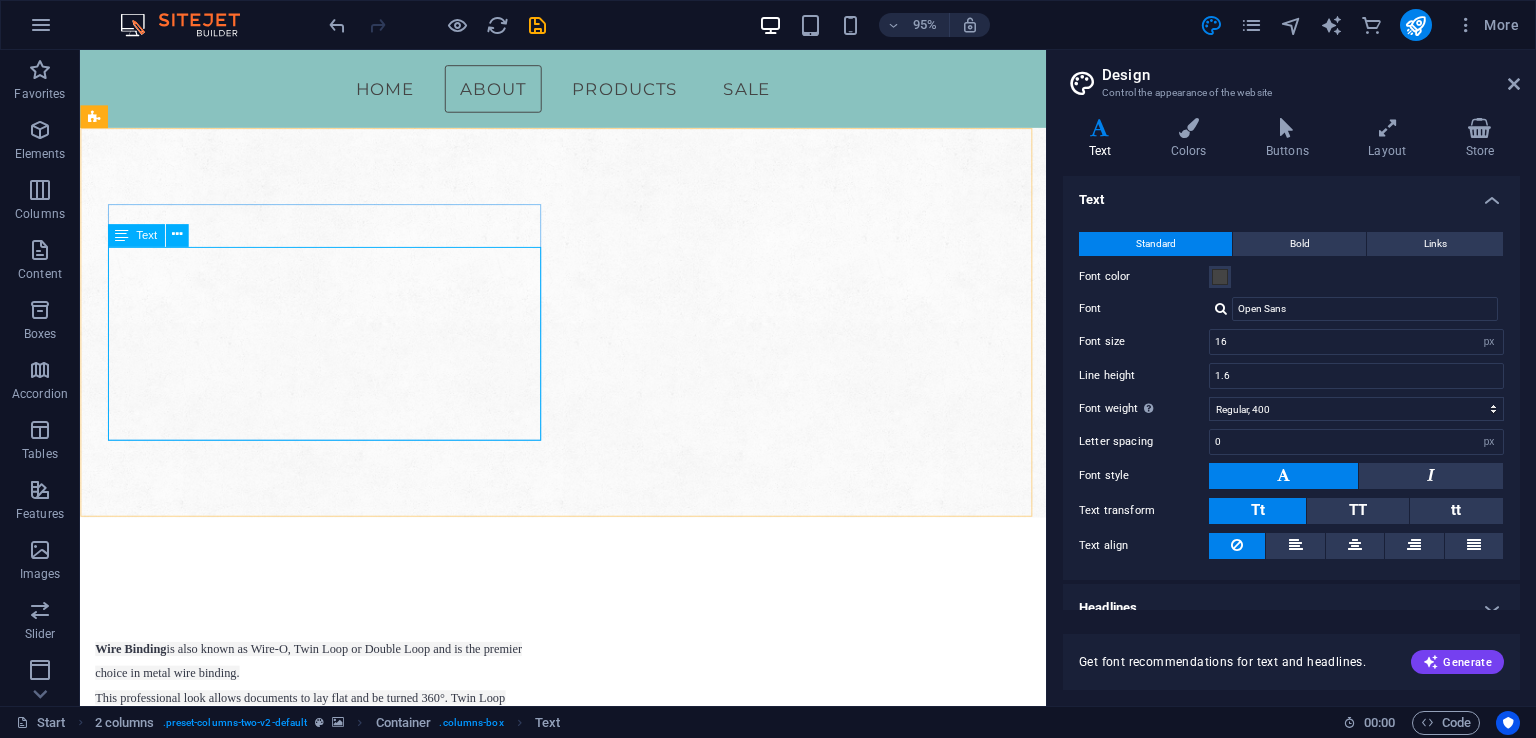 click on "Text" at bounding box center (146, 234) 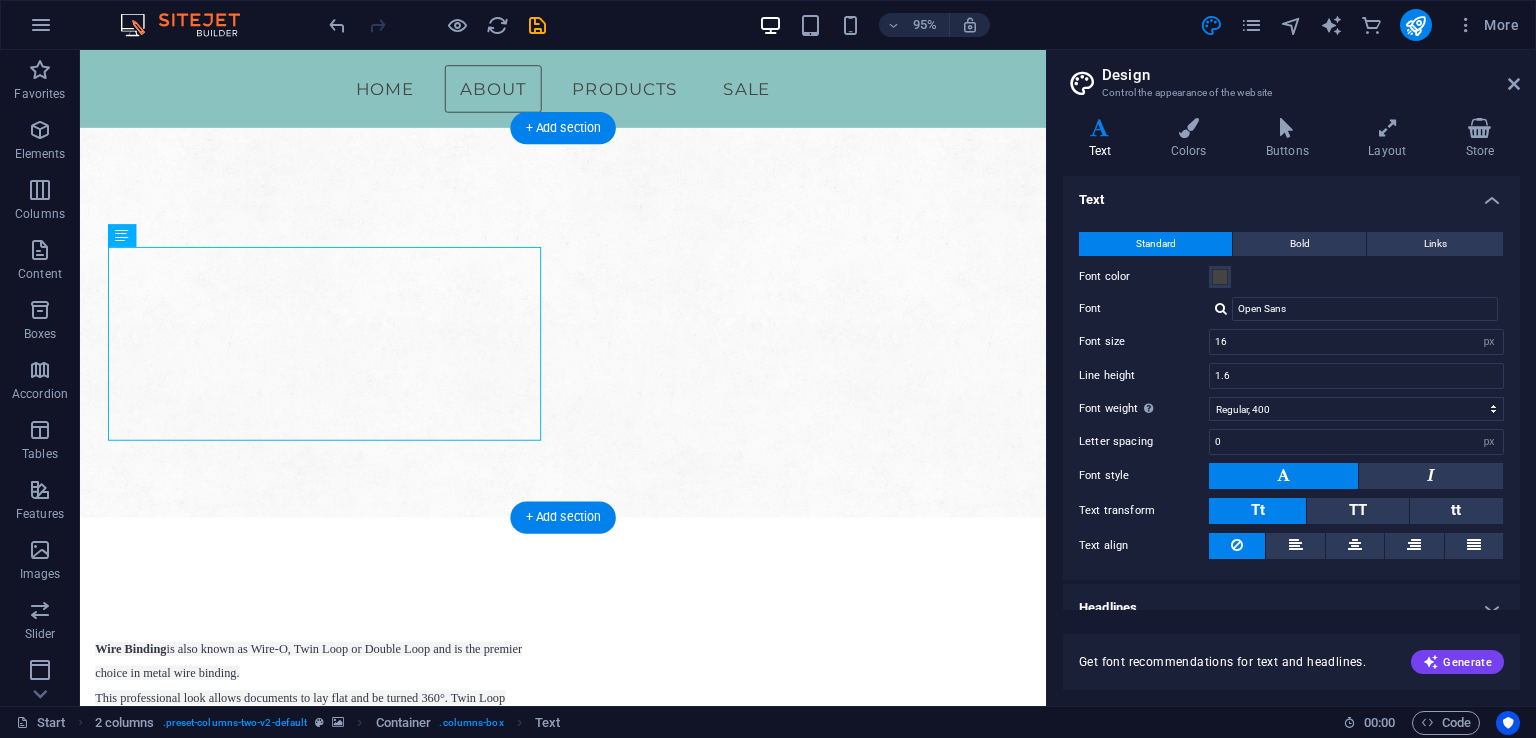 drag, startPoint x: 232, startPoint y: 286, endPoint x: 346, endPoint y: 257, distance: 117.630775 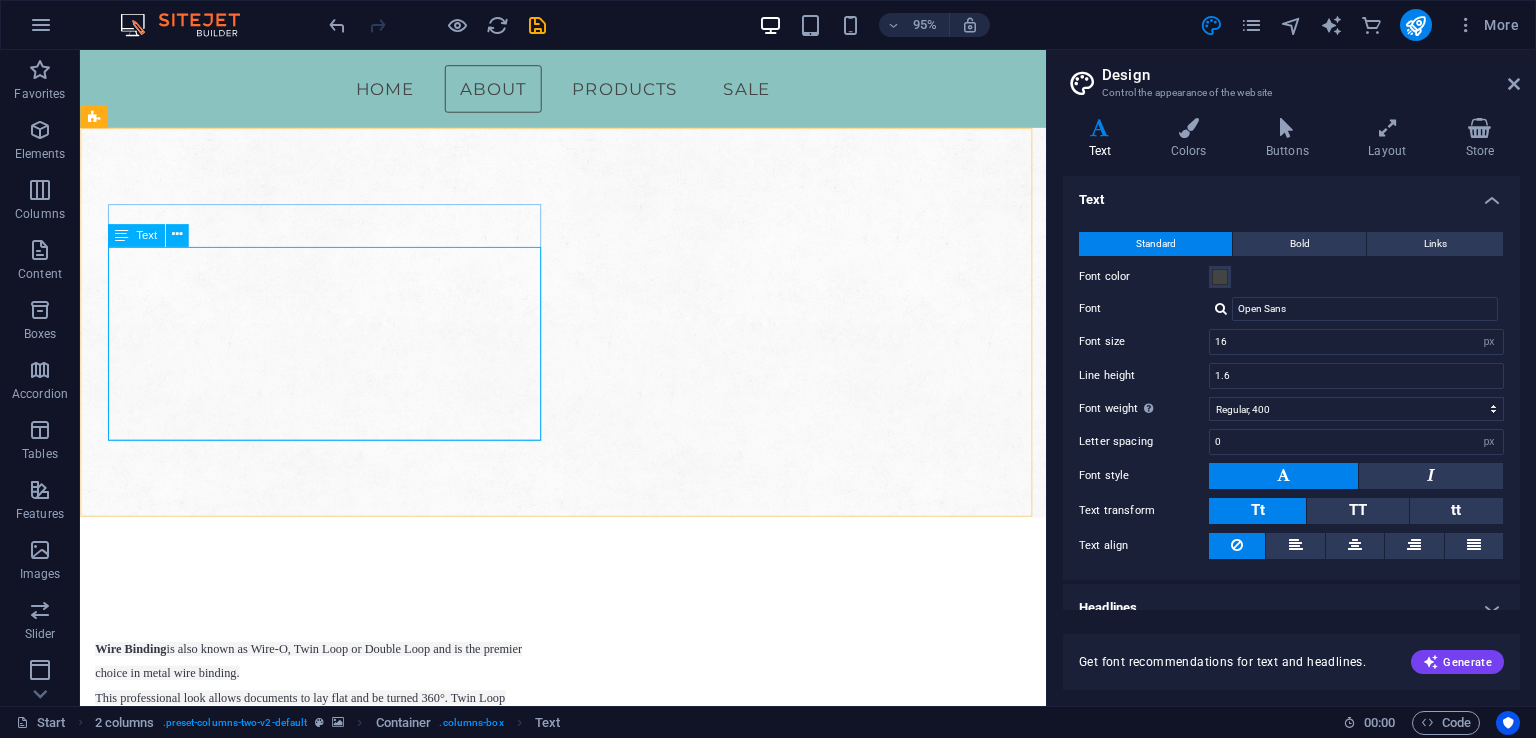 click at bounding box center [121, 234] 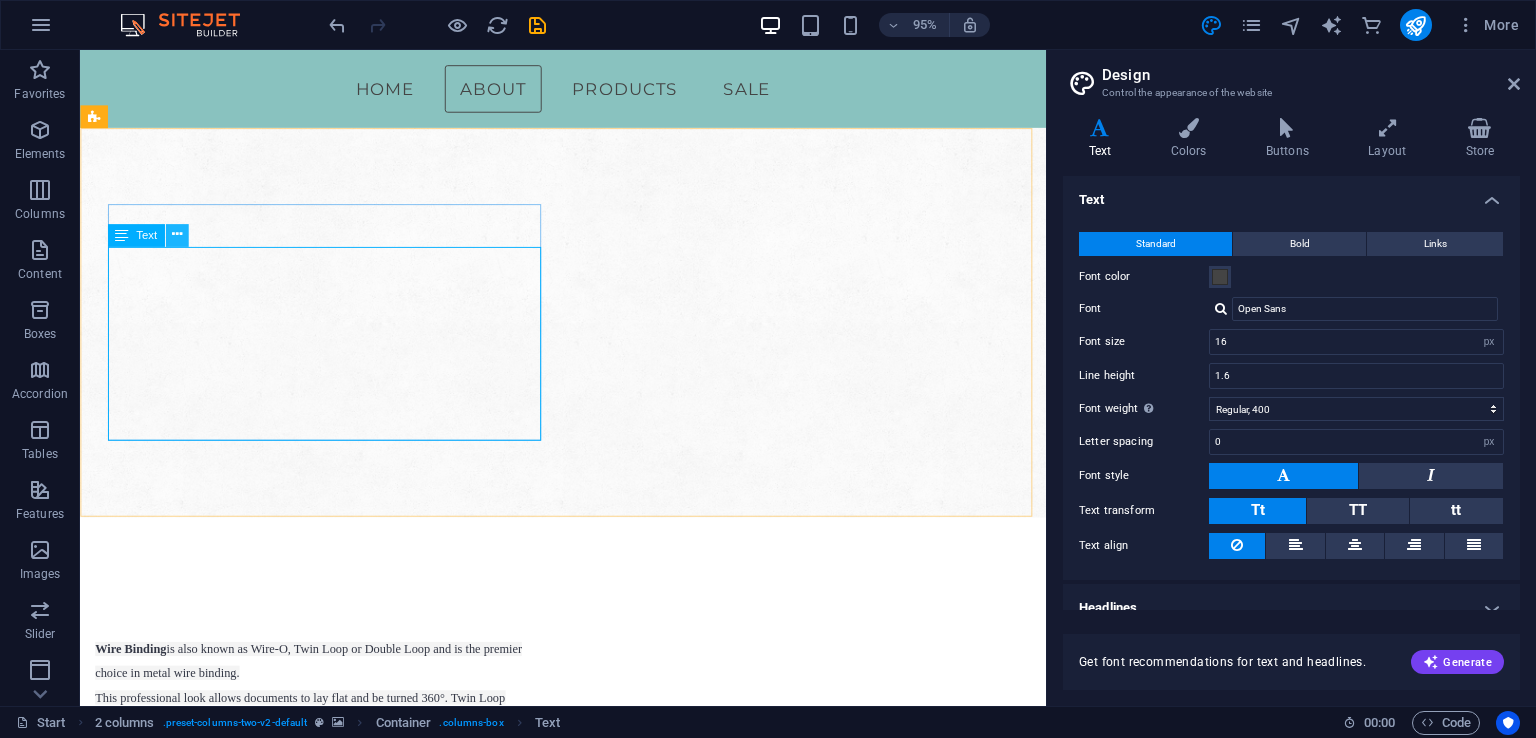 click at bounding box center [177, 235] 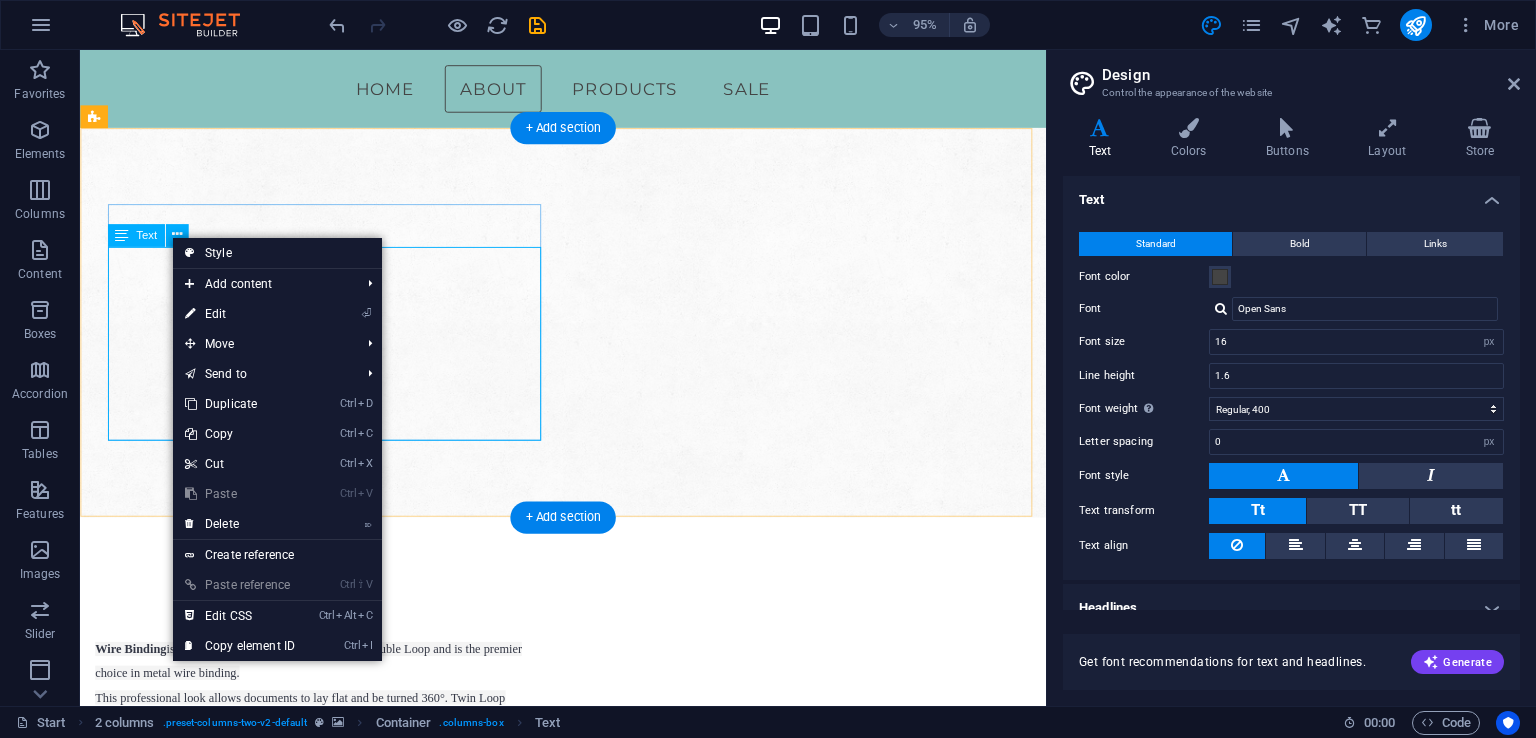 click on "Wire Binding is also known as Wire-O, Twin Loop or Double Loop and is the premier choice in metal wire binding. This professional look allows documents to lay flat and be turned 360°. Twin Loop wire is offered in a variety of colors and sizes to meet your needs. Wire binding supplies are available in 11’’ lengths for binding letter size documents, or you can get Wire Spools that can be used with automatic wire binding machines. Wire binding is offered in a 3:1 pitch (3 loops per inch) or 2:1 pitch (2 loops per inch). Special orders are available, call us for a quote [PHONE]" at bounding box center (324, 769) 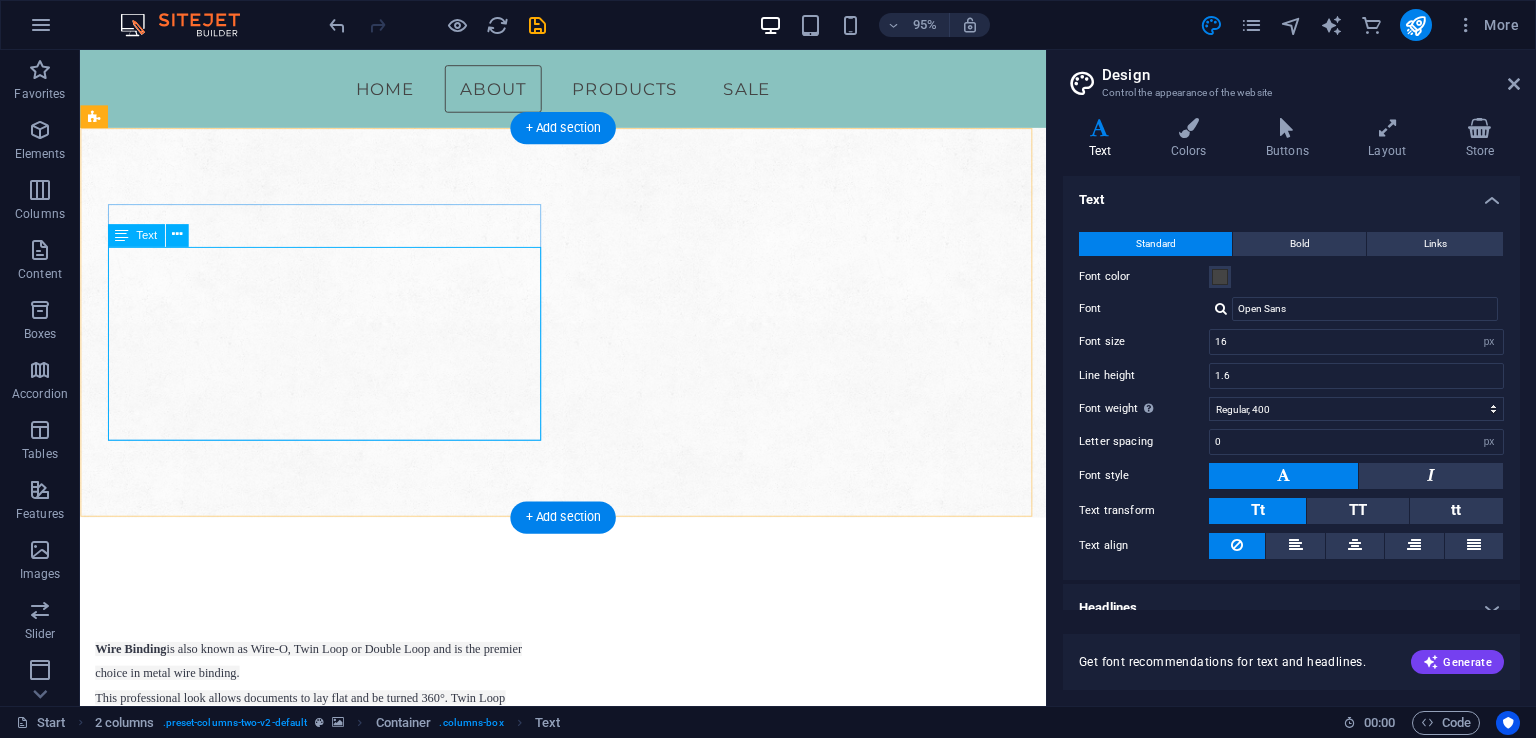 click on "Wire Binding is also known as Wire-O, Twin Loop or Double Loop and is the premier choice in metal wire binding. This professional look allows documents to lay flat and be turned 360°. Twin Loop wire is offered in a variety of colors and sizes to meet your needs. Wire binding supplies are available in 11’’ lengths for binding letter size documents, or you can get Wire Spools that can be used with automatic wire binding machines. Wire binding is offered in a 3:1 pitch (3 loops per inch) or 2:1 pitch (2 loops per inch). Special orders are available, call us for a quote [PHONE]" at bounding box center [324, 769] 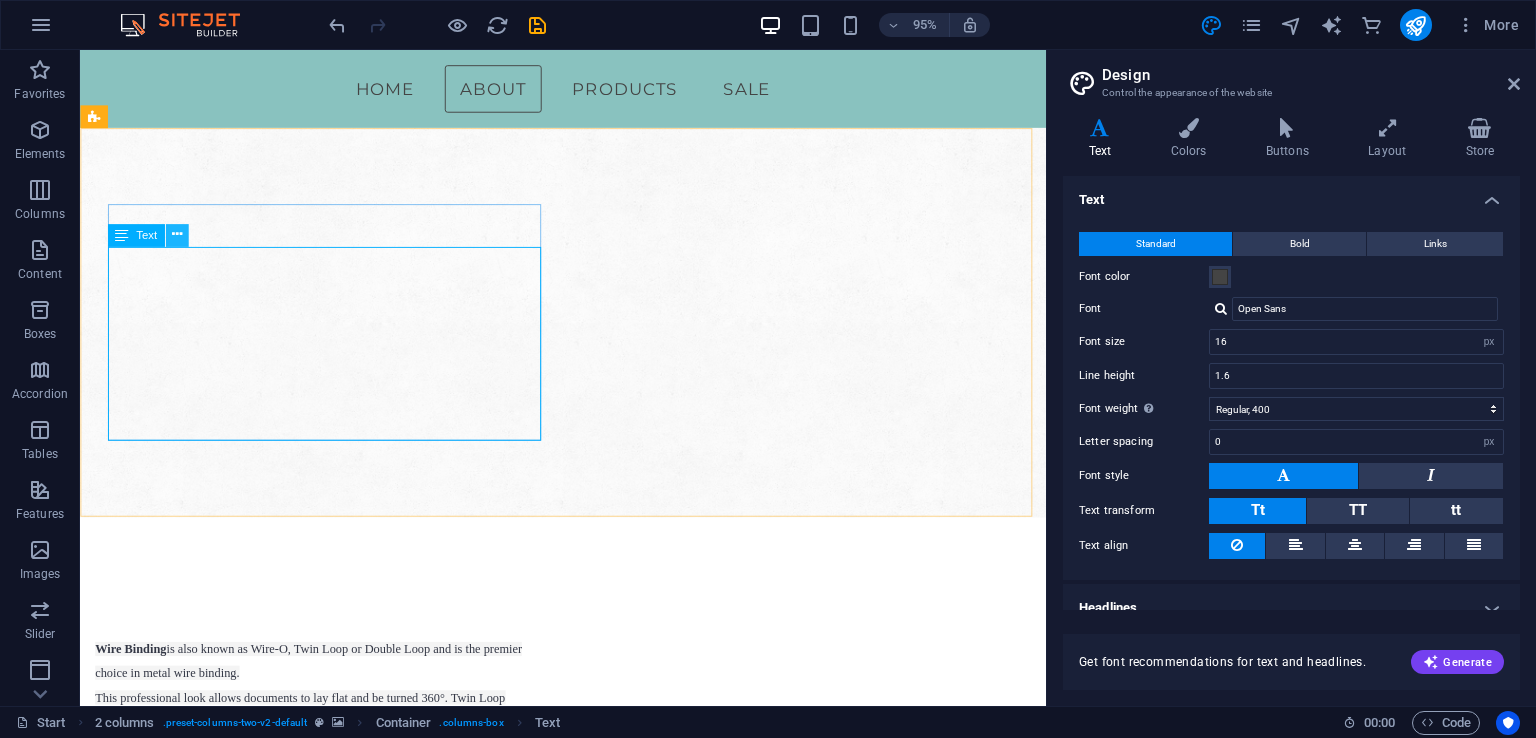 click at bounding box center [177, 235] 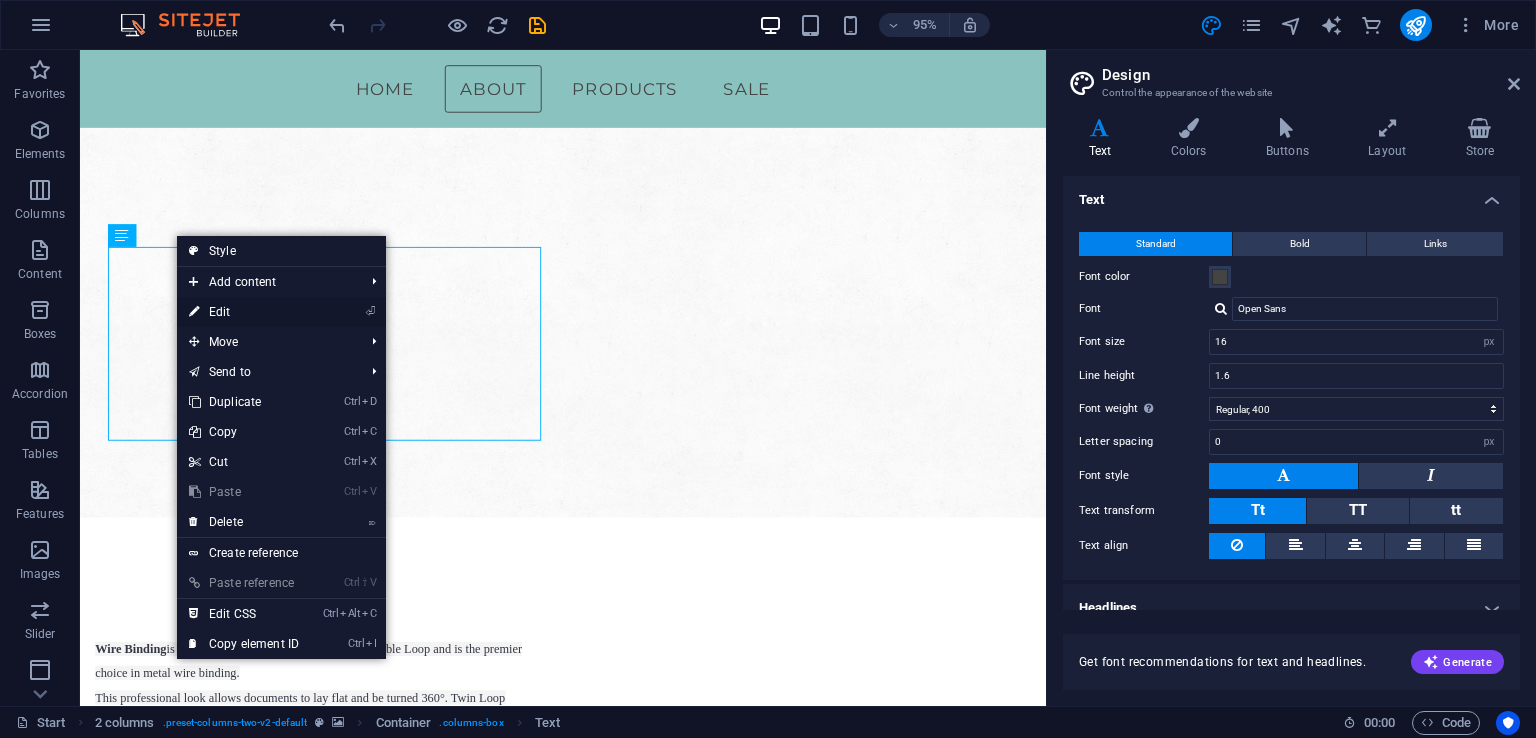 click on "⏎  Edit" at bounding box center [244, 312] 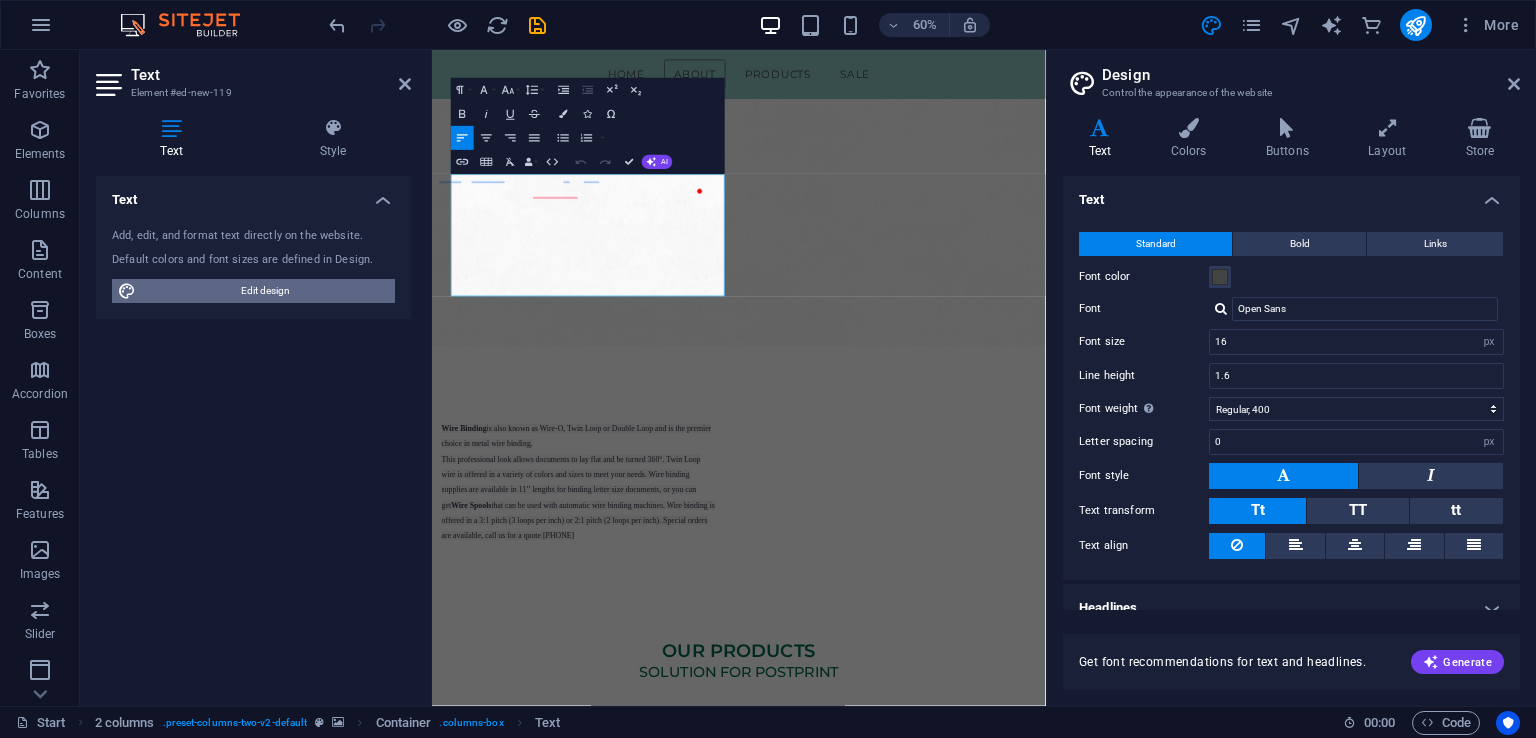 click on "Edit design" at bounding box center [265, 291] 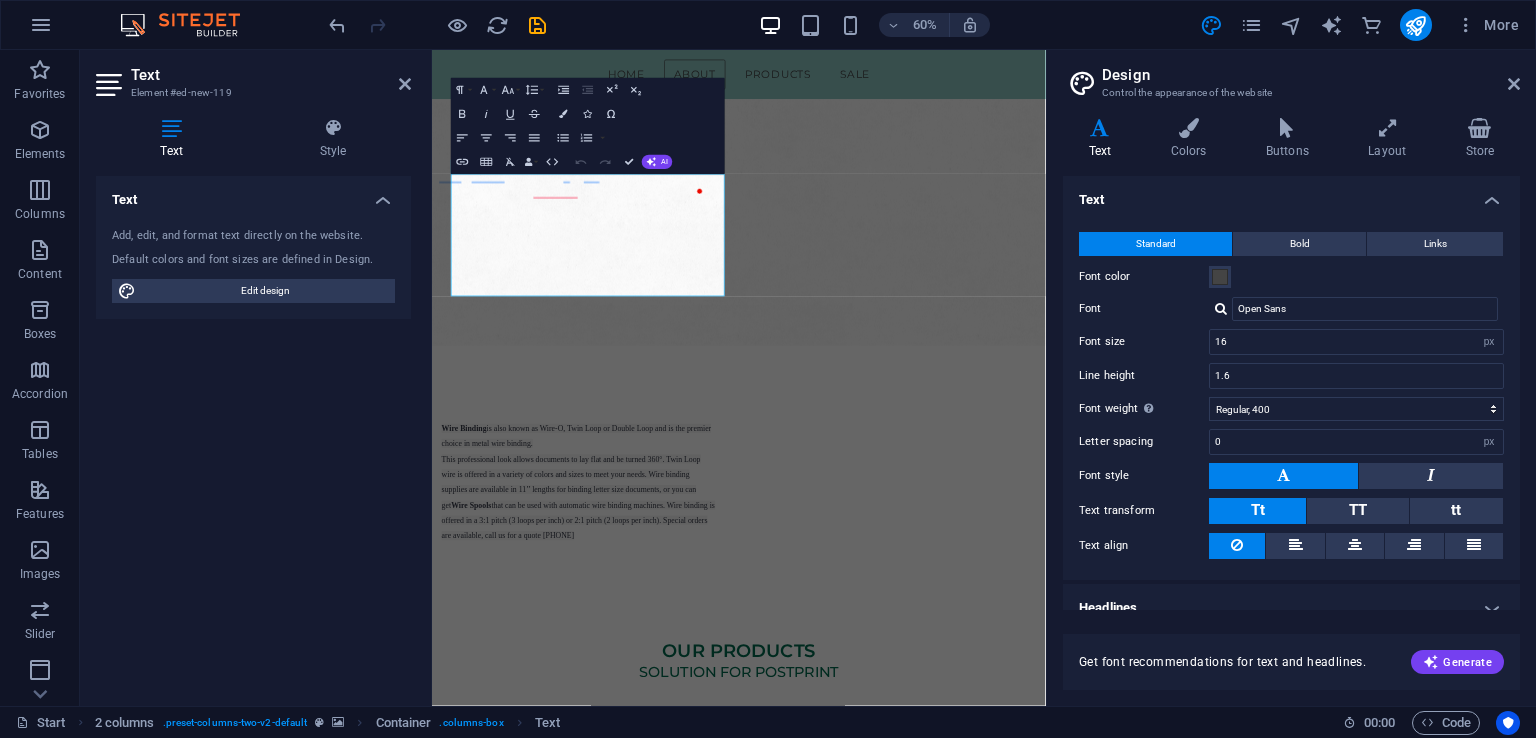 scroll, scrollTop: 19, scrollLeft: 0, axis: vertical 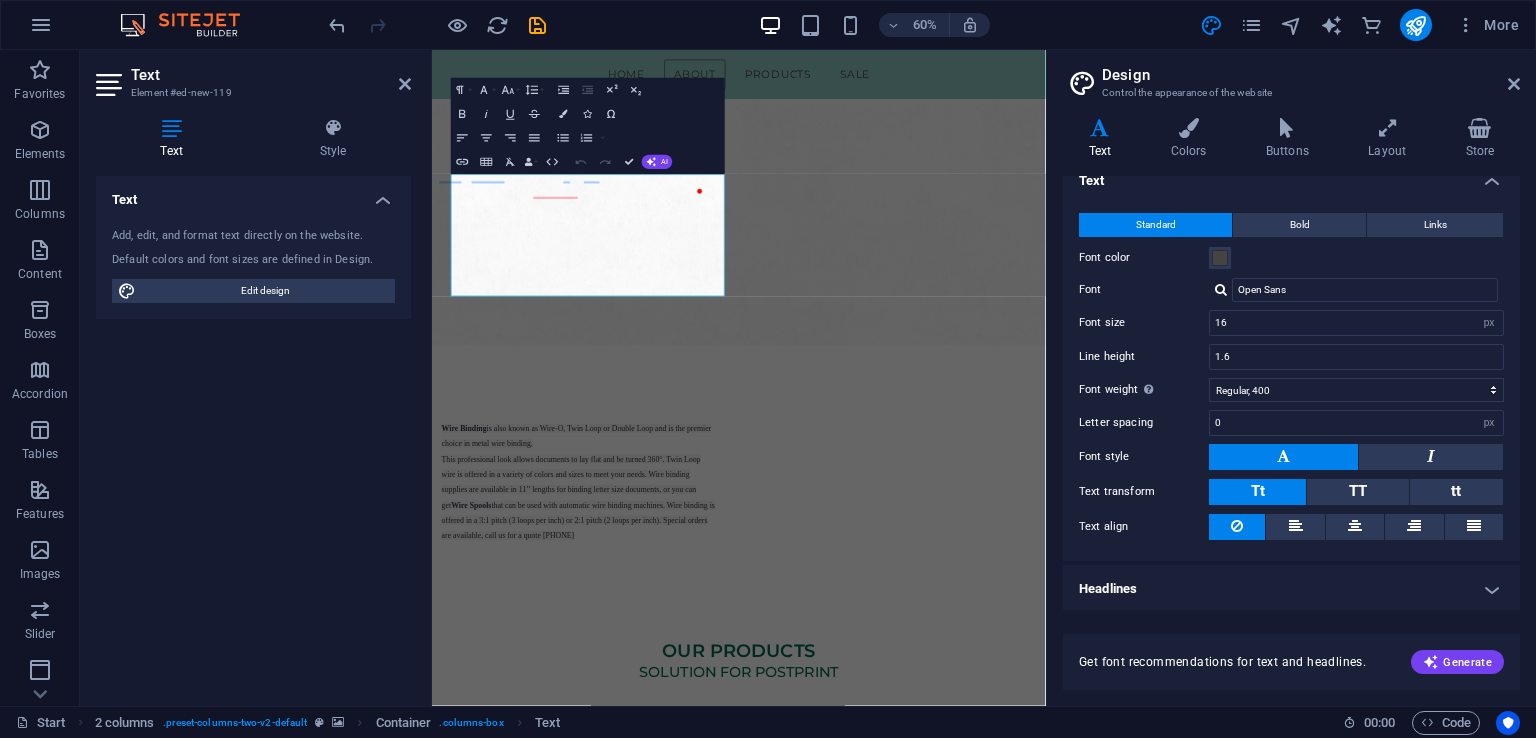 click at bounding box center (943, 337) 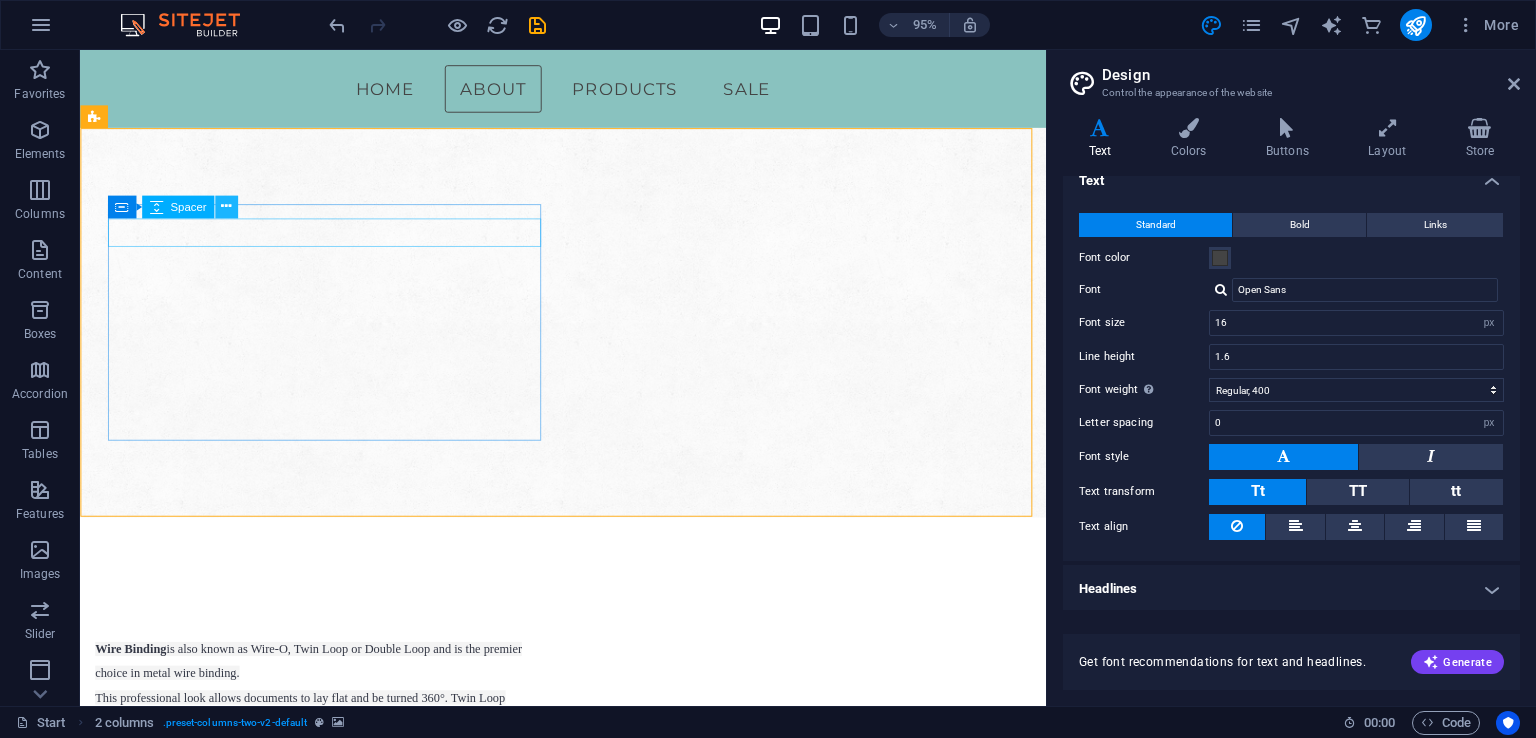 click at bounding box center (226, 206) 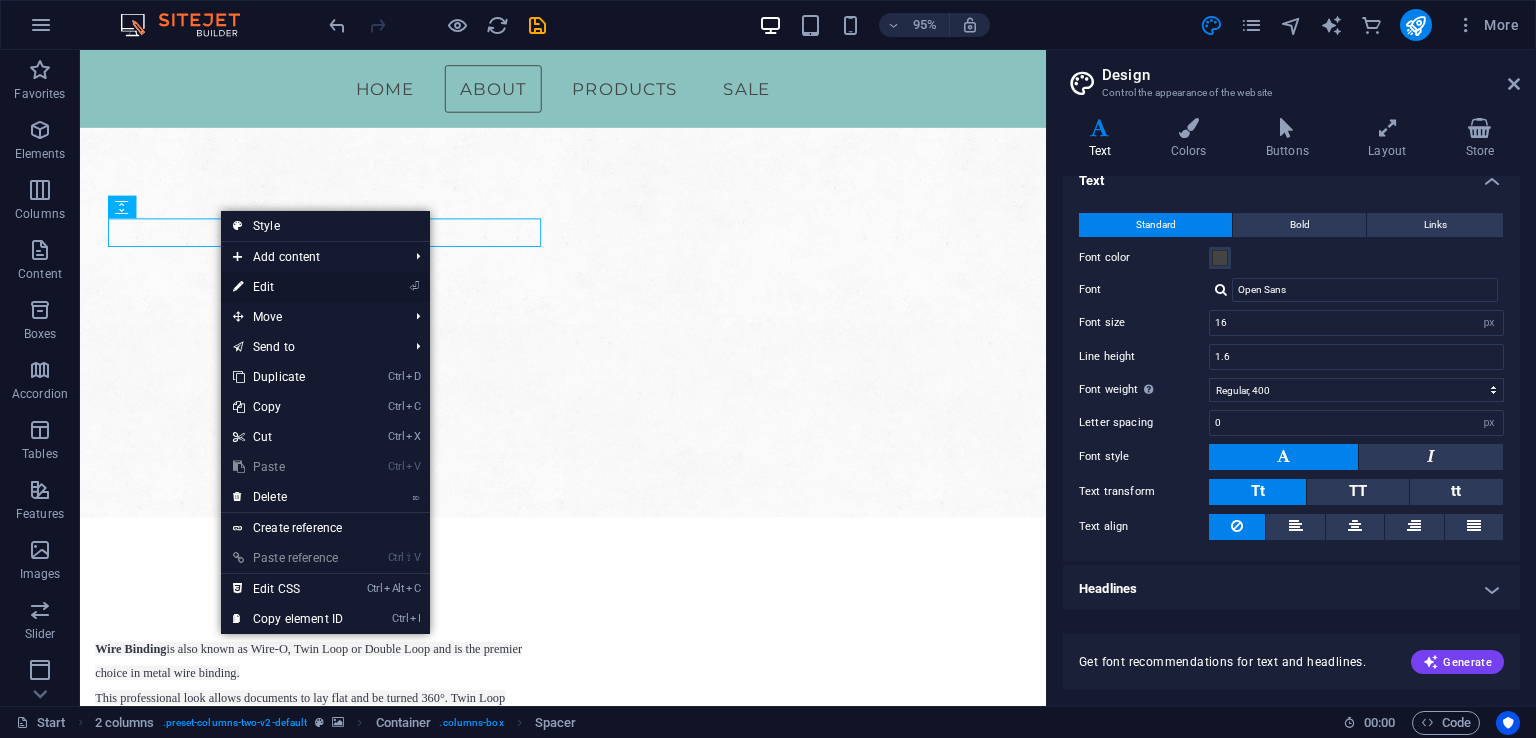 click on "⏎  Edit" at bounding box center (288, 287) 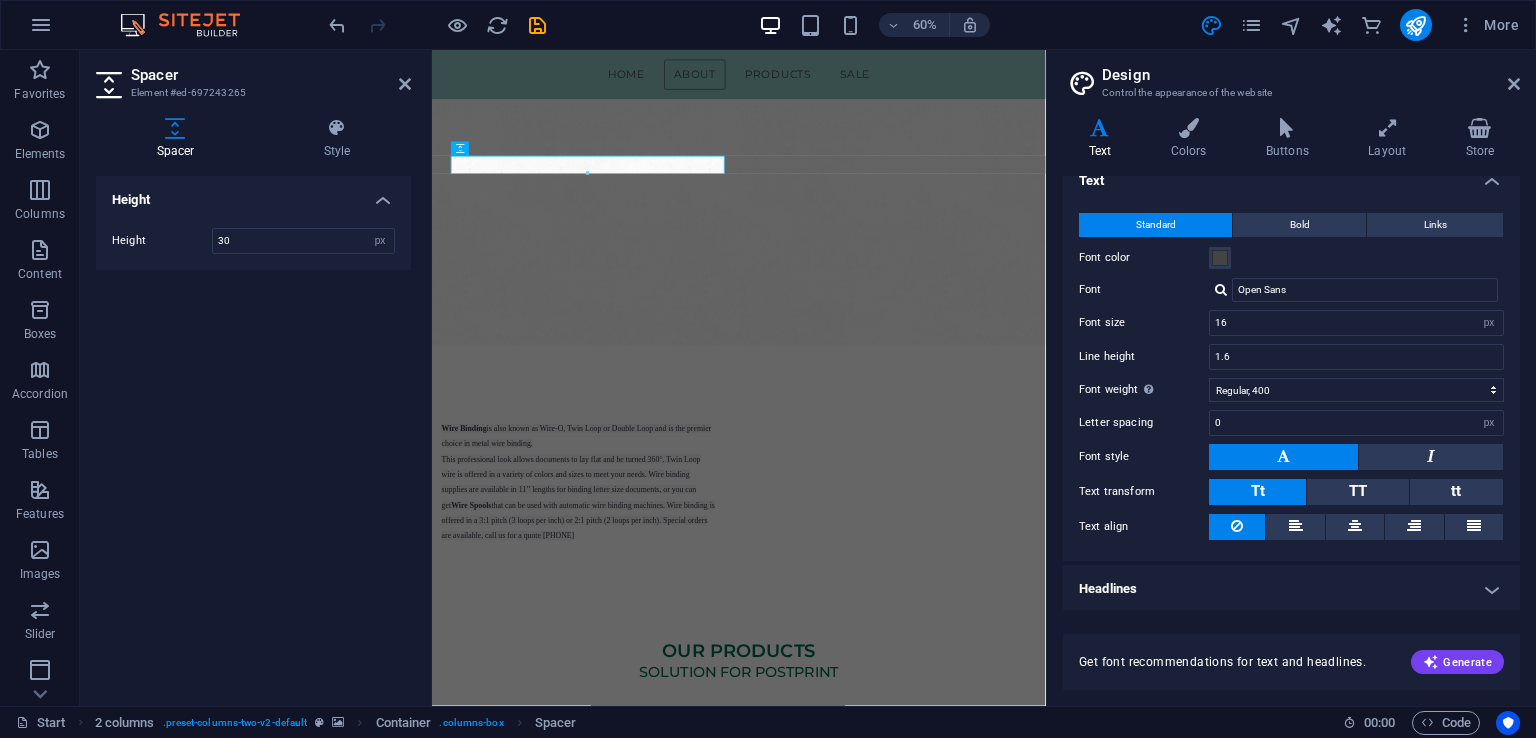 click at bounding box center [943, 337] 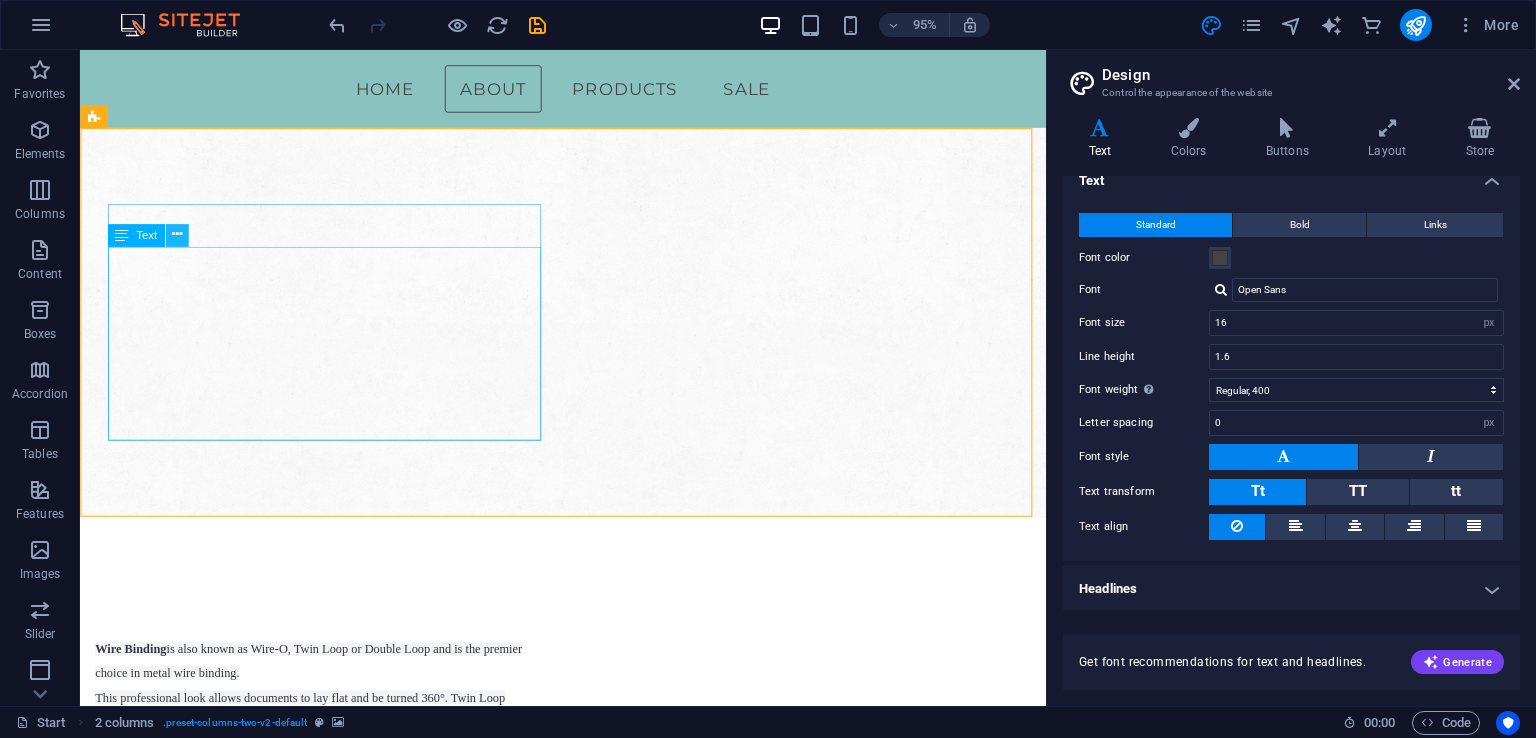 click at bounding box center (177, 235) 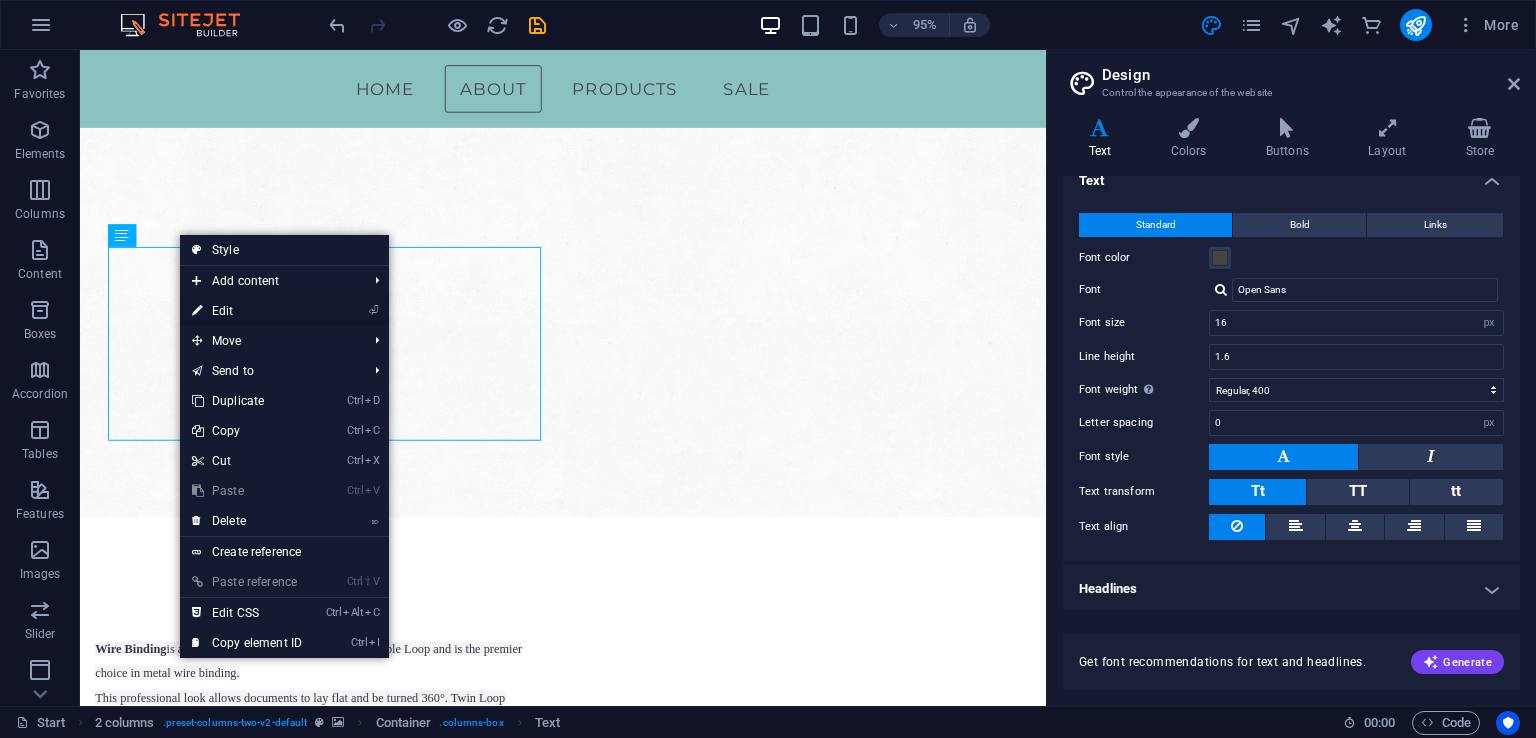 click on "⏎  Edit" at bounding box center (247, 311) 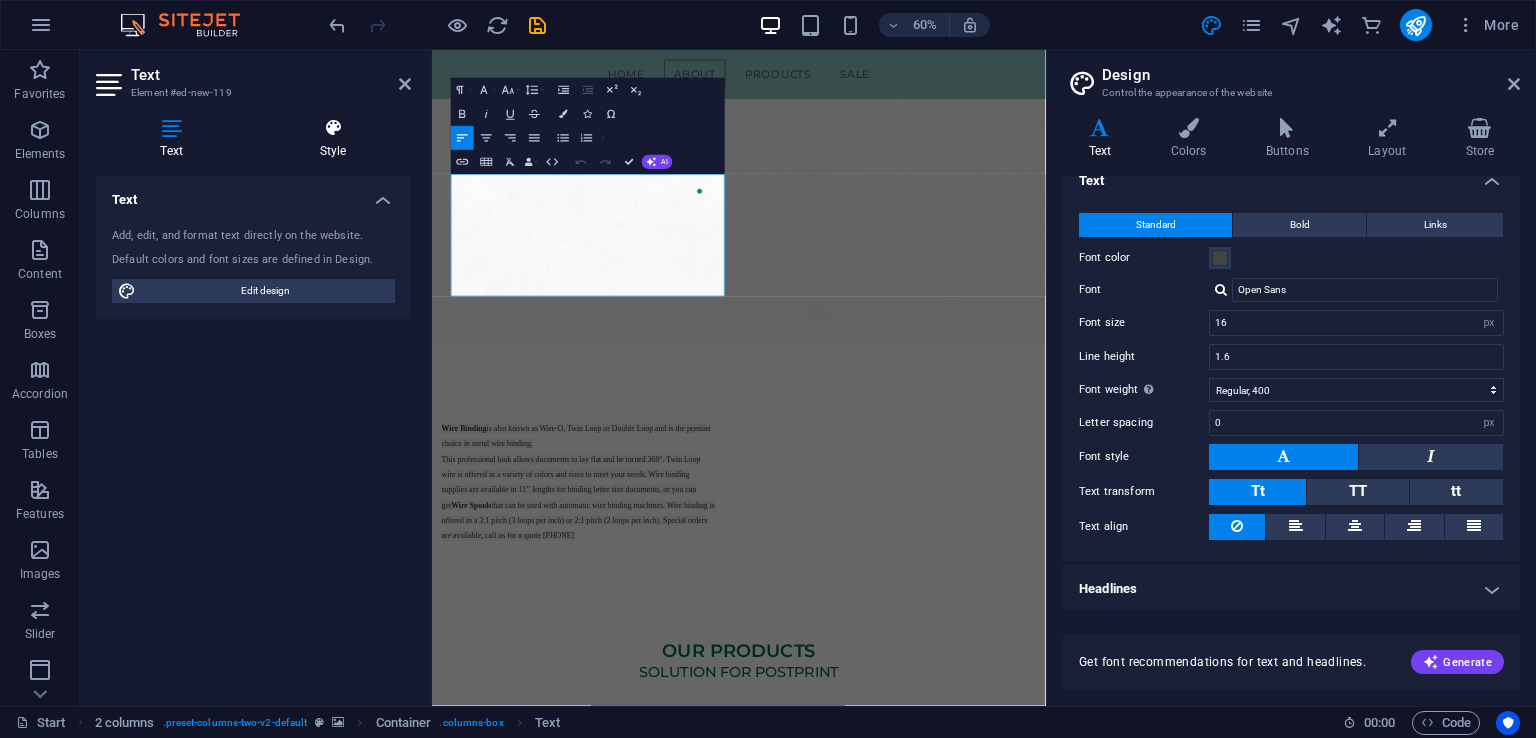 click at bounding box center [333, 128] 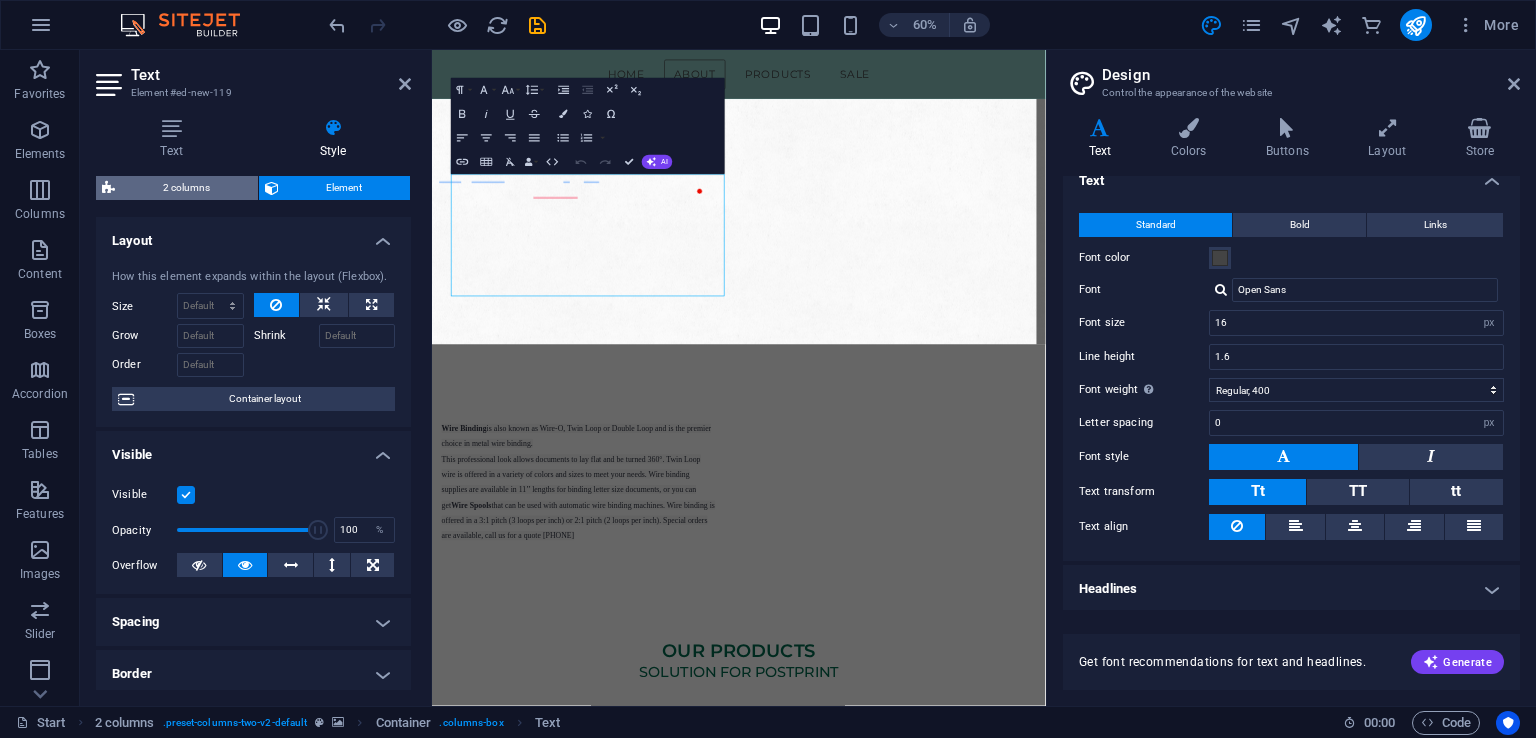 click on "2 columns" at bounding box center [186, 188] 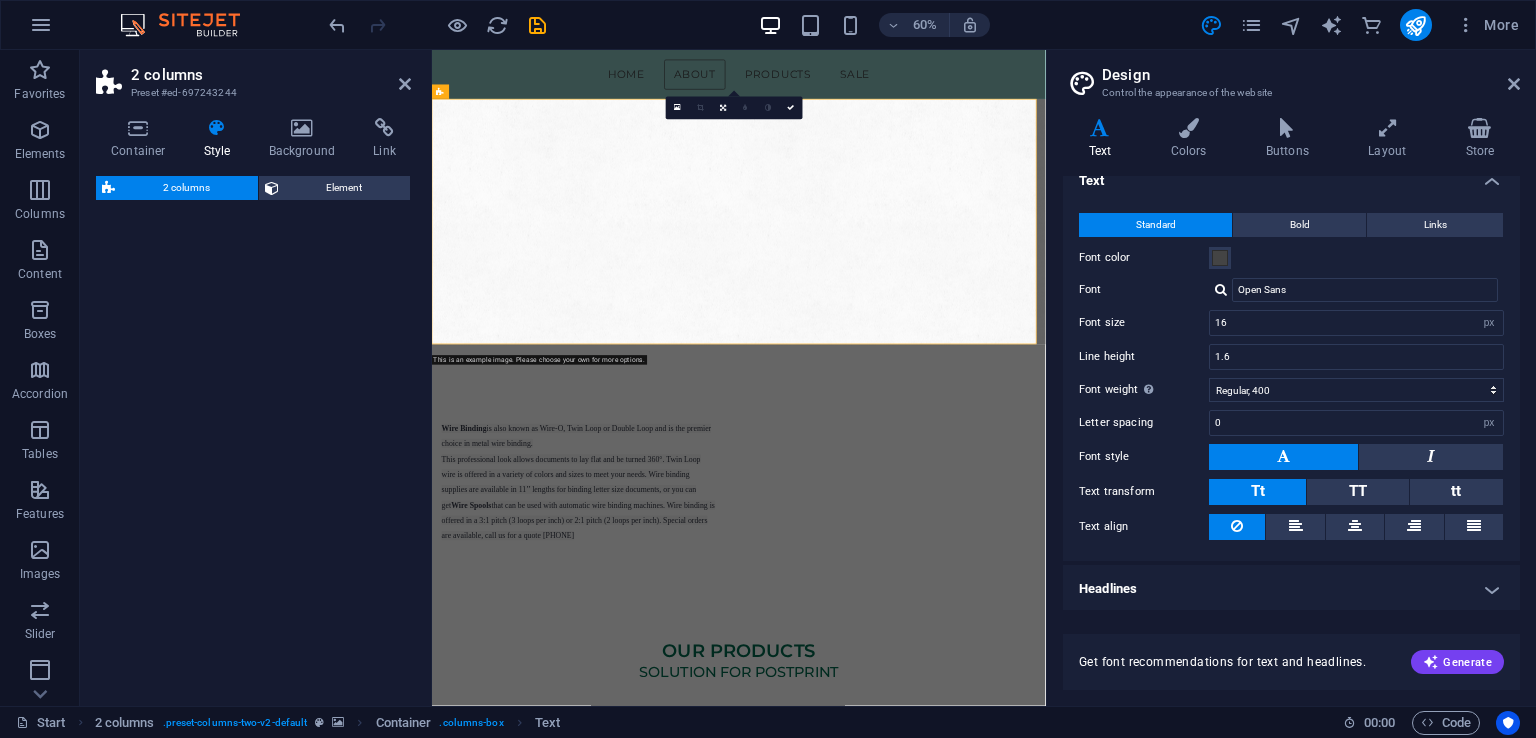 select on "rem" 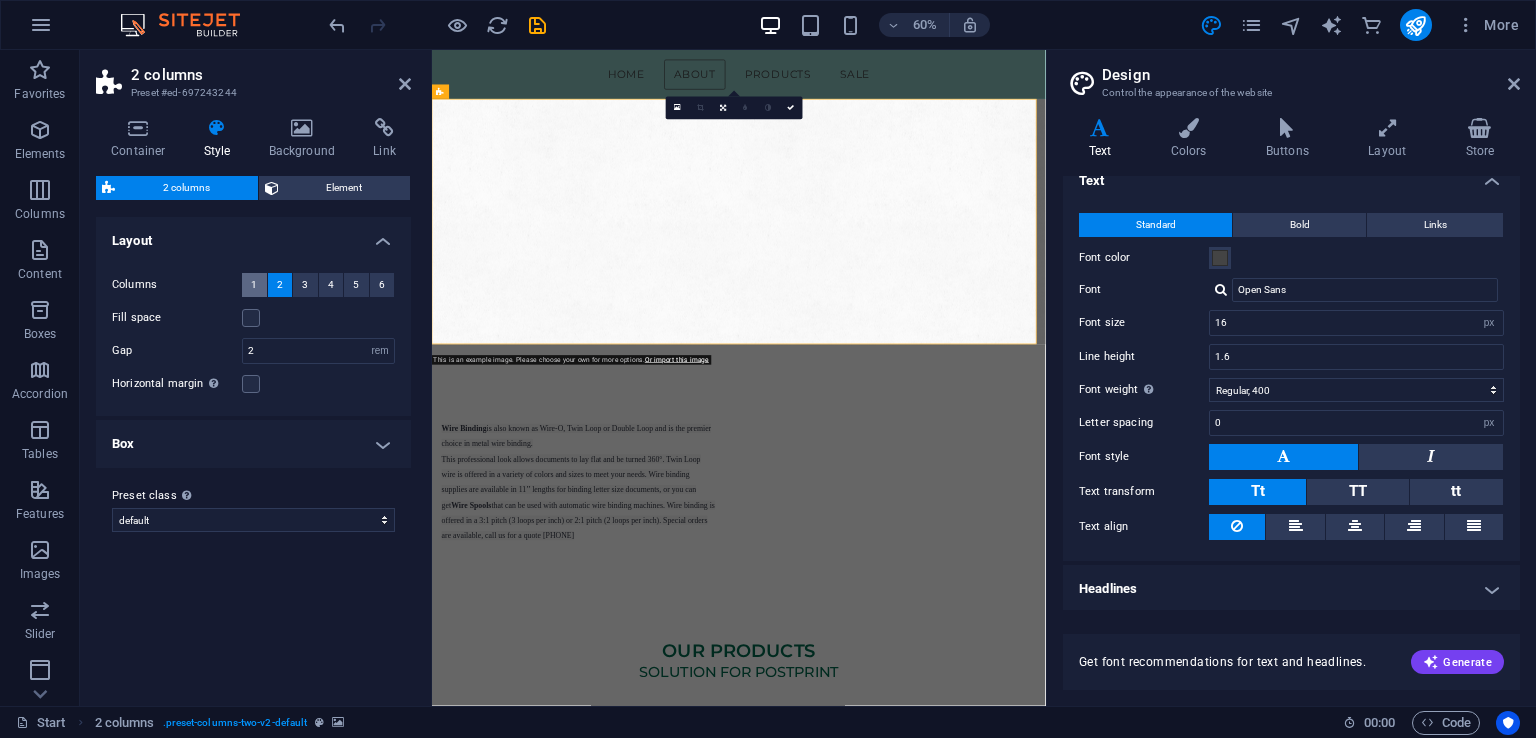 click on "1" at bounding box center [254, 285] 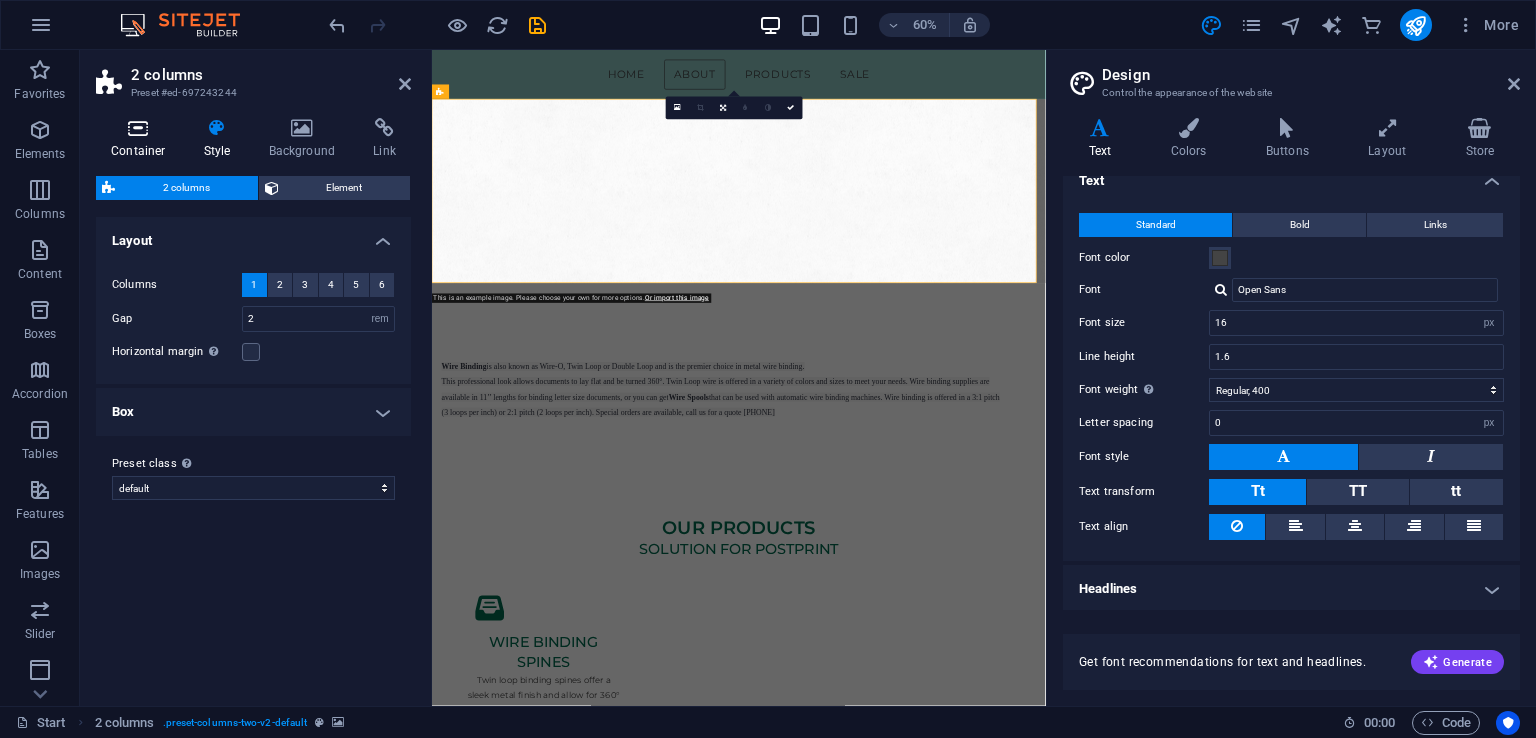 click at bounding box center (138, 128) 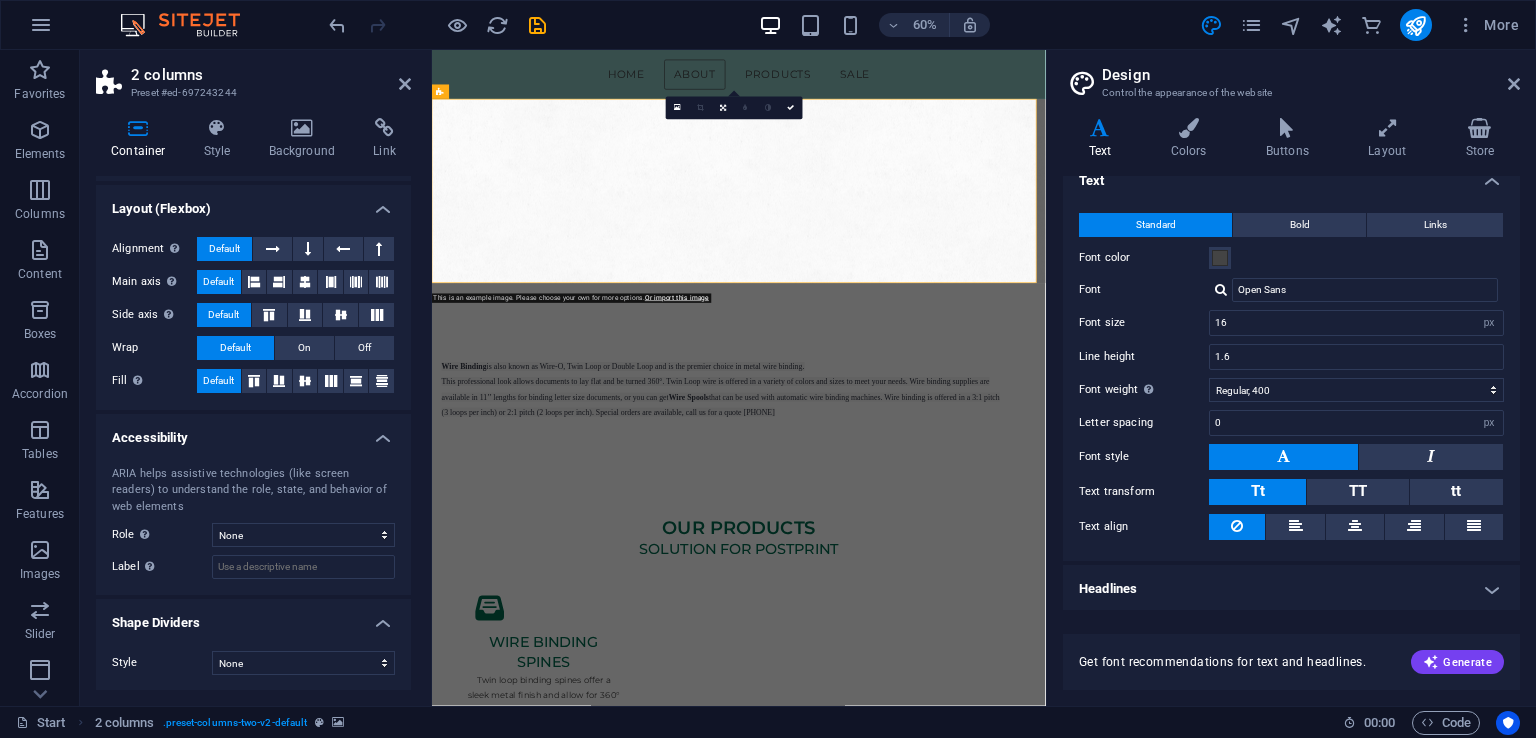 scroll, scrollTop: 0, scrollLeft: 0, axis: both 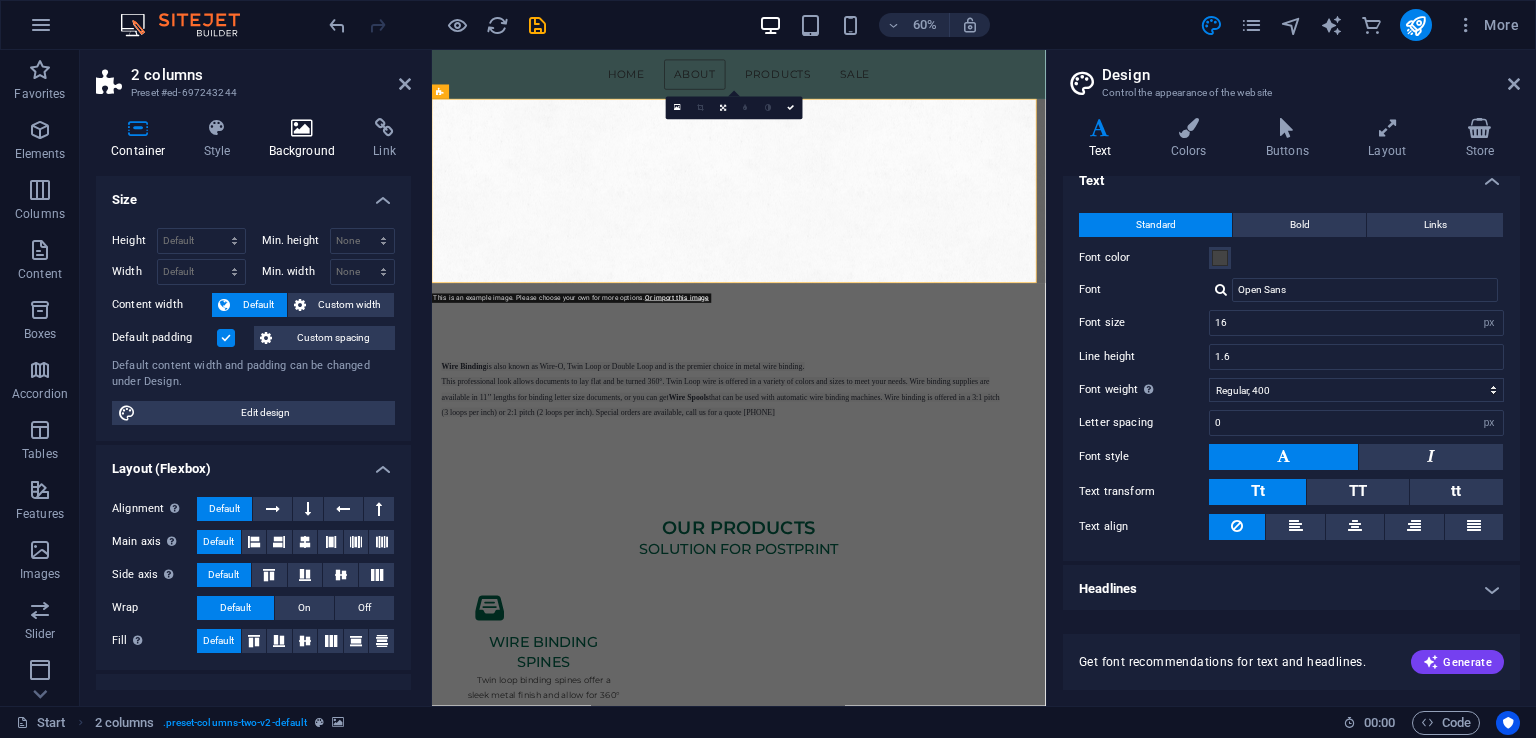 click on "Background" at bounding box center (306, 139) 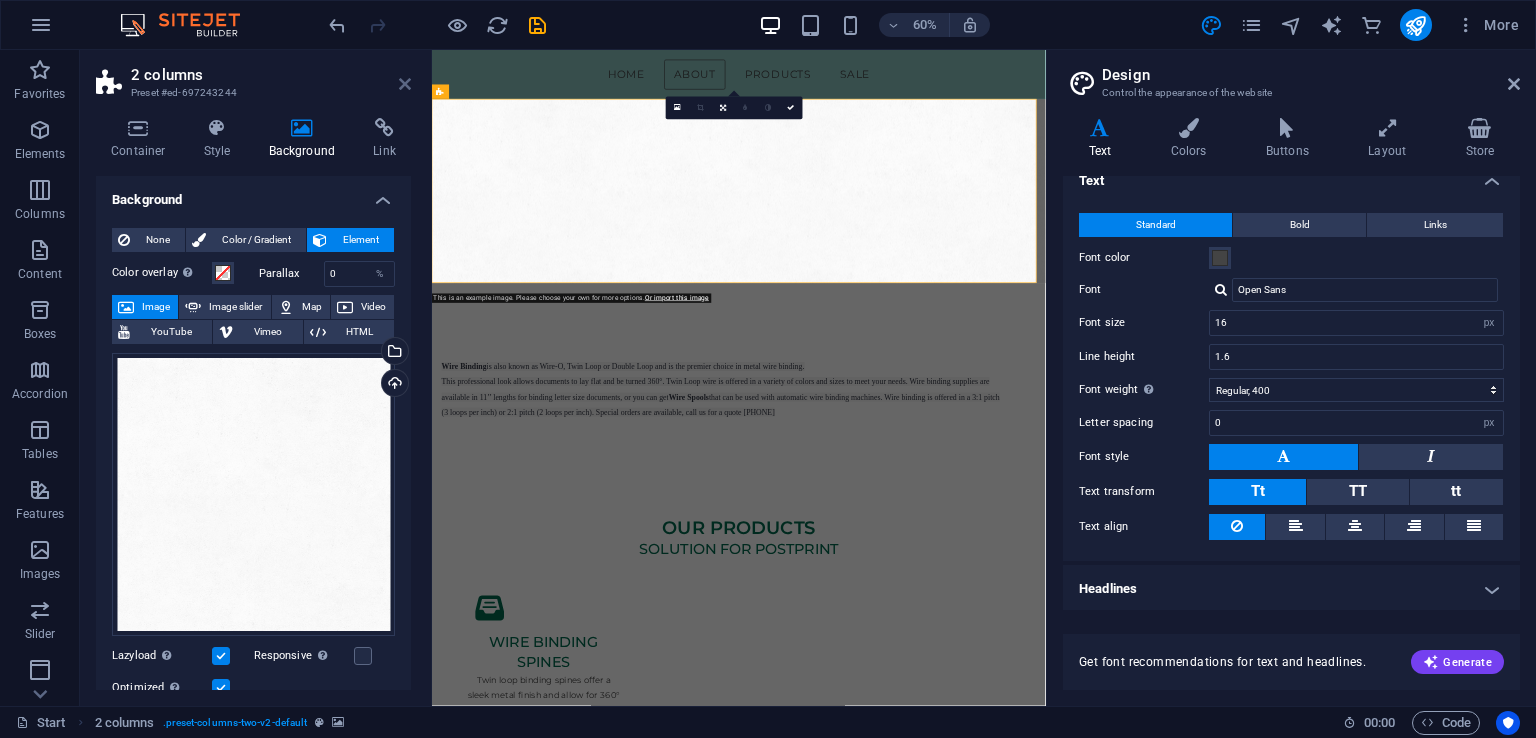 click at bounding box center [405, 84] 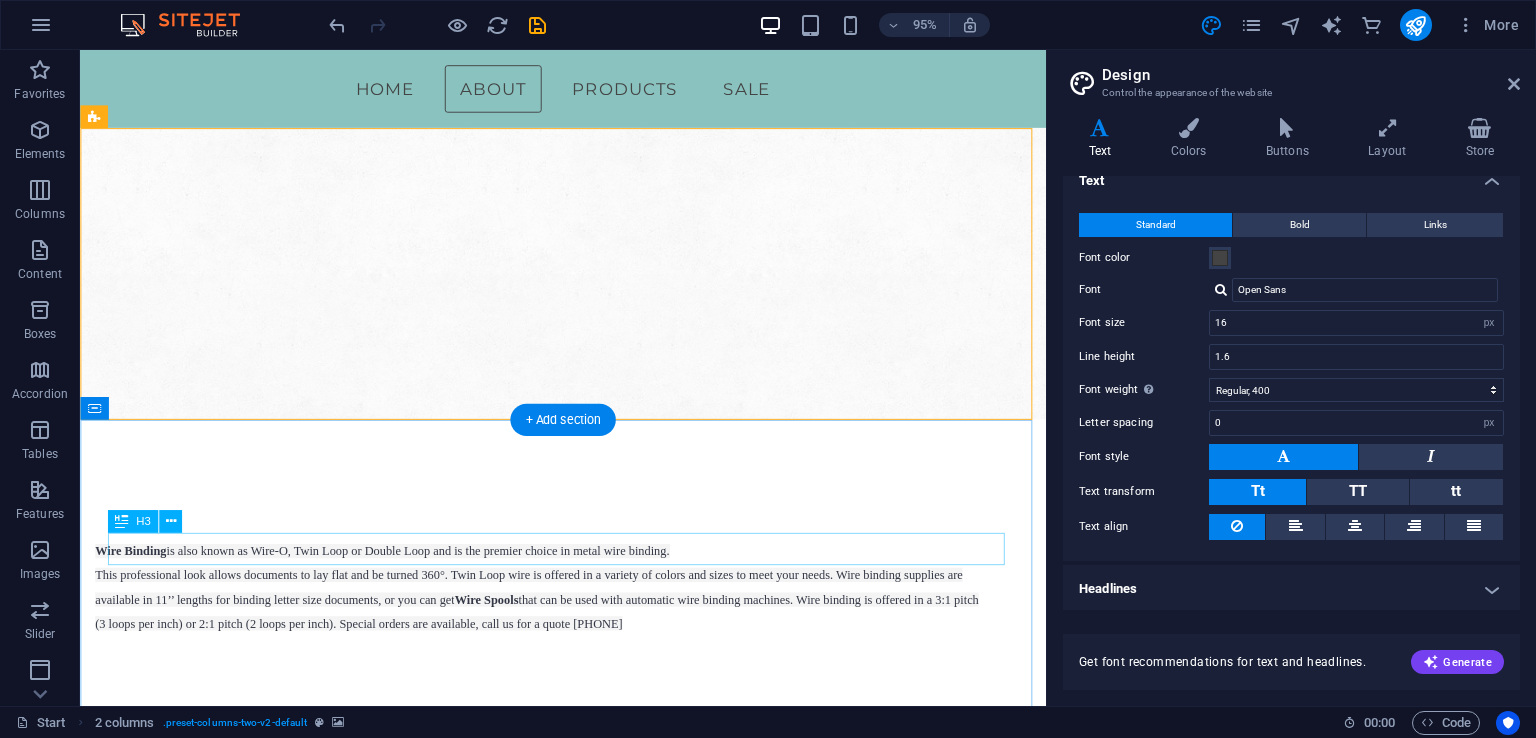 click on "Solution for postprint" at bounding box center (589, 882) 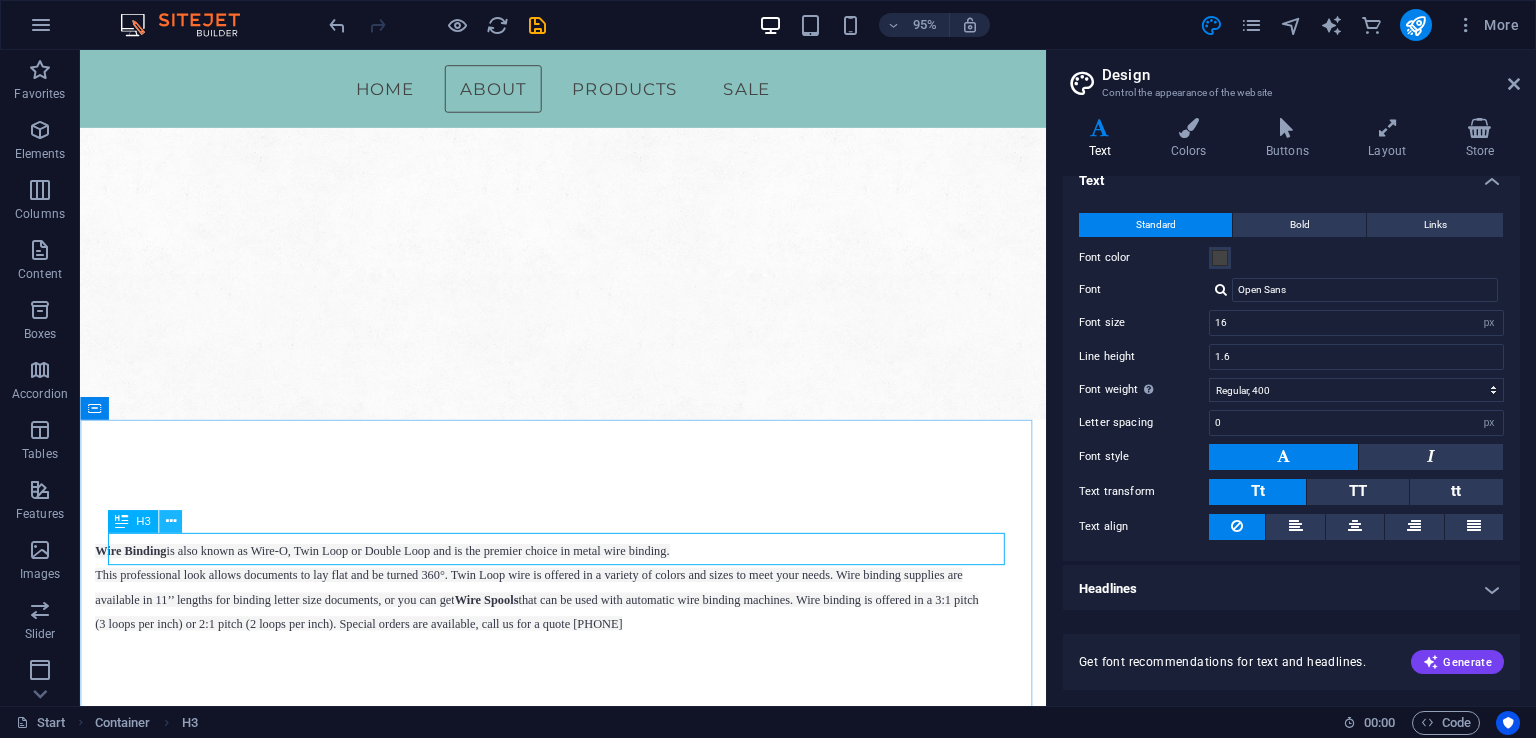 click at bounding box center [170, 521] 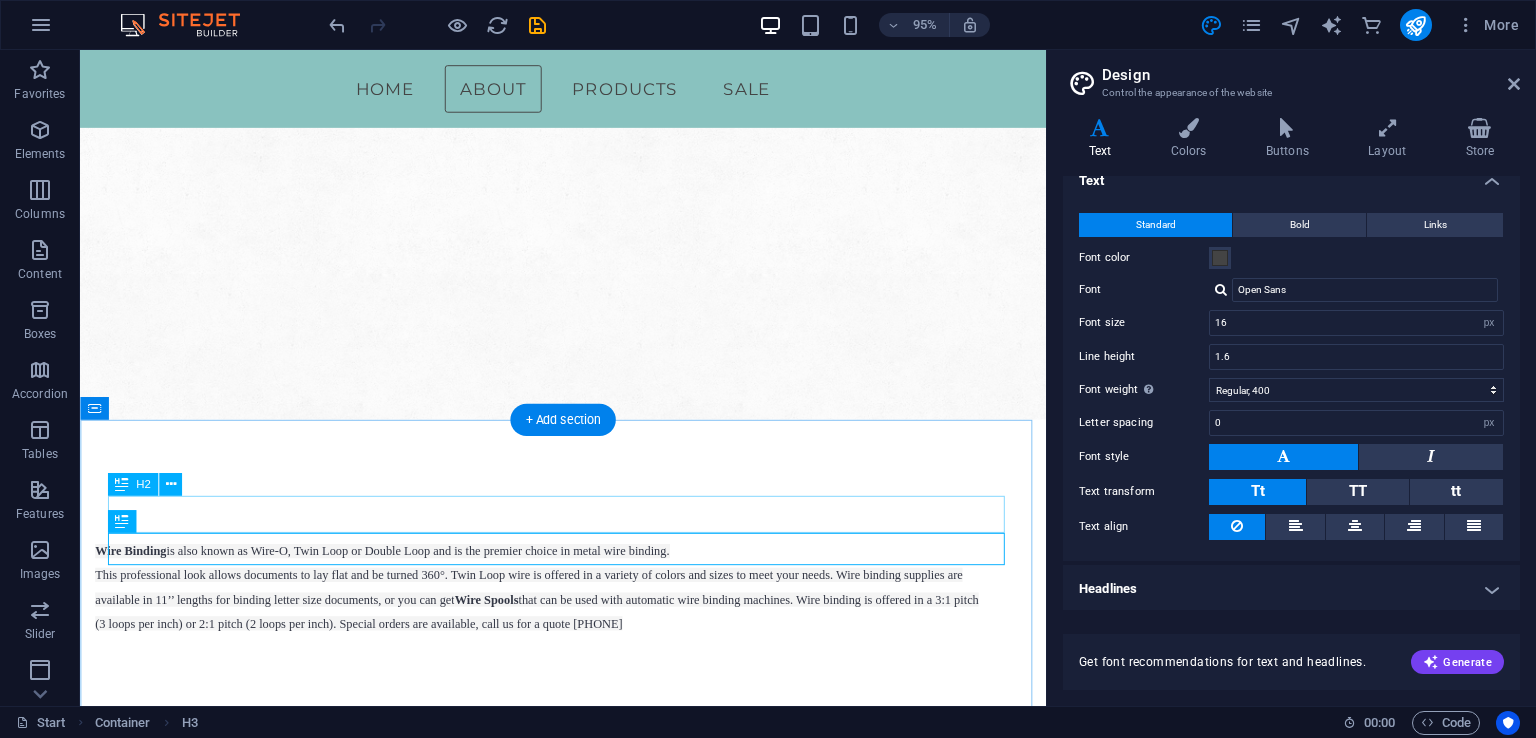 click on "Our products" at bounding box center [589, 845] 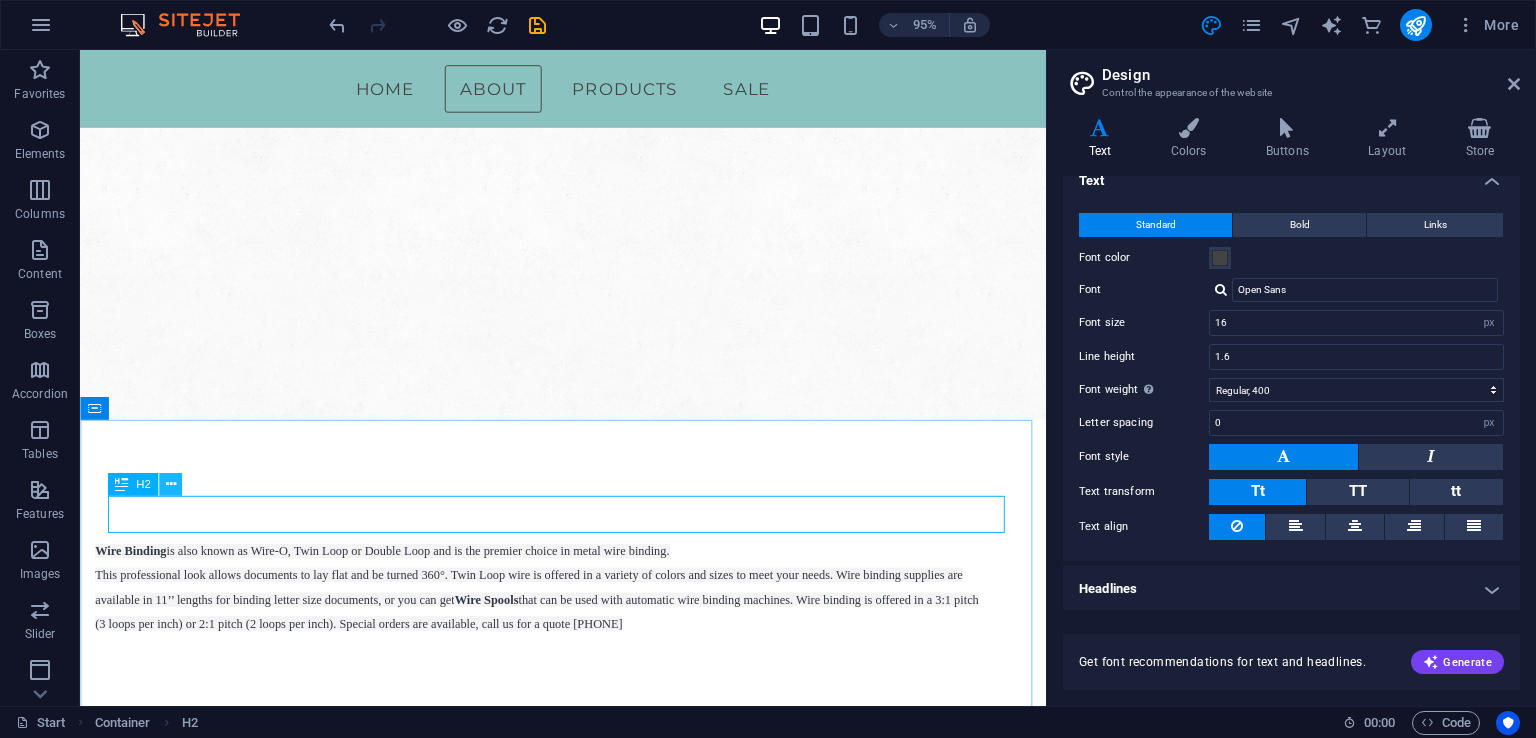 click at bounding box center (170, 484) 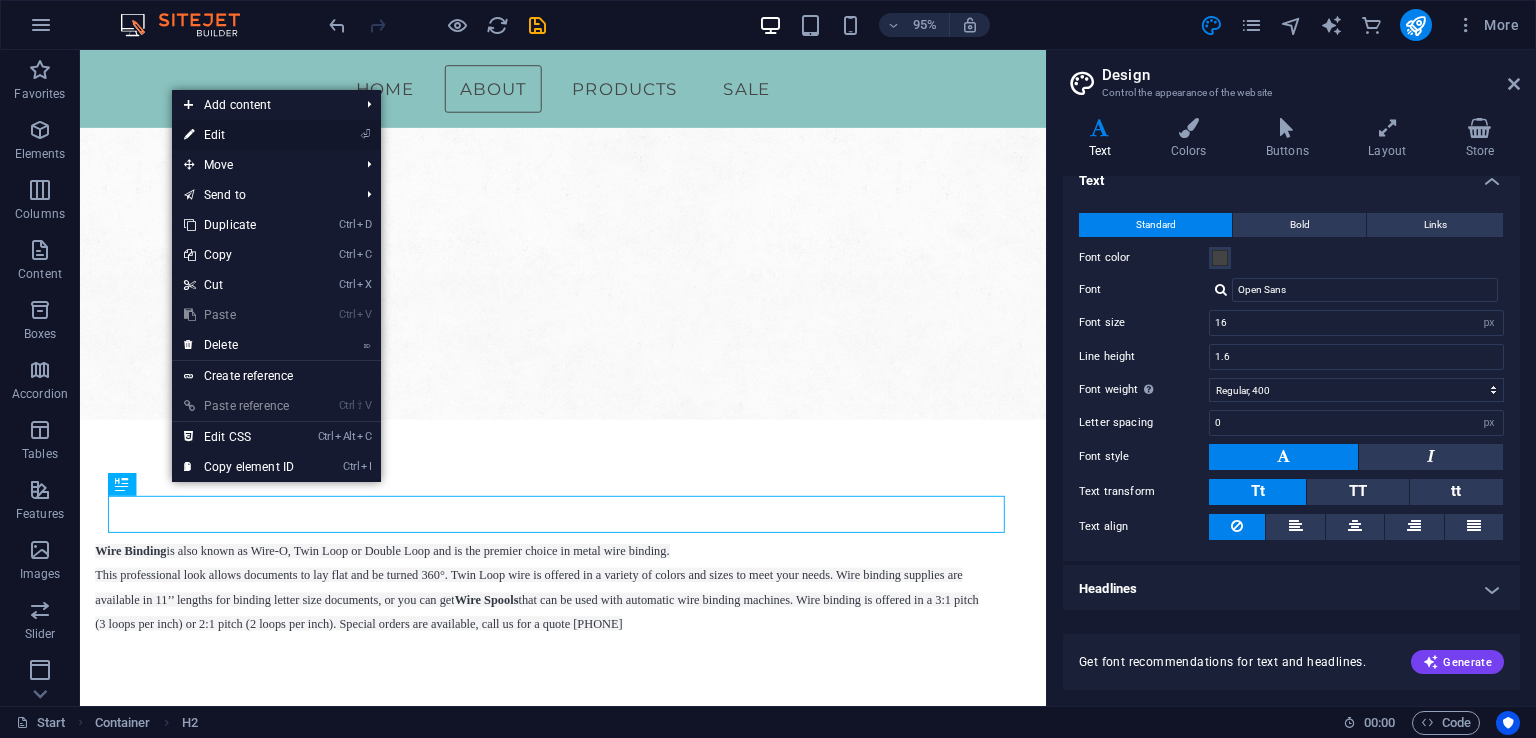 click on "⏎  Edit" at bounding box center [239, 135] 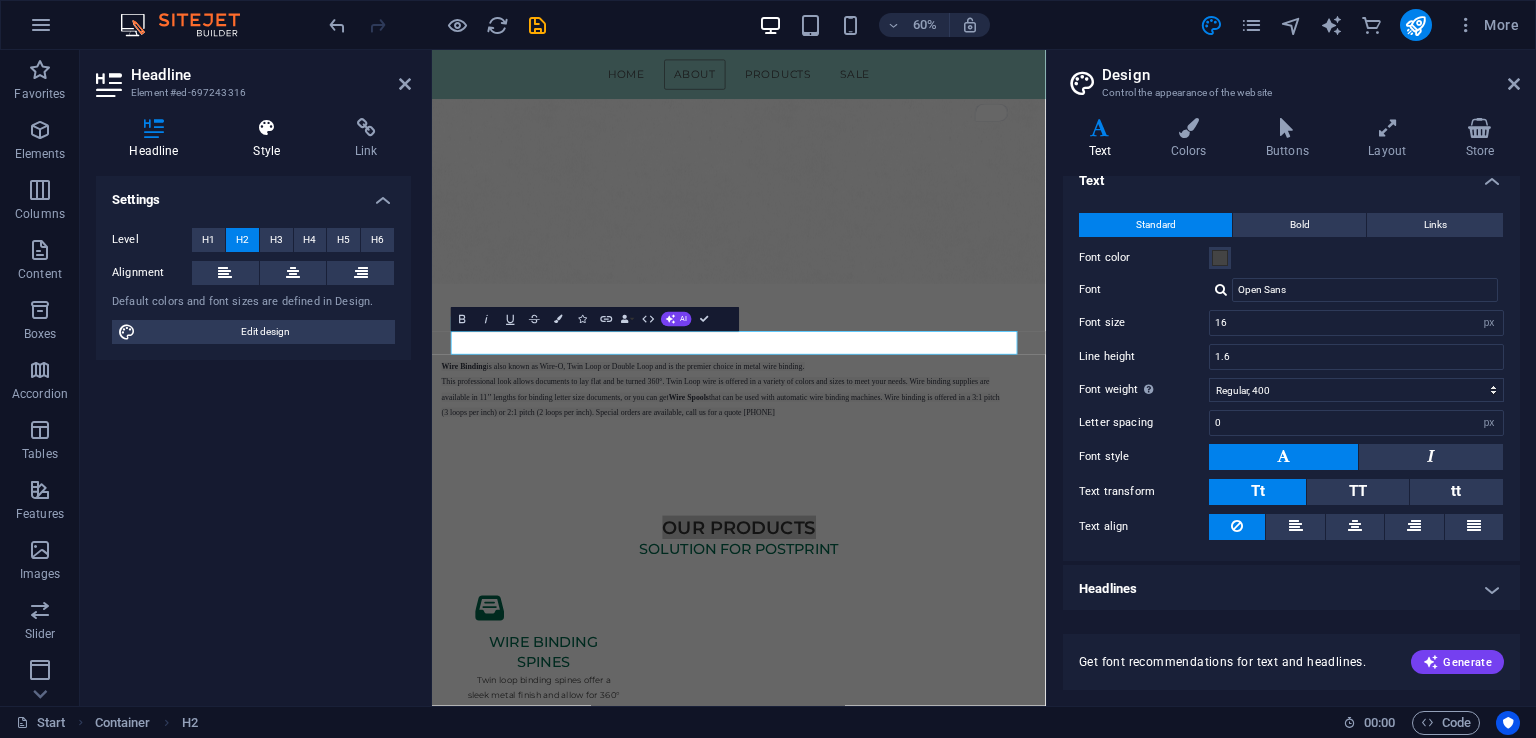 click on "Style" at bounding box center (271, 139) 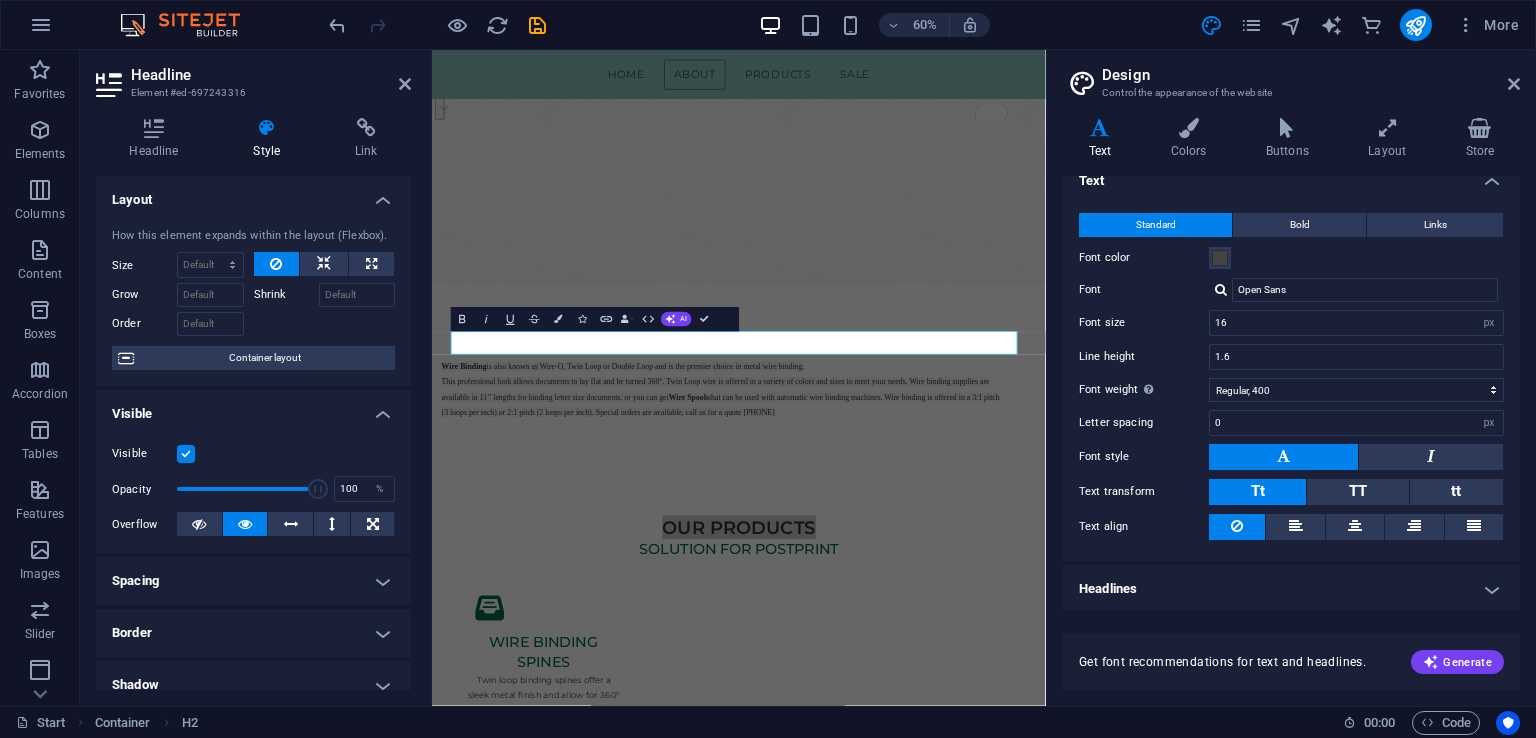 scroll, scrollTop: 330, scrollLeft: 0, axis: vertical 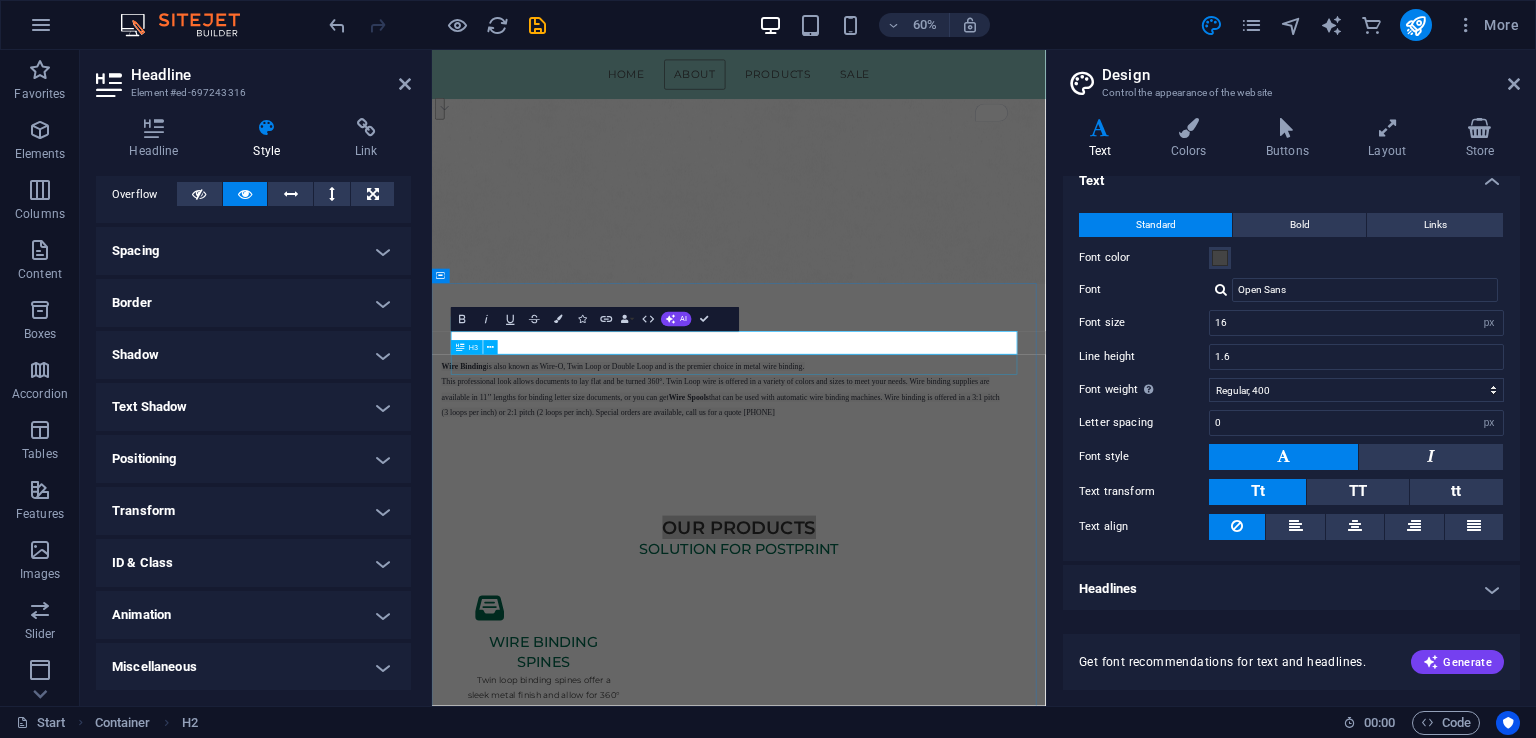 click on "Solution for postprint" at bounding box center (944, 882) 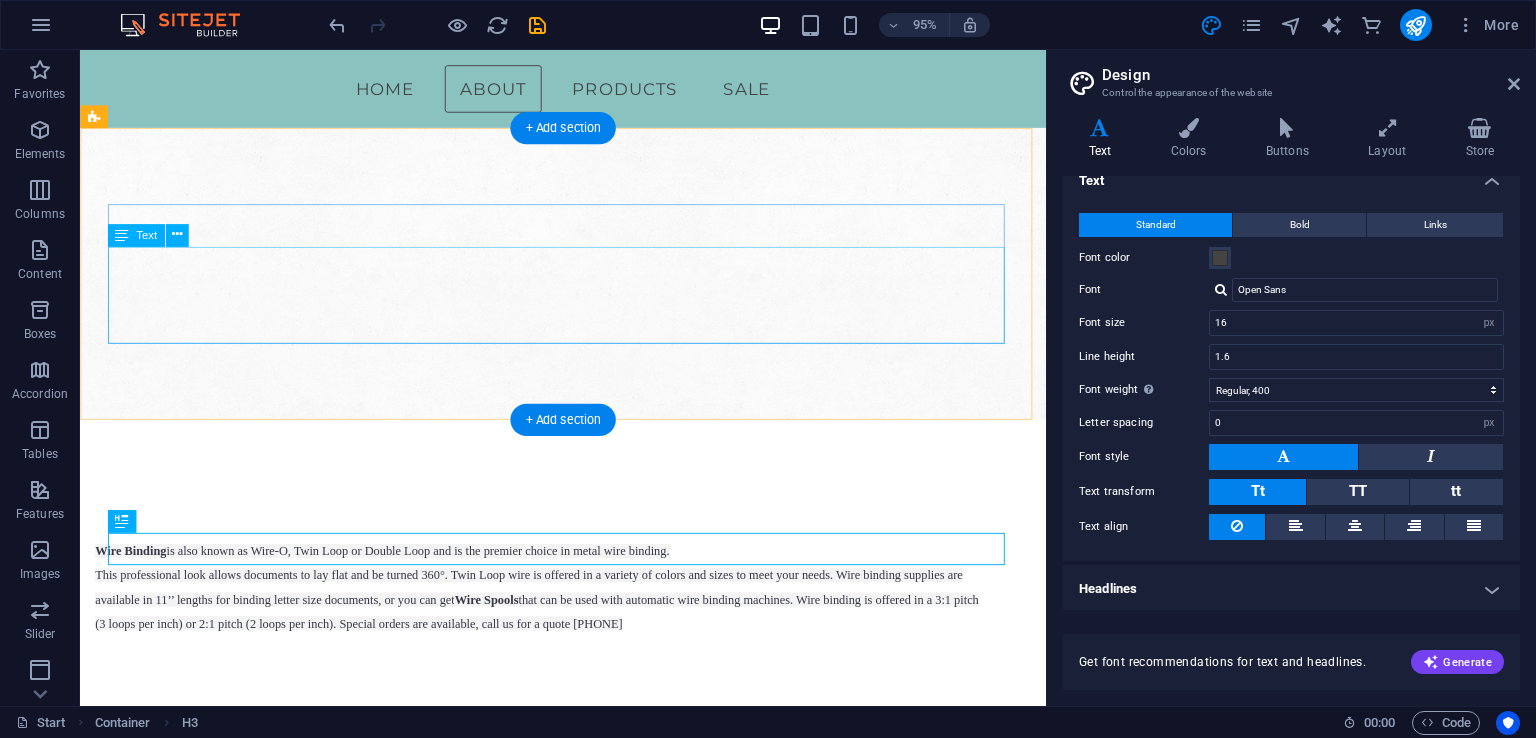 click on "Wire Binding is also known as Wire-O, Twin Loop or Double Loop and is the premier choice in metal wire binding. This professional look allows documents to lay flat and be turned 360°. Twin Loop wire is offered in a variety of colors and sizes to meet your needs. Wire binding supplies are available in 11’’ lengths for binding letter size documents, or you can get Wire Spools that can be used with automatic wire binding machines. Wire binding is offered in a 3:1 pitch (3 loops per inch) or 2:1 pitch (2 loops per inch). Special orders are available, call us for a quote [PHONE]" at bounding box center [568, 615] 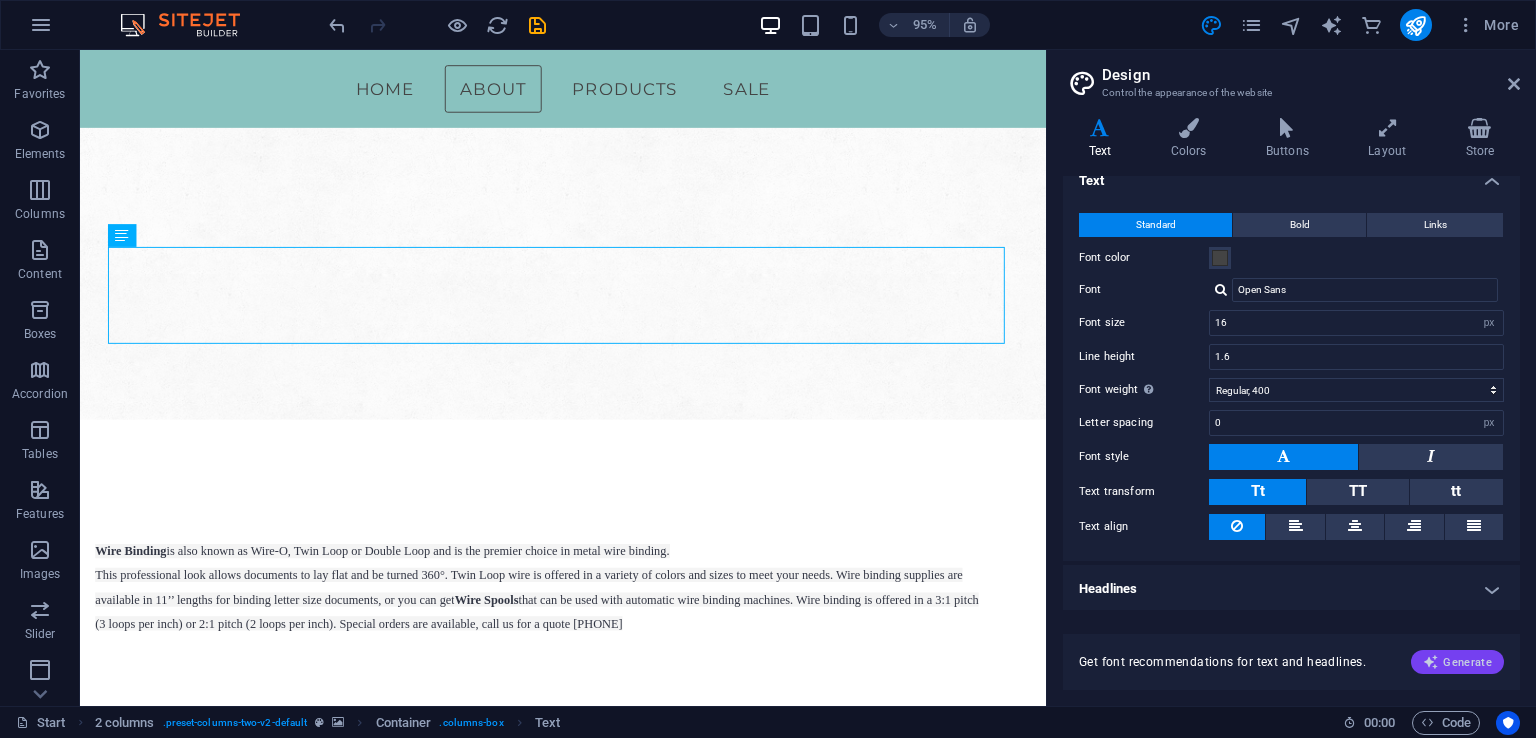 click on "Generate" at bounding box center [1457, 662] 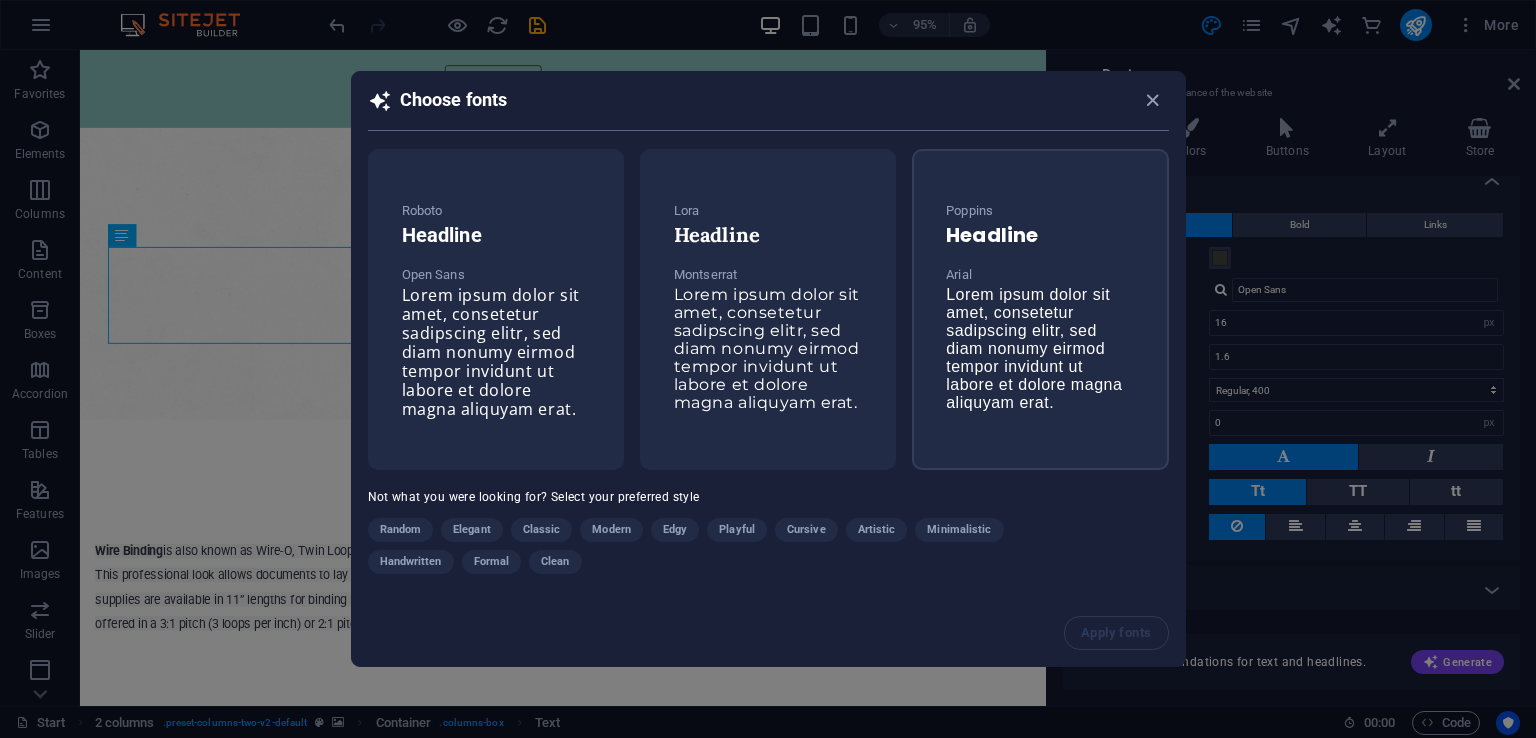 click on "Lorem ipsum dolor sit amet, consetetur sadipscing elitr, sed diam nonumy eirmod tempor invidunt ut labore et dolore magna aliquyam erat." at bounding box center (1034, 348) 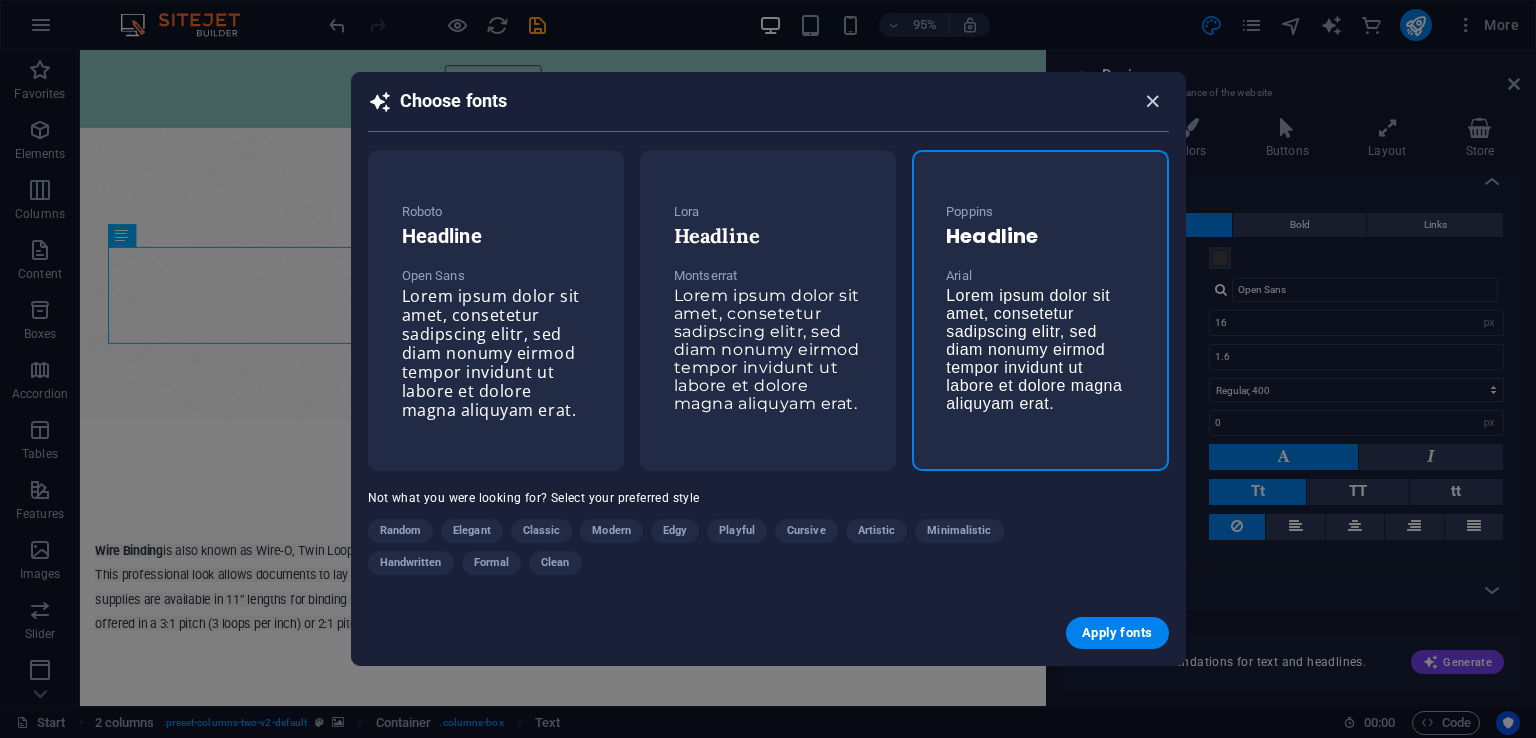 click at bounding box center [1152, 101] 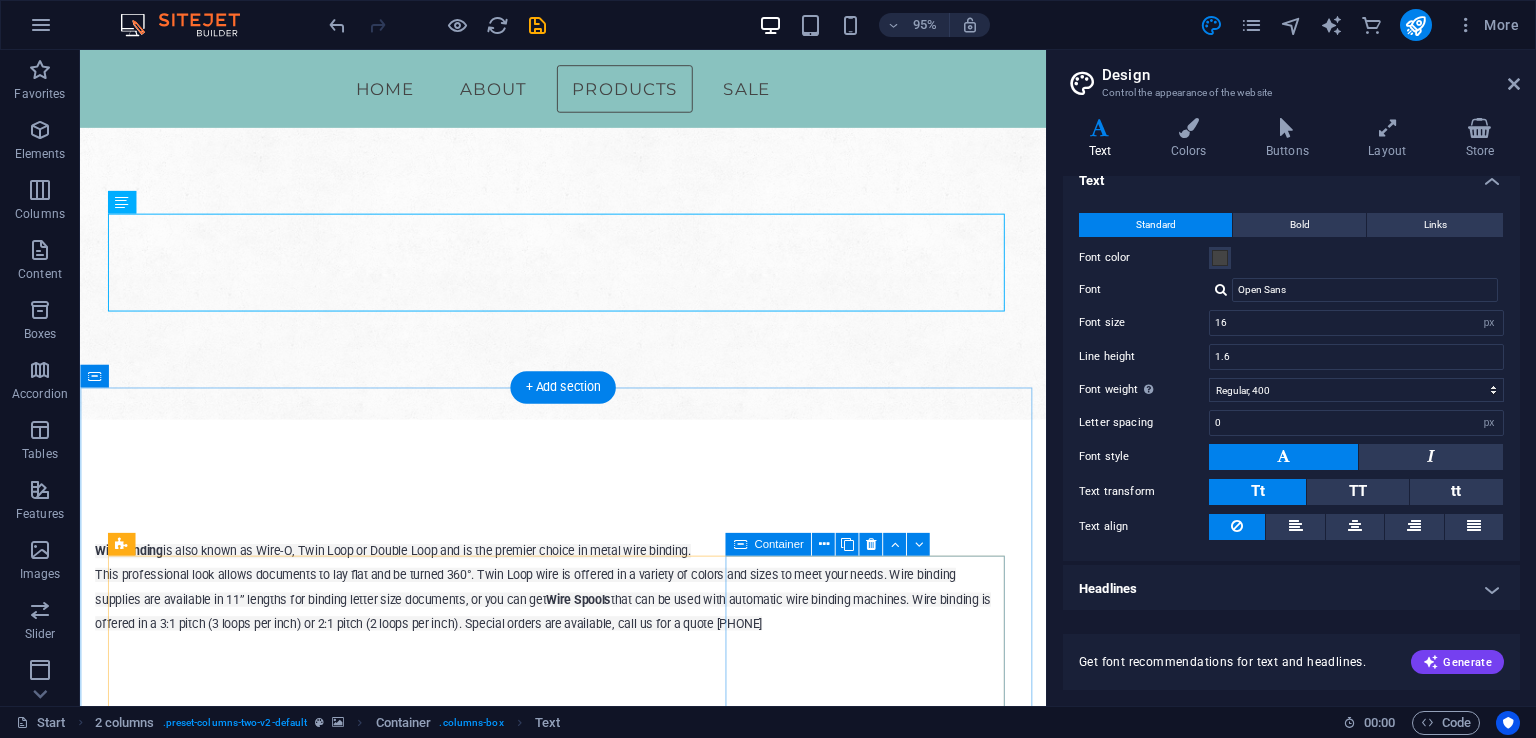 scroll, scrollTop: 400, scrollLeft: 0, axis: vertical 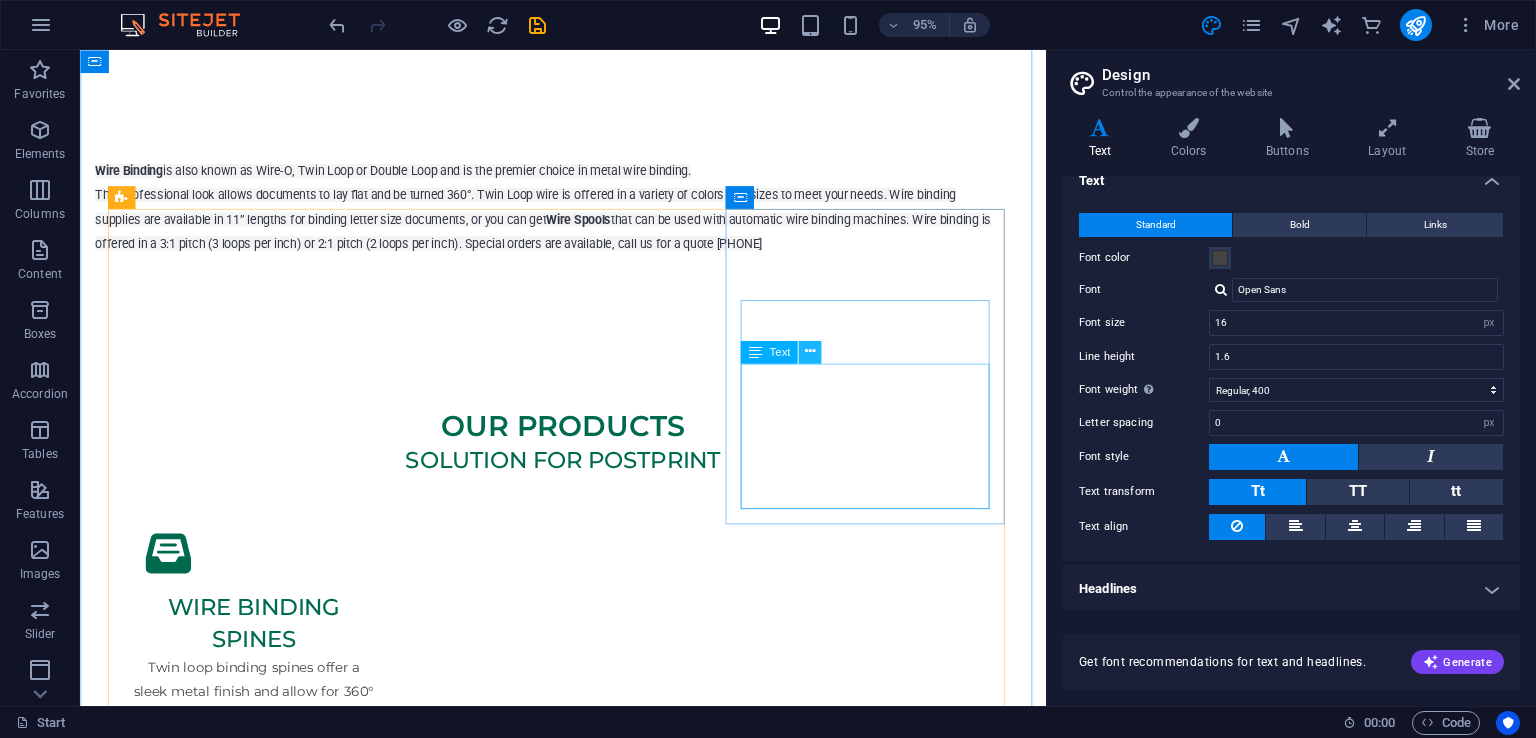click at bounding box center (810, 352) 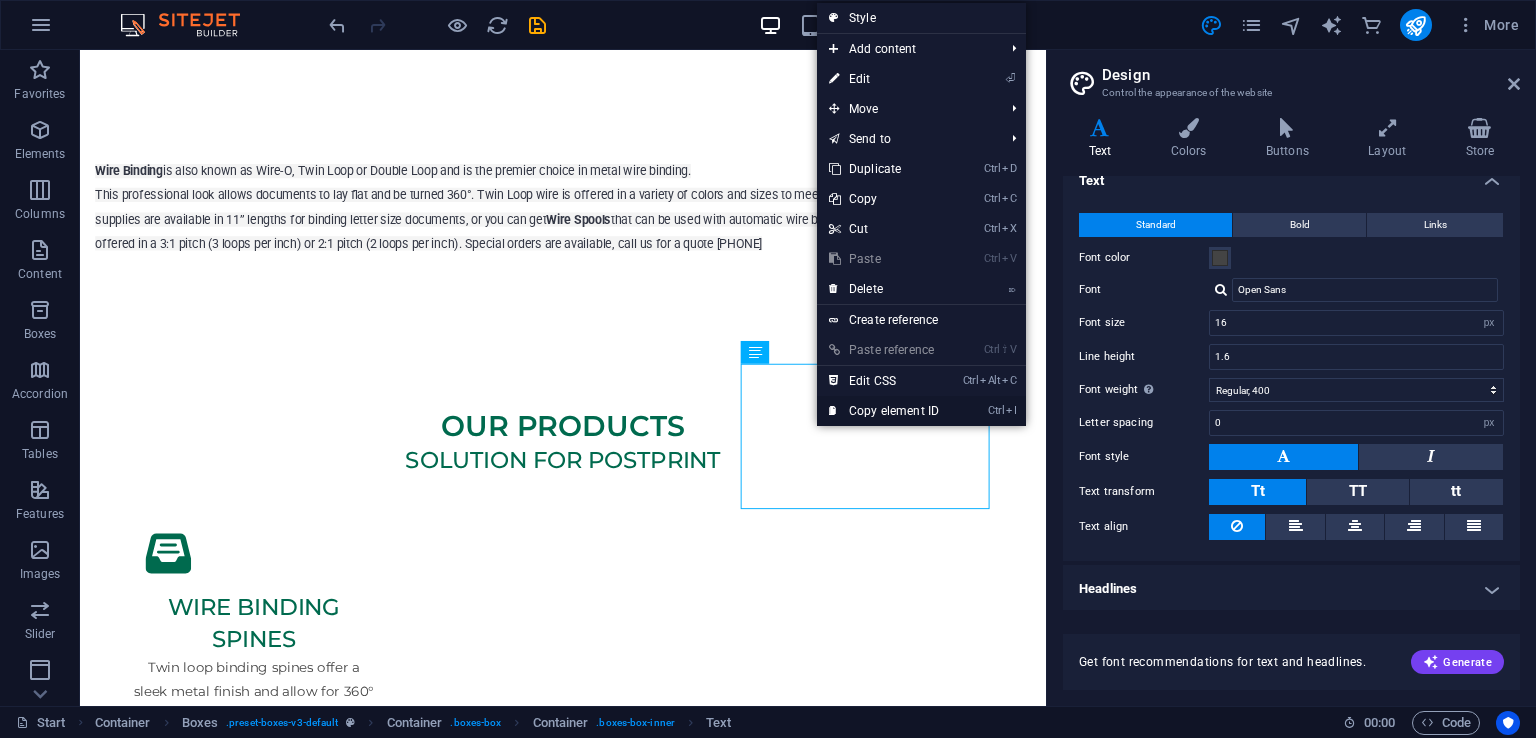 click on "Ctrl I  Copy element ID" at bounding box center [884, 411] 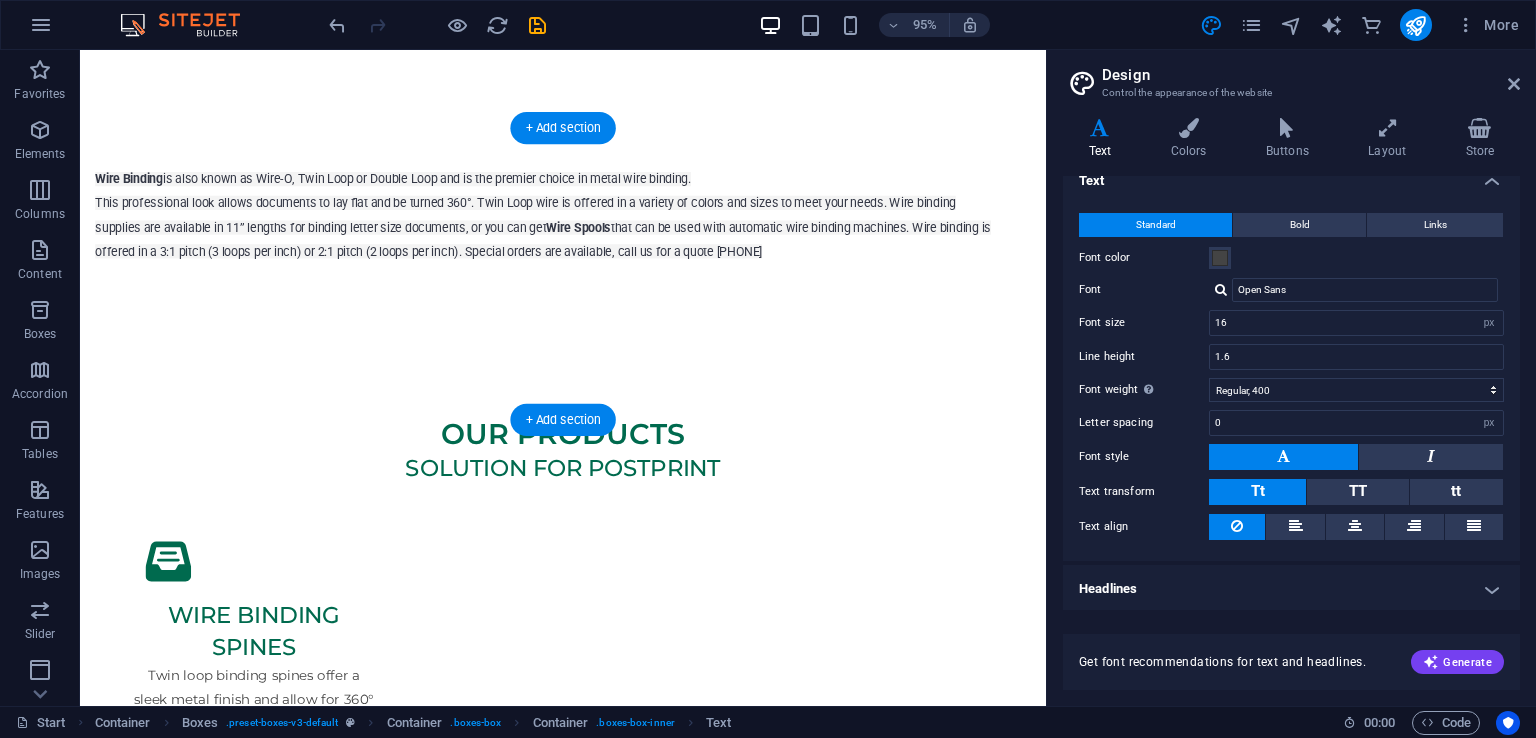 scroll, scrollTop: 0, scrollLeft: 0, axis: both 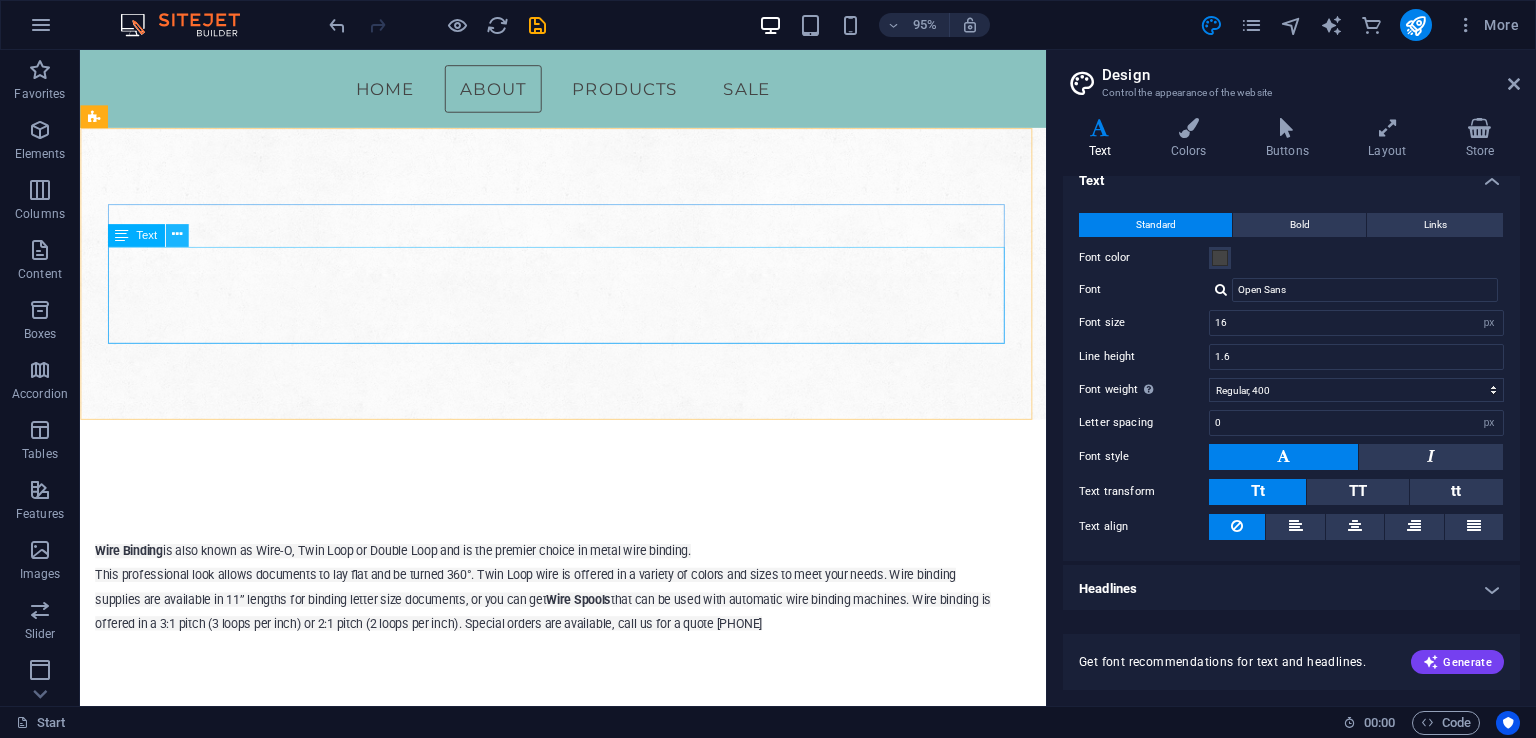 click at bounding box center [177, 235] 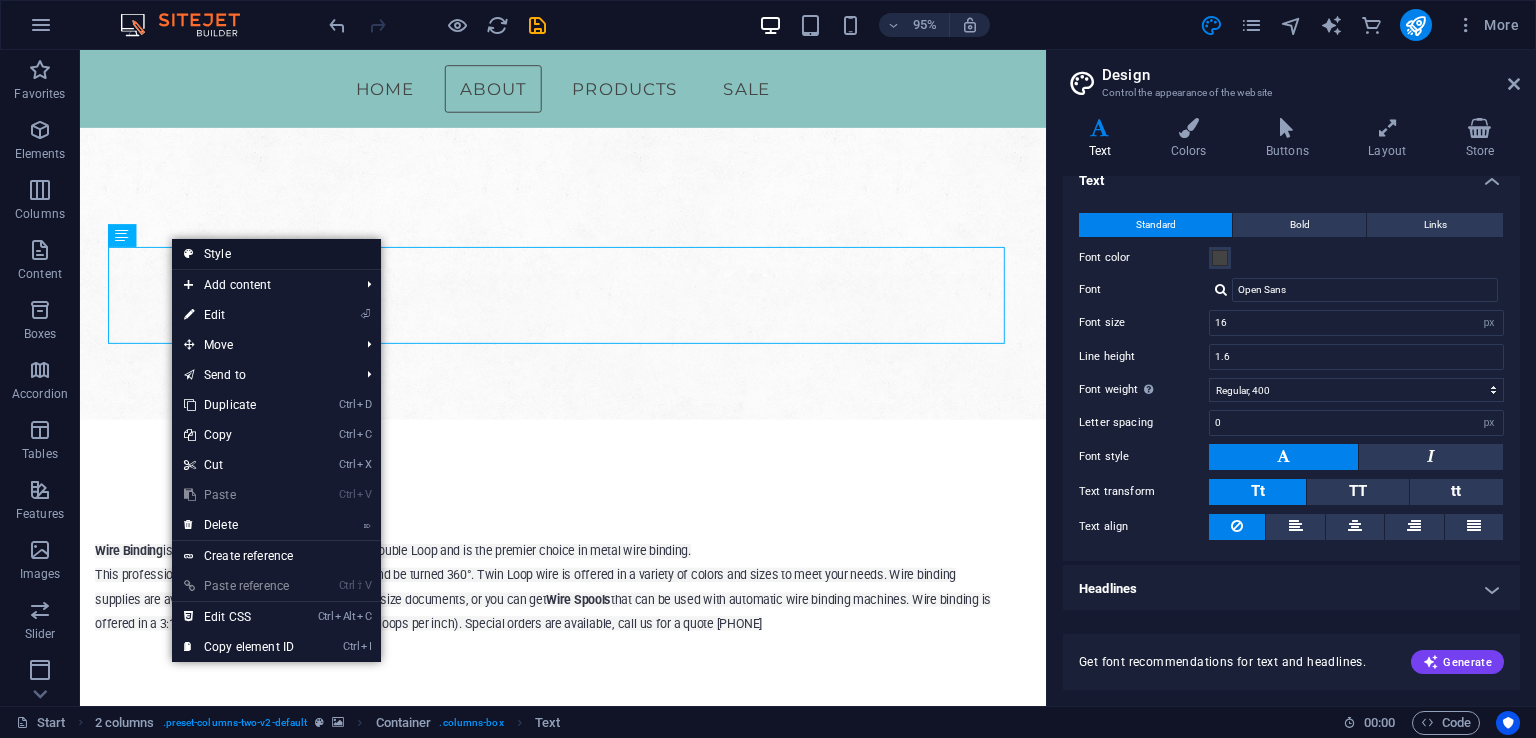click on "Style" at bounding box center [276, 254] 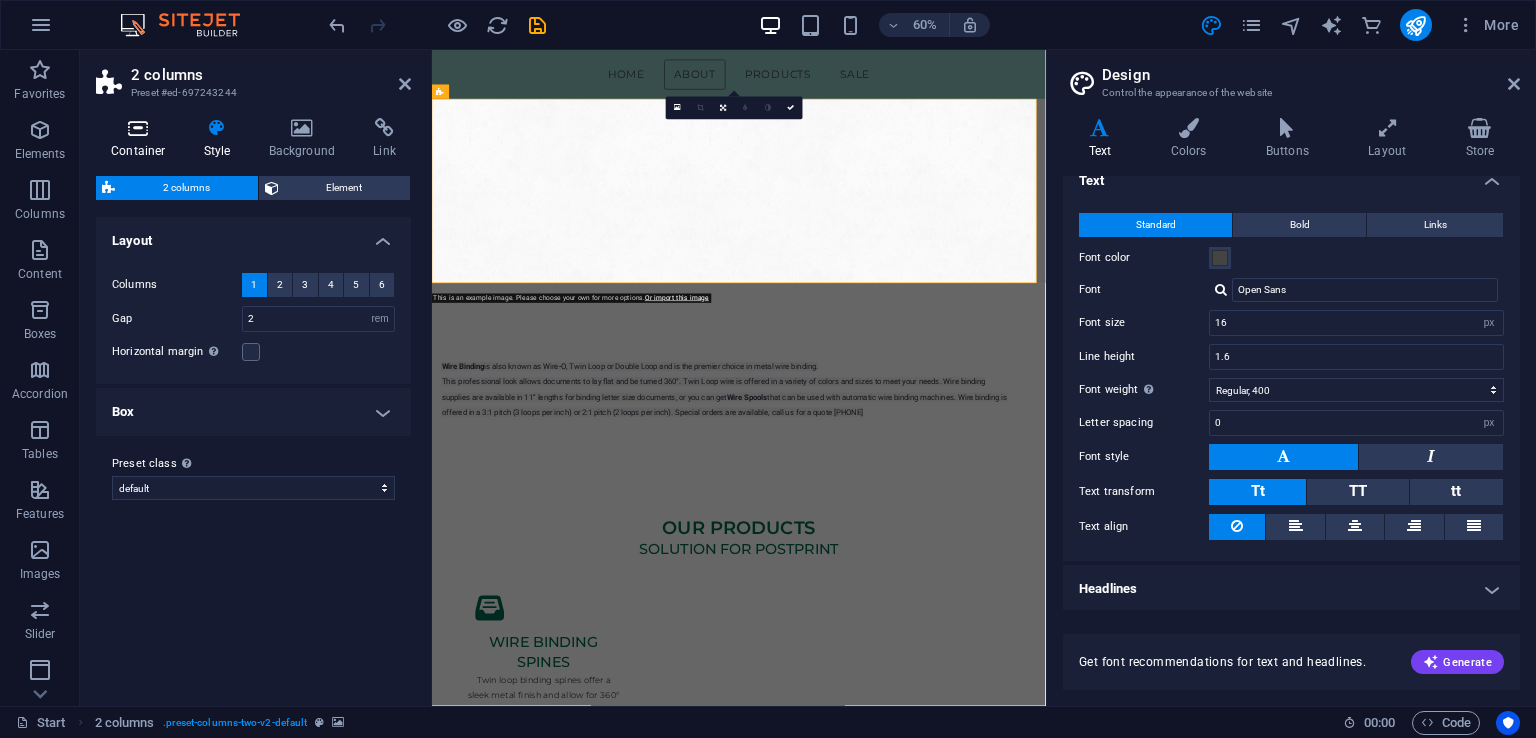 click on "Container" at bounding box center (142, 139) 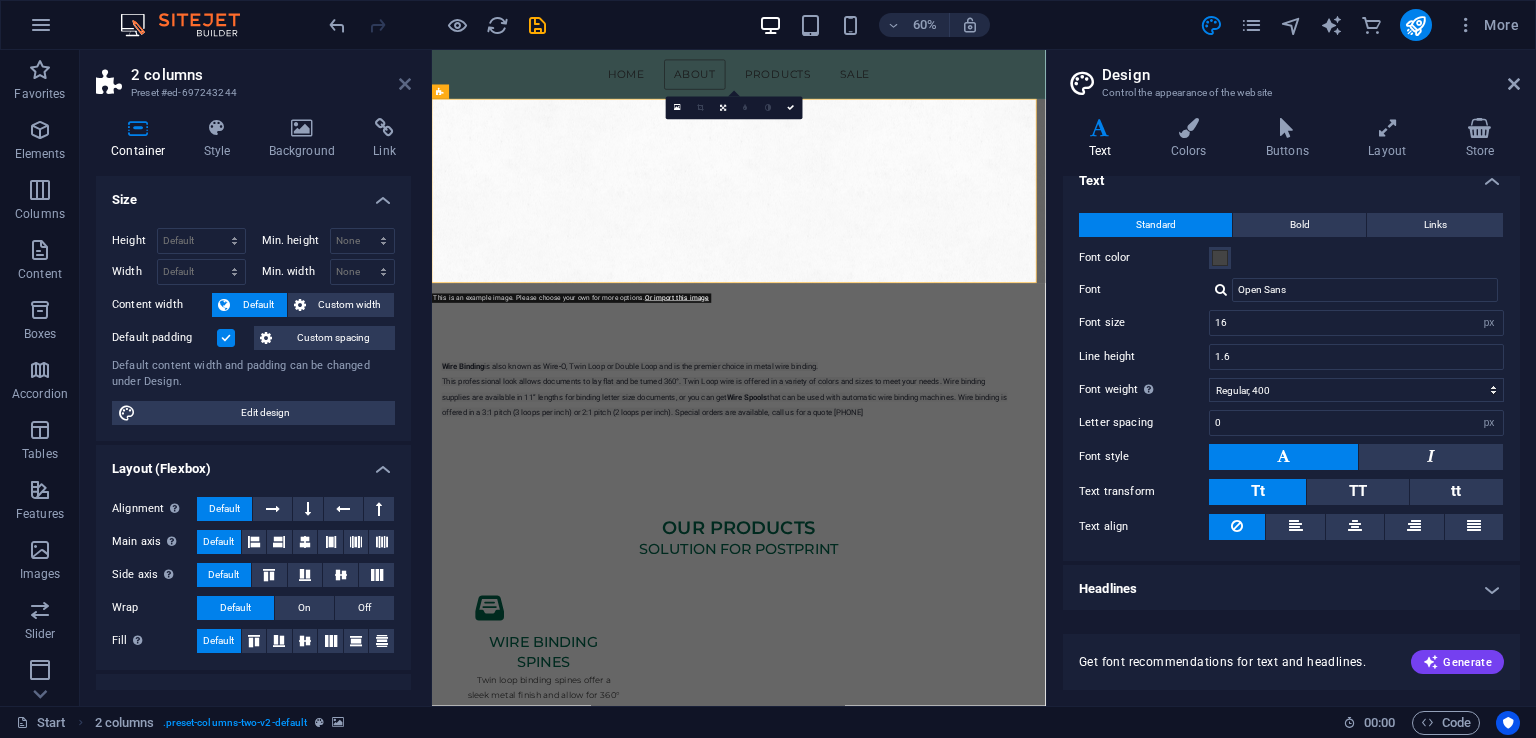 click at bounding box center [405, 84] 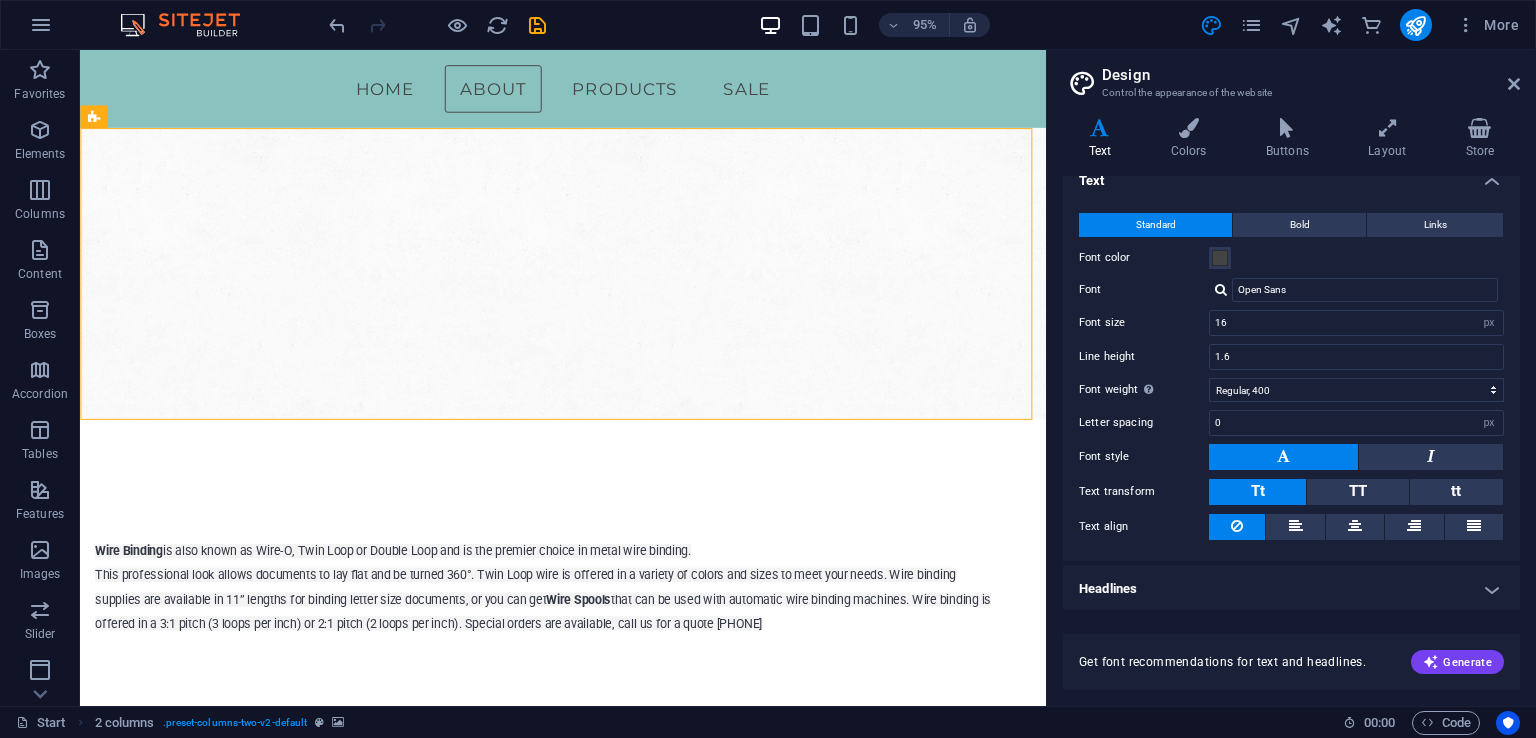 click on "Headlines" at bounding box center [1291, 589] 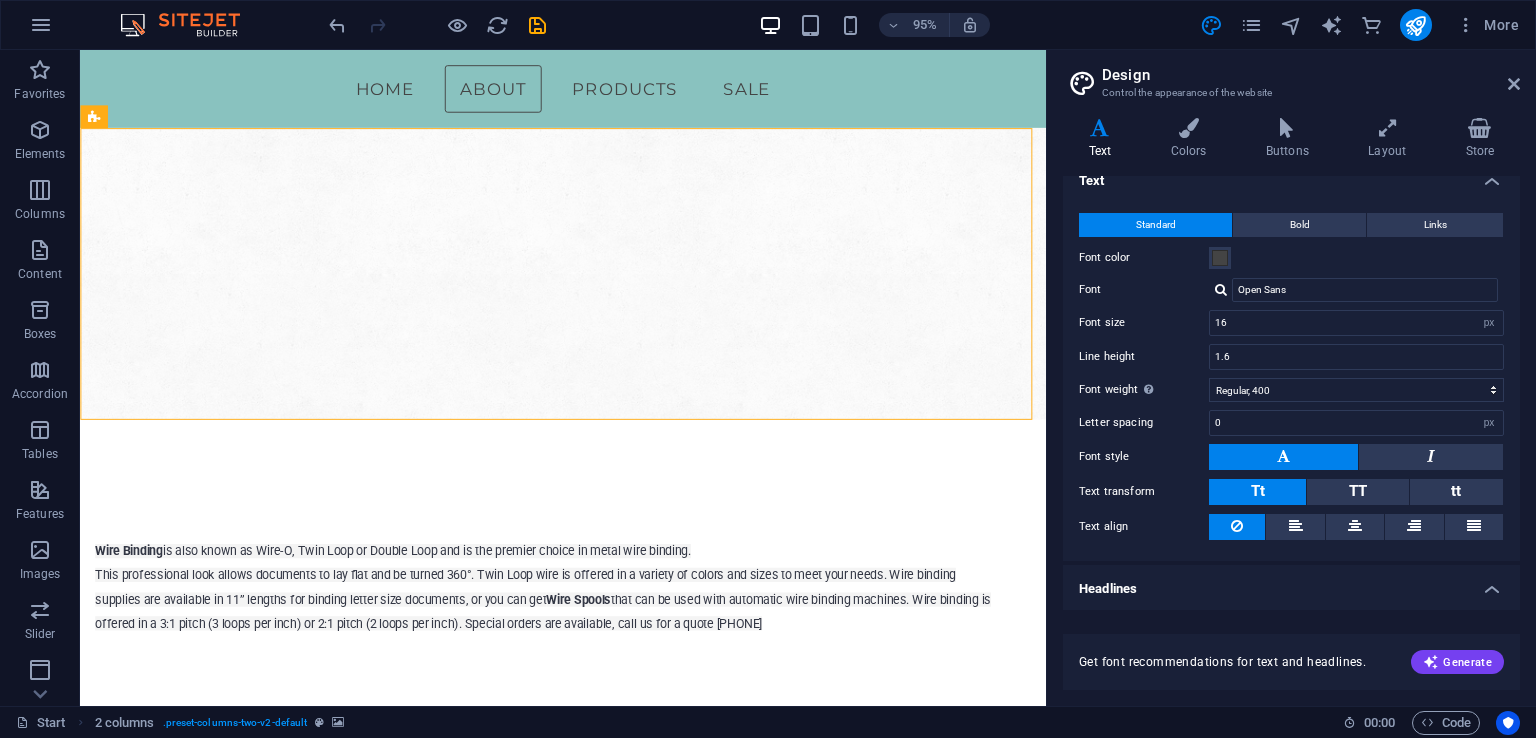 click on "Headlines" at bounding box center (1291, 583) 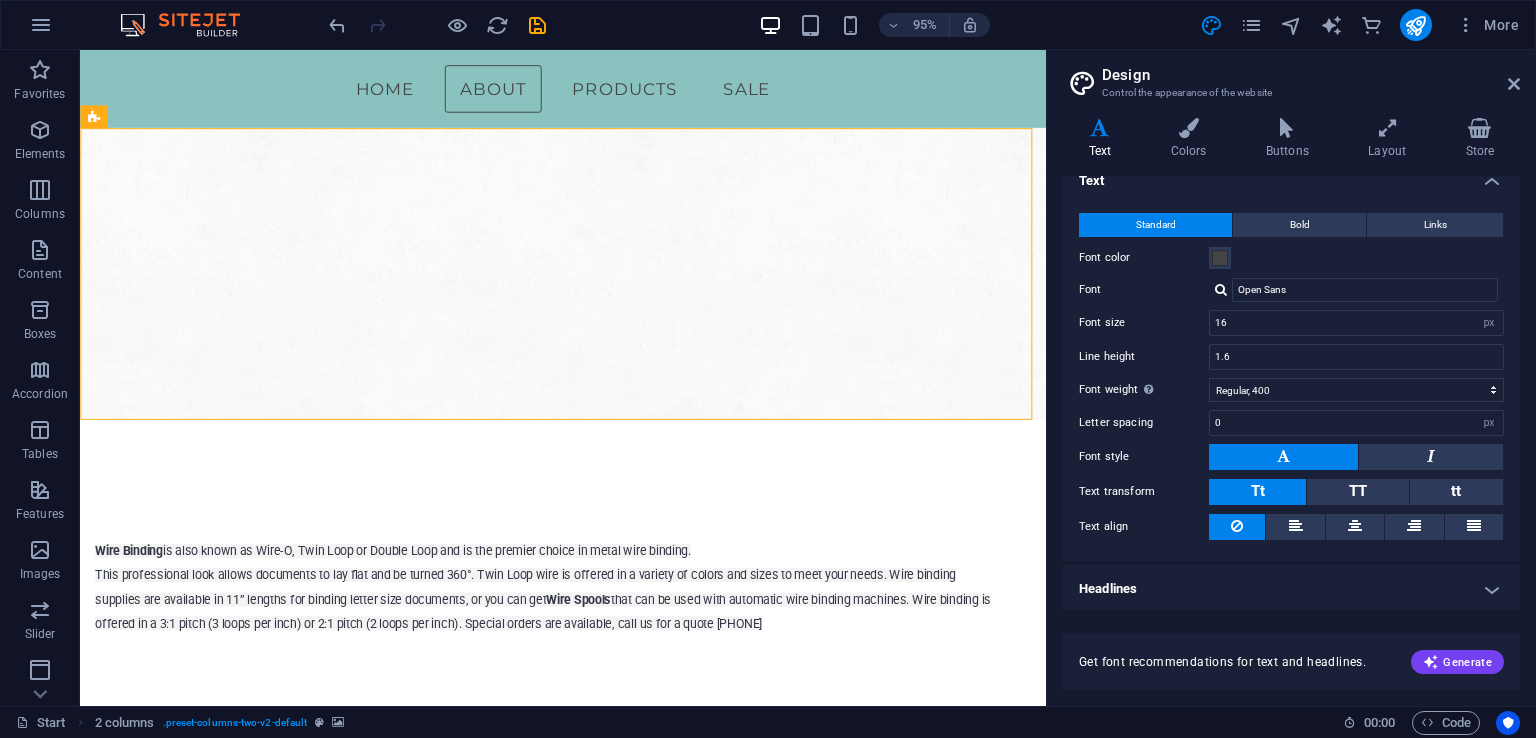 click on "Headlines" at bounding box center (1291, 589) 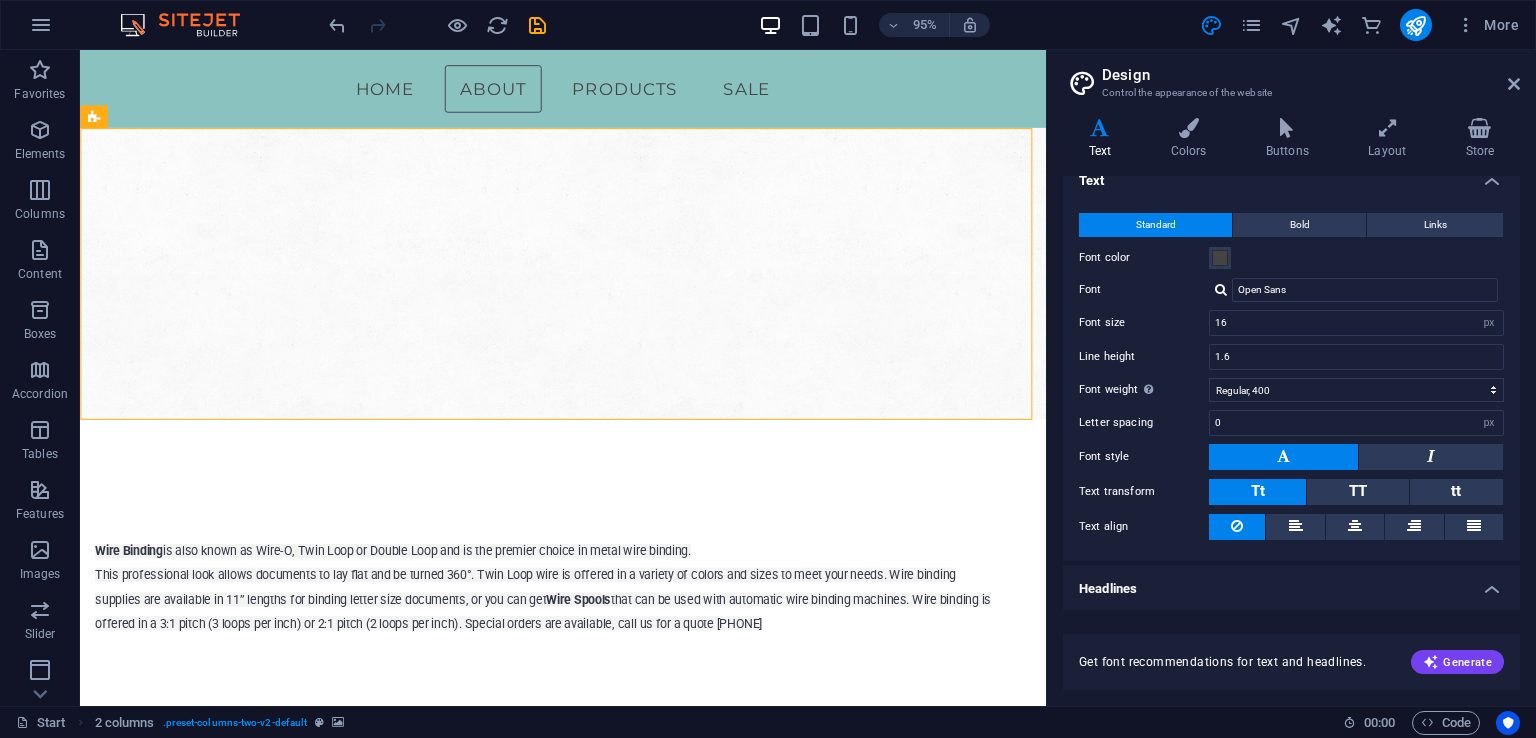 click on "Headlines" at bounding box center (1291, 583) 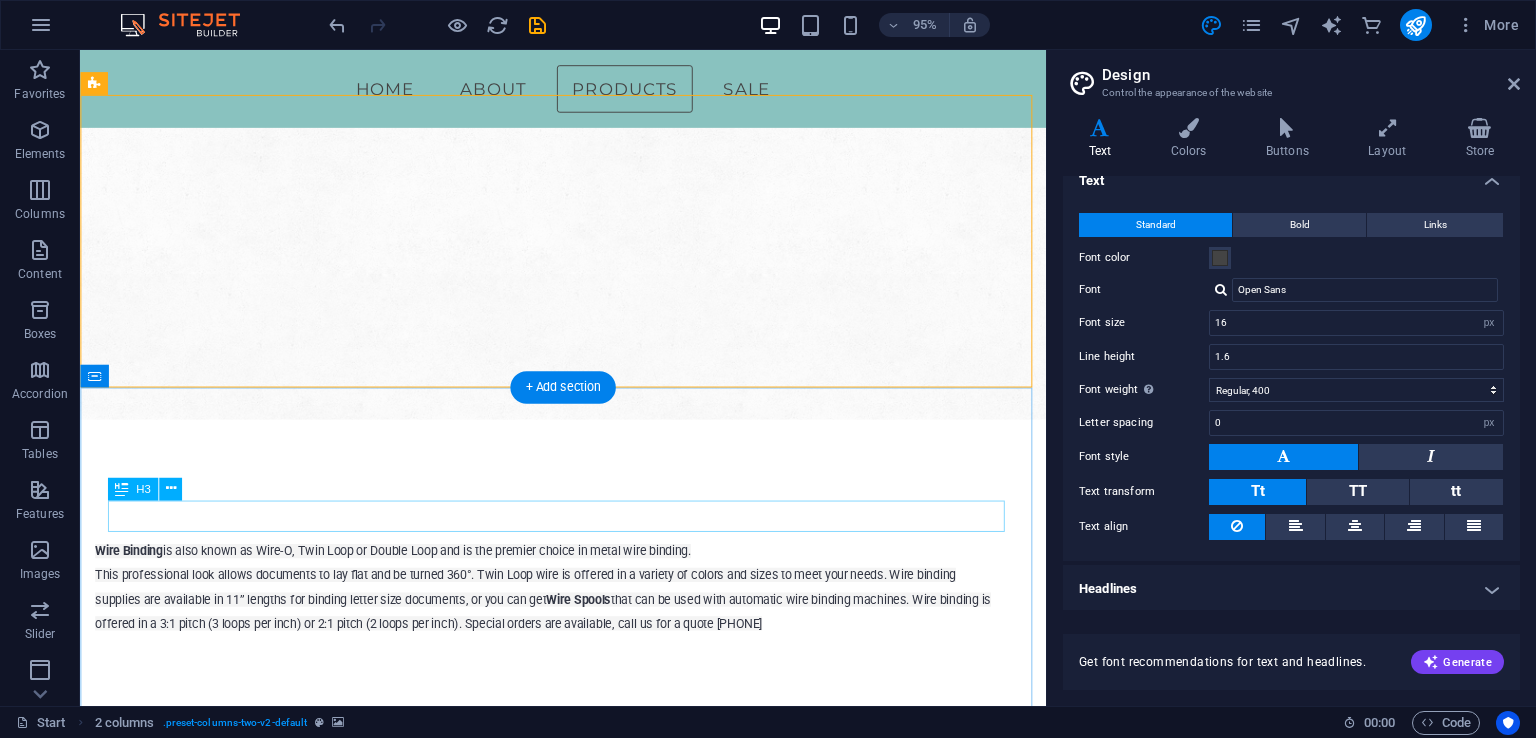 scroll, scrollTop: 666, scrollLeft: 0, axis: vertical 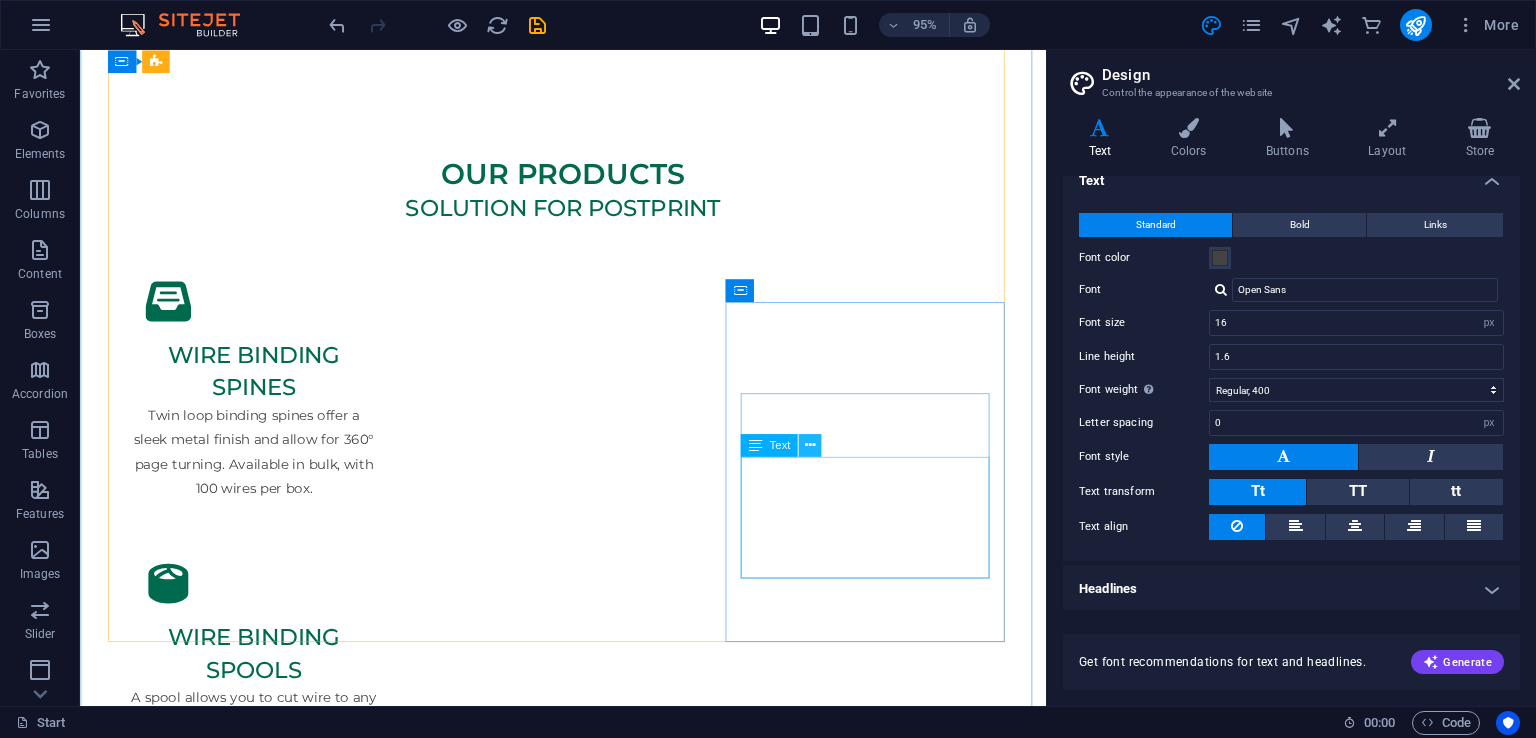 click at bounding box center [810, 445] 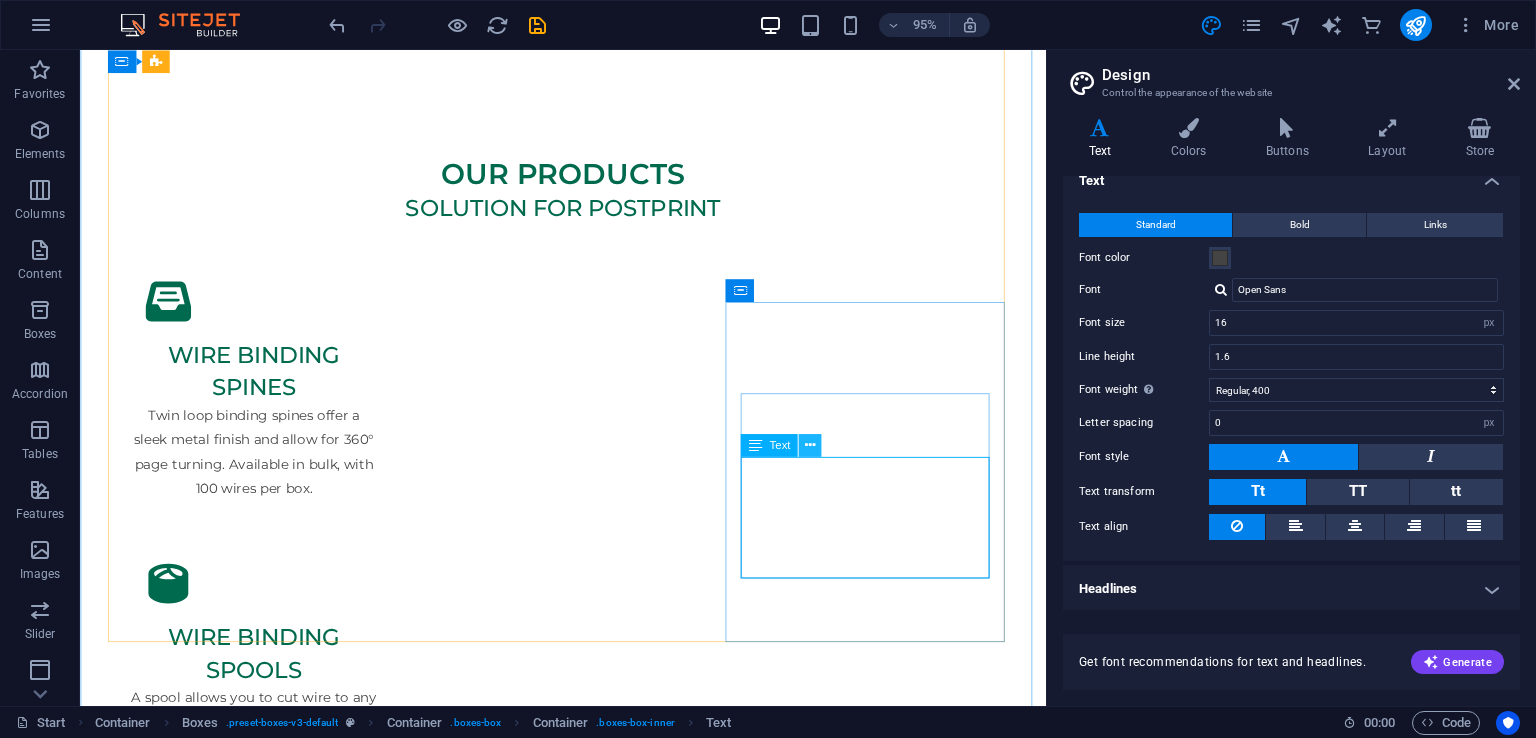 click at bounding box center [810, 445] 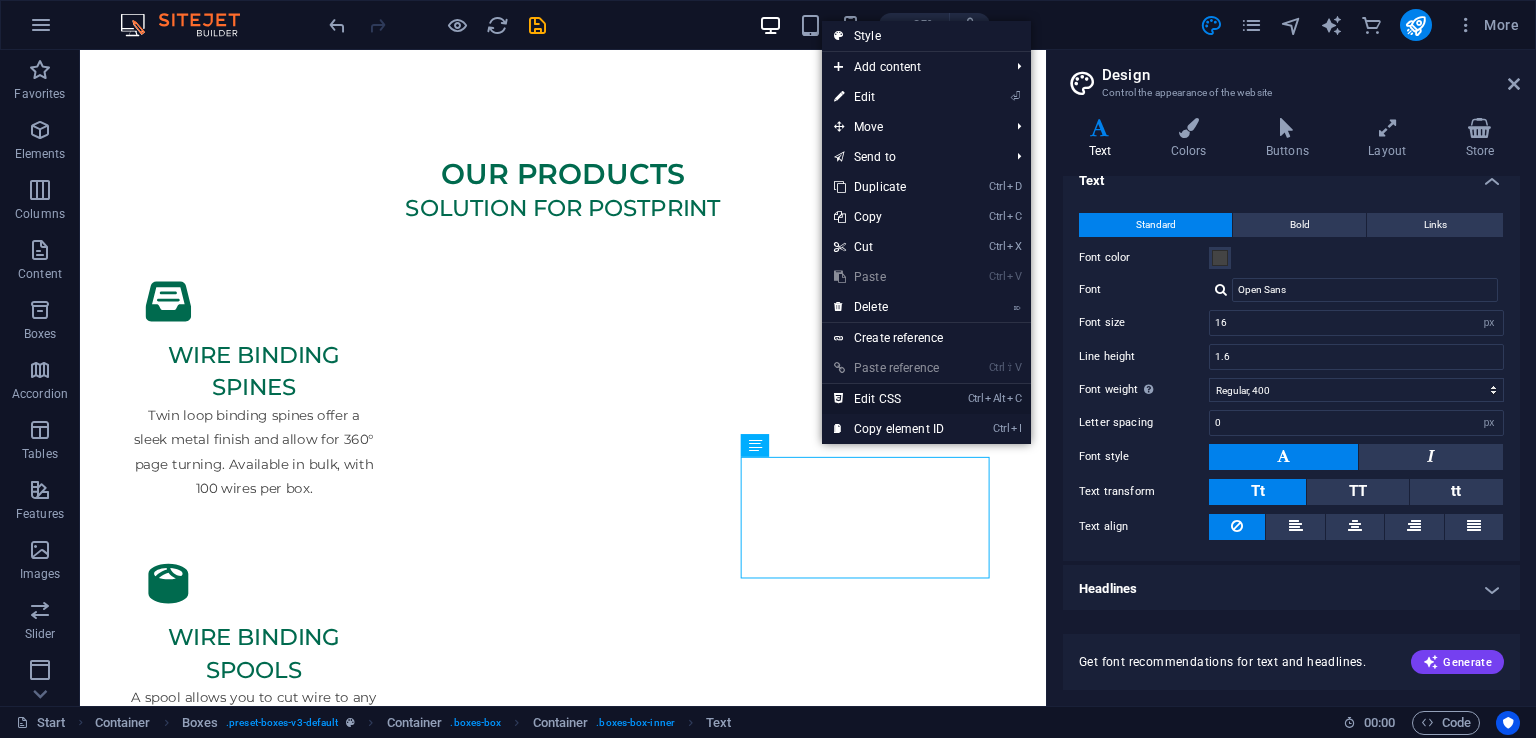 click on "Ctrl Alt C  Edit CSS" at bounding box center (889, 399) 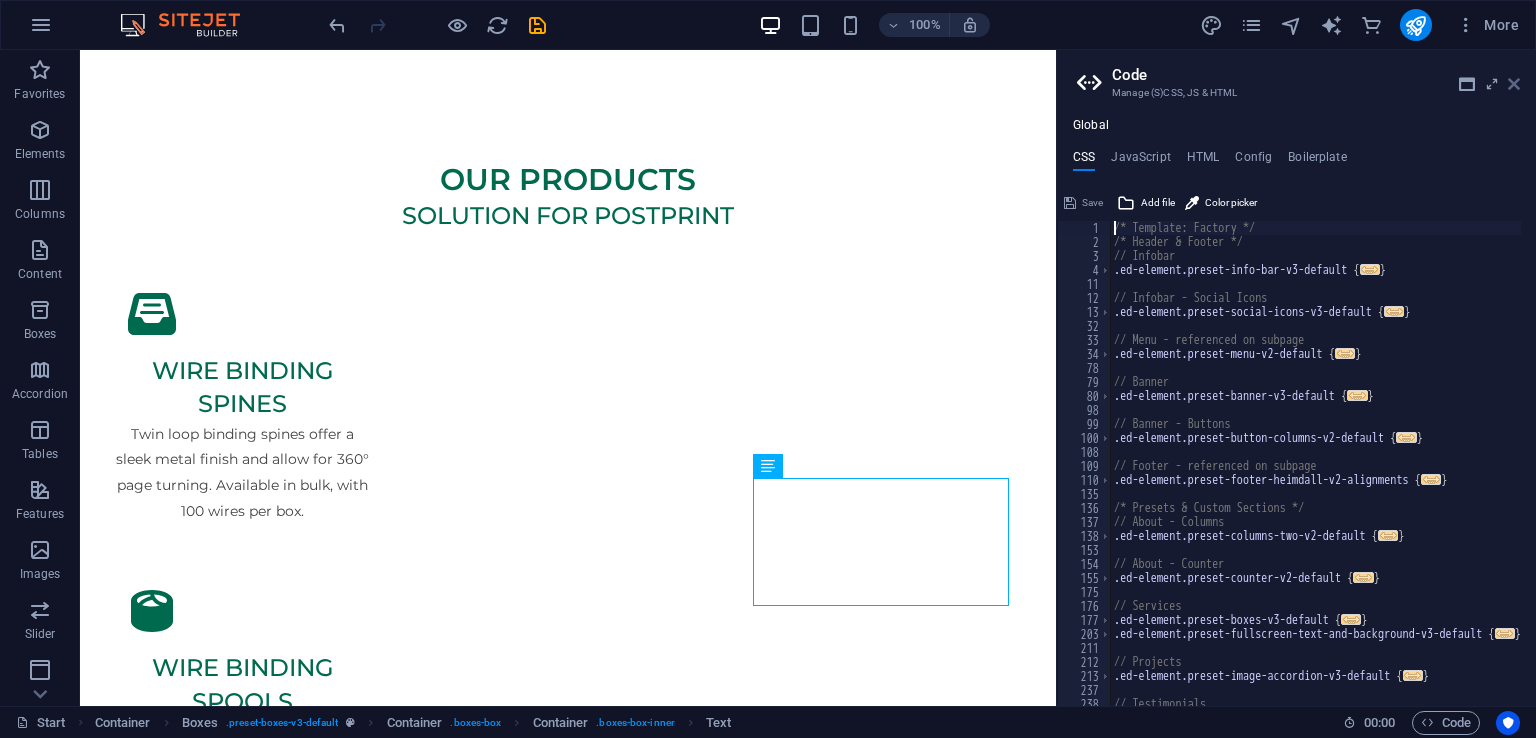 click at bounding box center (1514, 84) 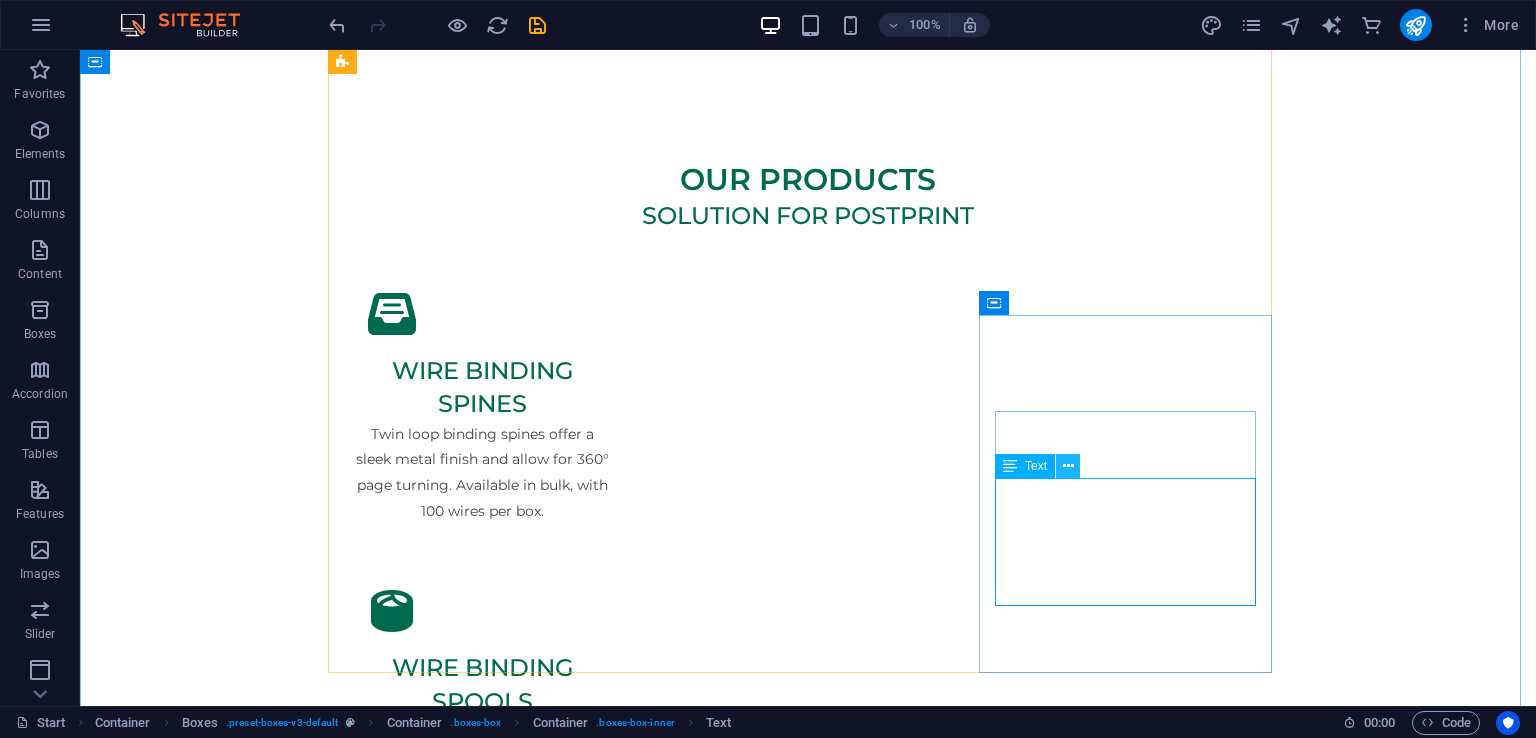 click at bounding box center (1068, 466) 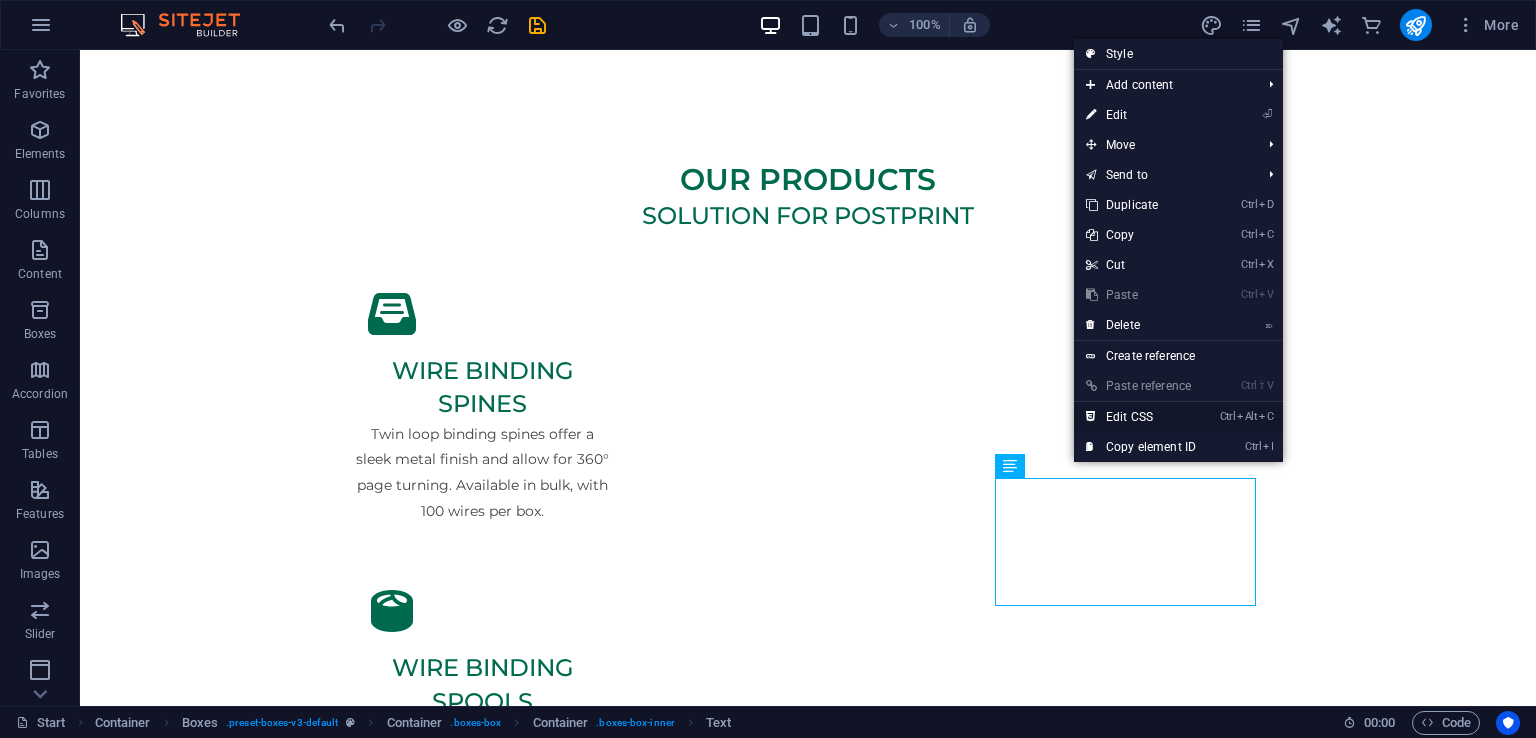 click on "Ctrl Alt C  Edit CSS" at bounding box center [1141, 417] 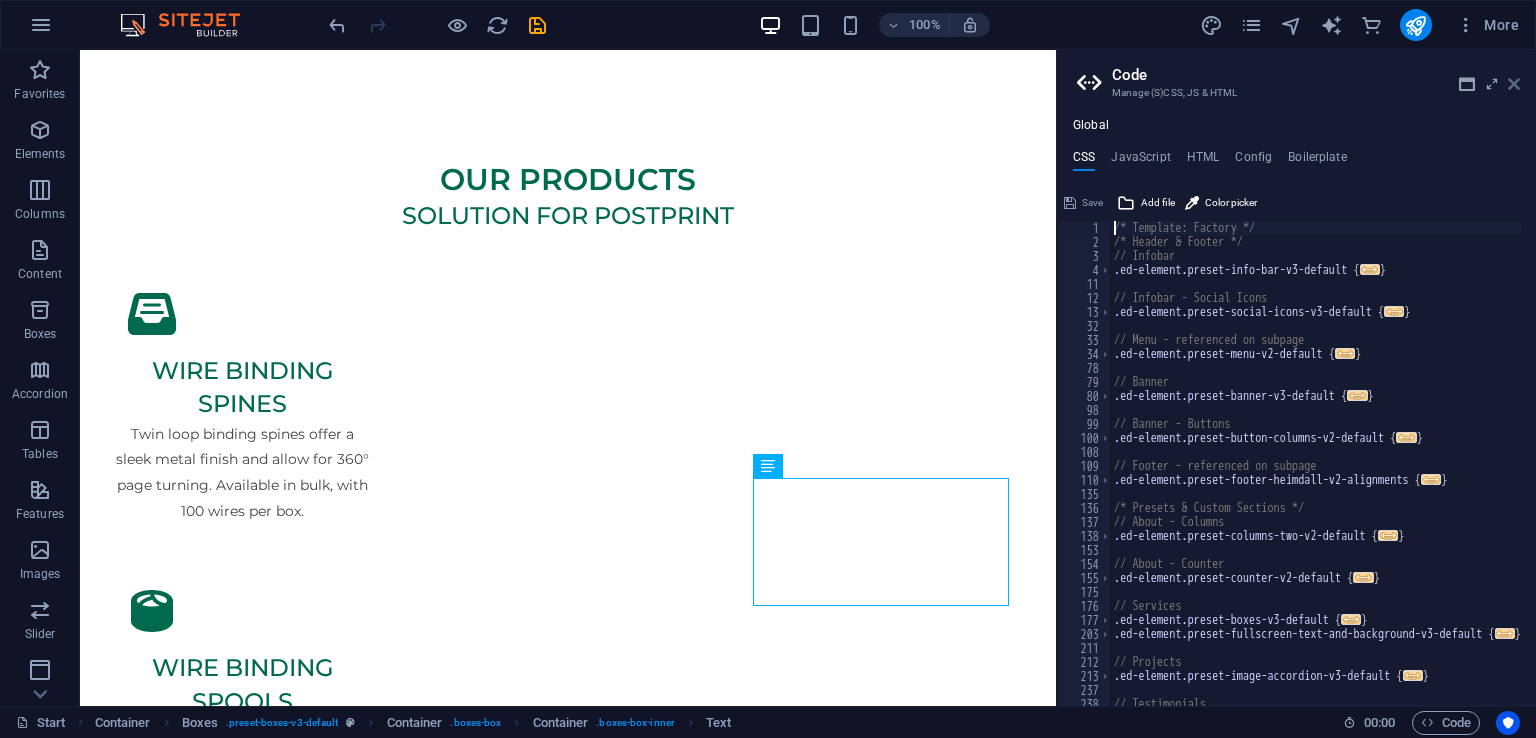 click at bounding box center [1514, 84] 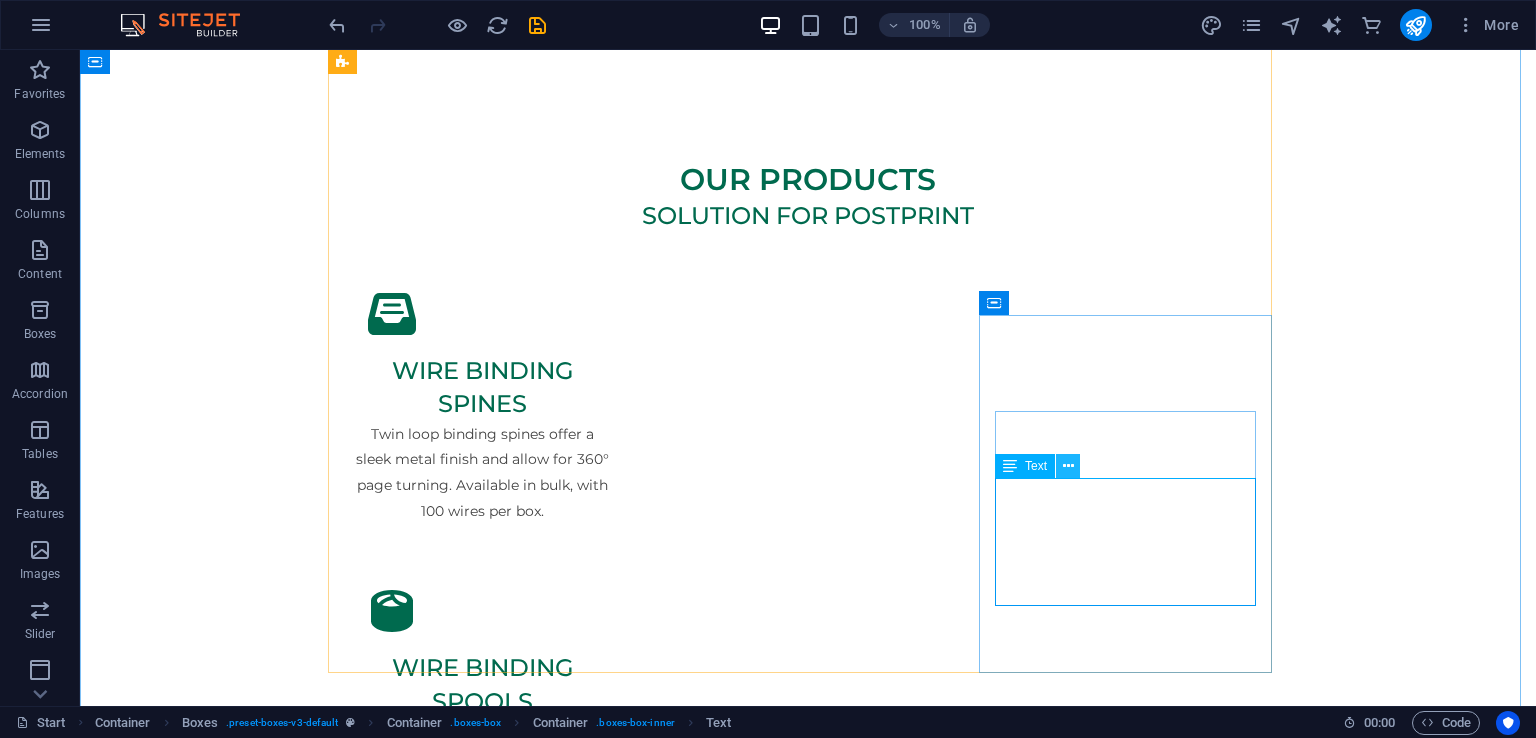 click at bounding box center [1068, 466] 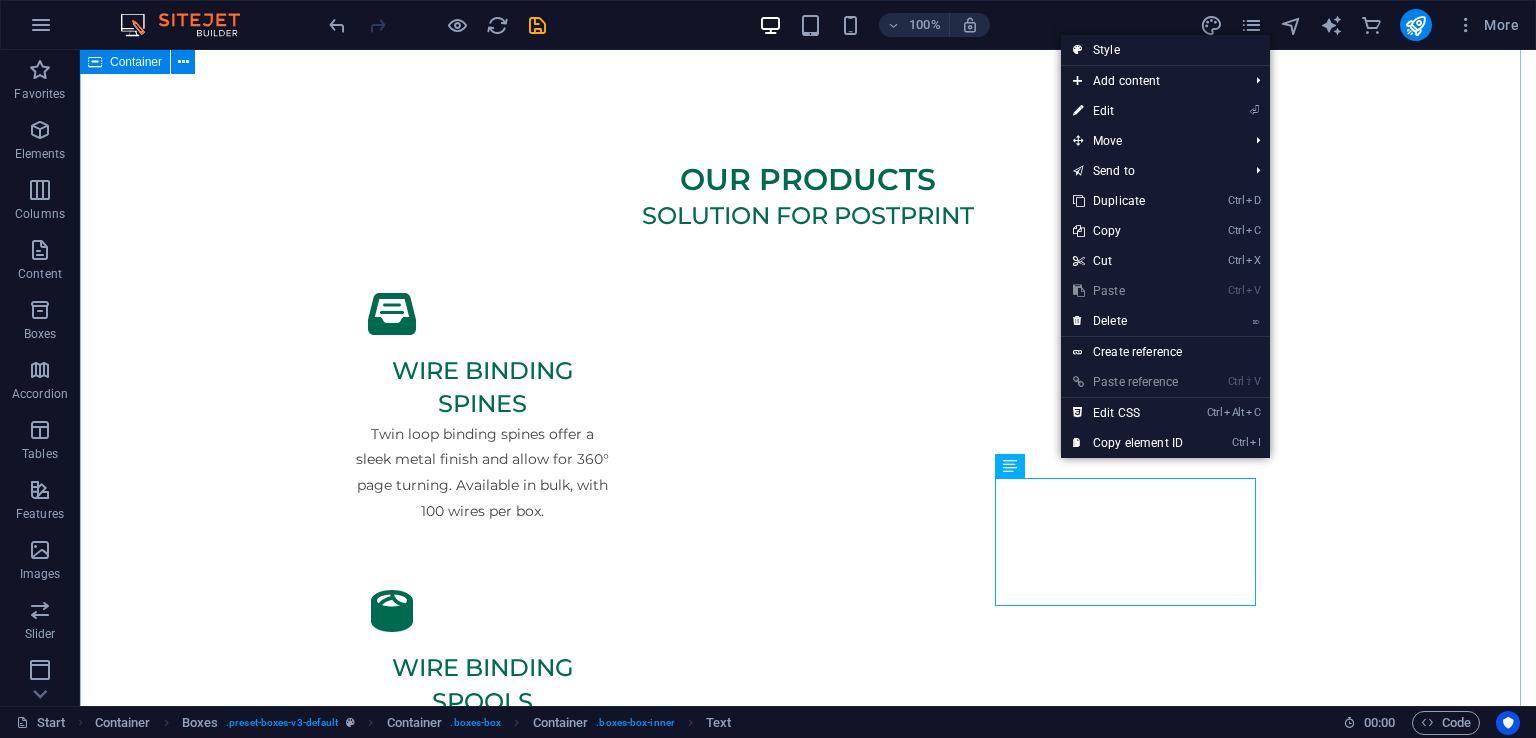 click on "Our products Solution for postprint wire binding  spines Twin loop binding spines offer a sleek metal finish and allow for 360° page turning. Available in bulk, with 100 wires per box. wire binding  spools   A spool allows you to cut wire to any length, minimizing waste. Available in various sizes and colors like black, white, and silver, you can easily select the wire diameter you need. wire calendar hangers Easily DIY your own calendars with our wire hook hangers in just minutes. Available in white, silver and black, and lengths from 70 to 300 mm.  Each box contains 1000 hangers. custom wire  cuts   We recommend our specialized cutting service. We can produce custom cut bindings in nearly any length from larger spools, available in a variety of stocked colors and wire diameters, ranging from 1/4" to 1". Choose from 3:1 or 2:1 pitch options to fit your wire binding machine. stitching  wire nylon coated  wire" at bounding box center [808, 1232] 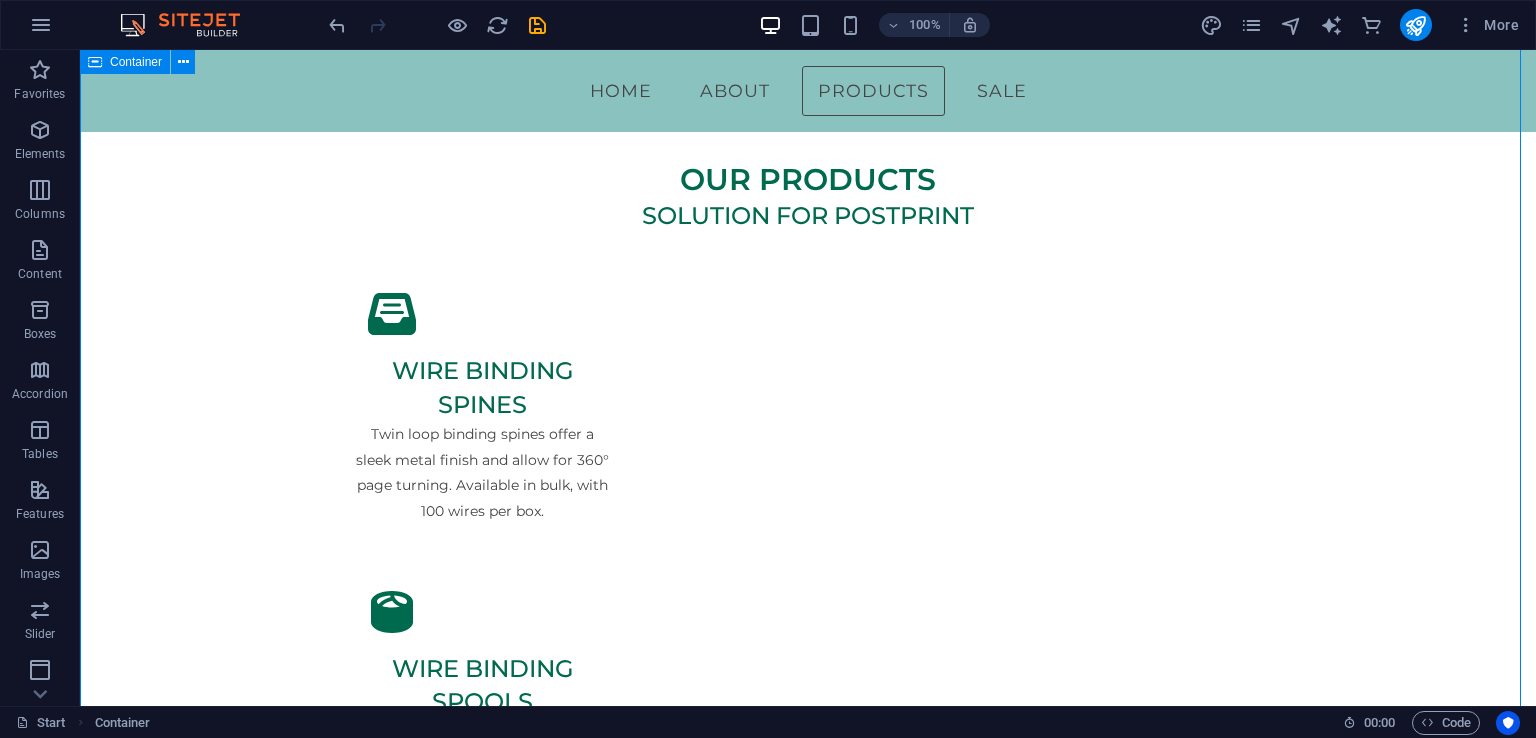 scroll, scrollTop: 0, scrollLeft: 0, axis: both 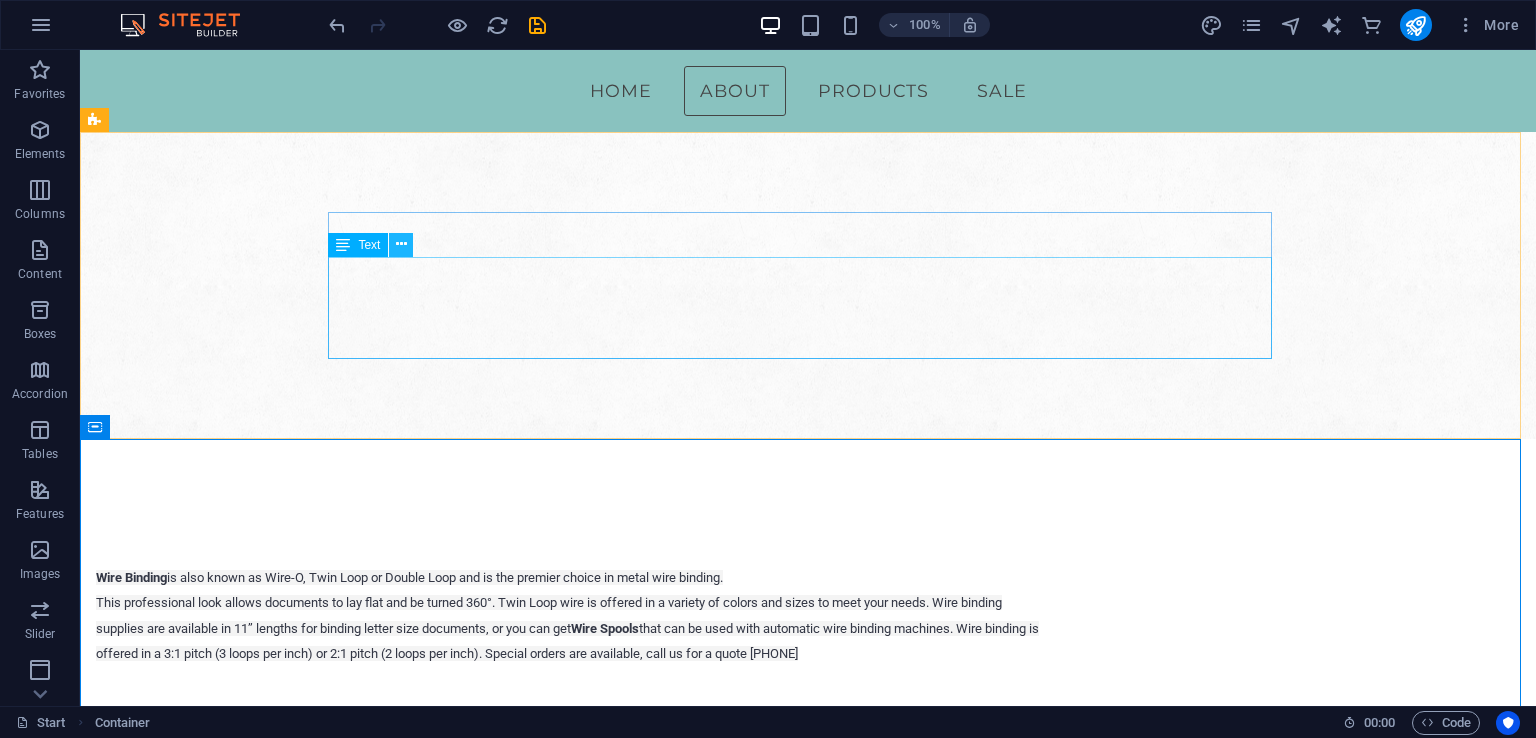 click at bounding box center [401, 244] 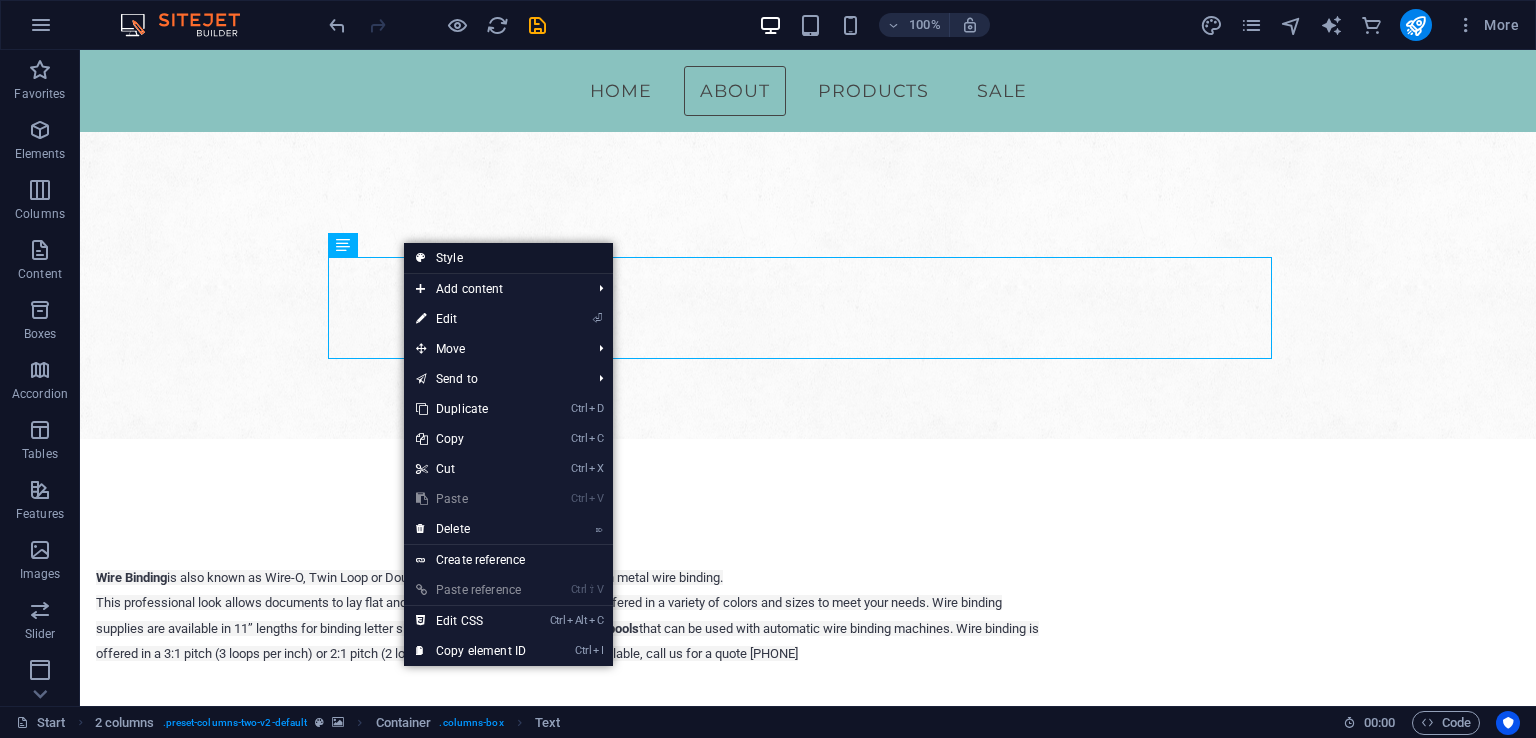 click on "Style" at bounding box center [508, 258] 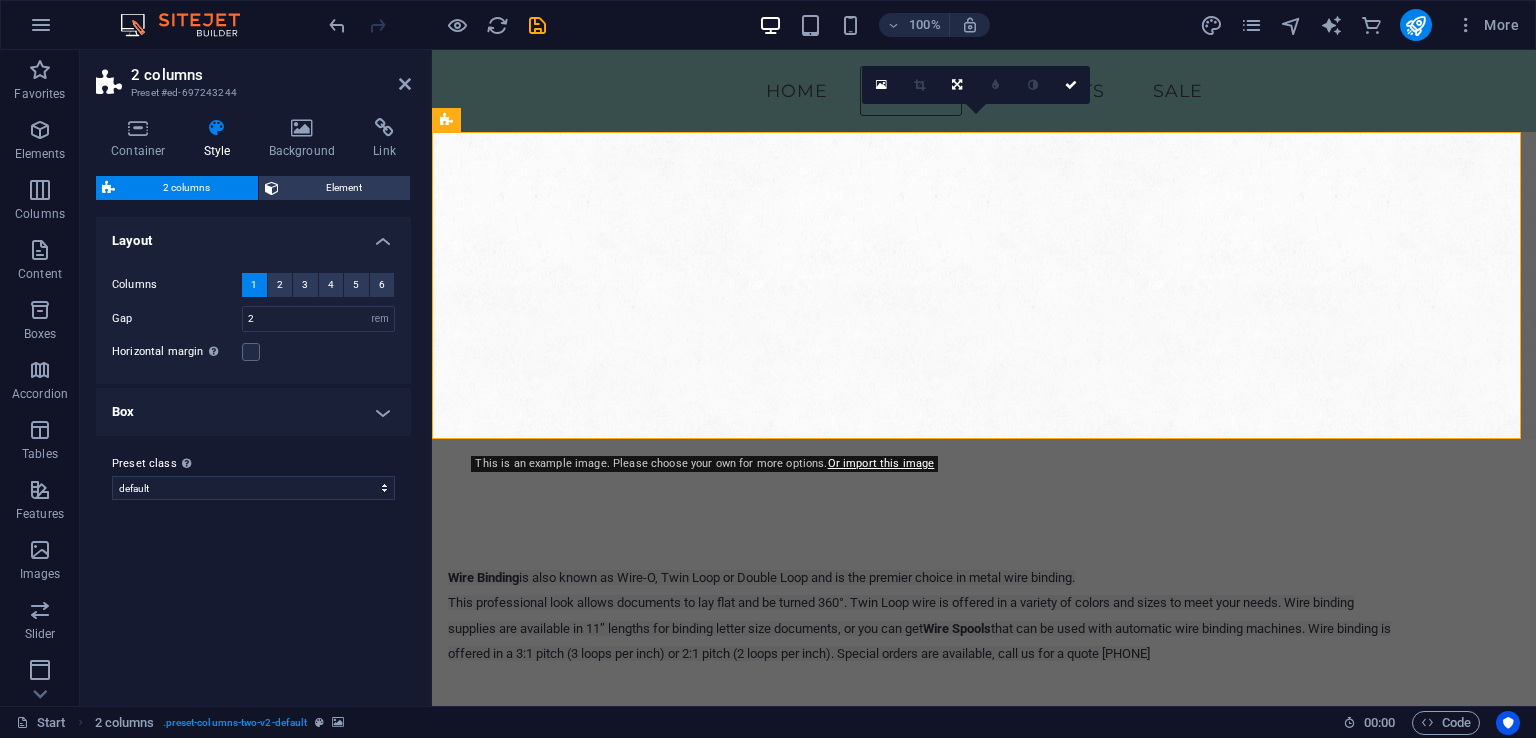 click on "Box" at bounding box center [253, 412] 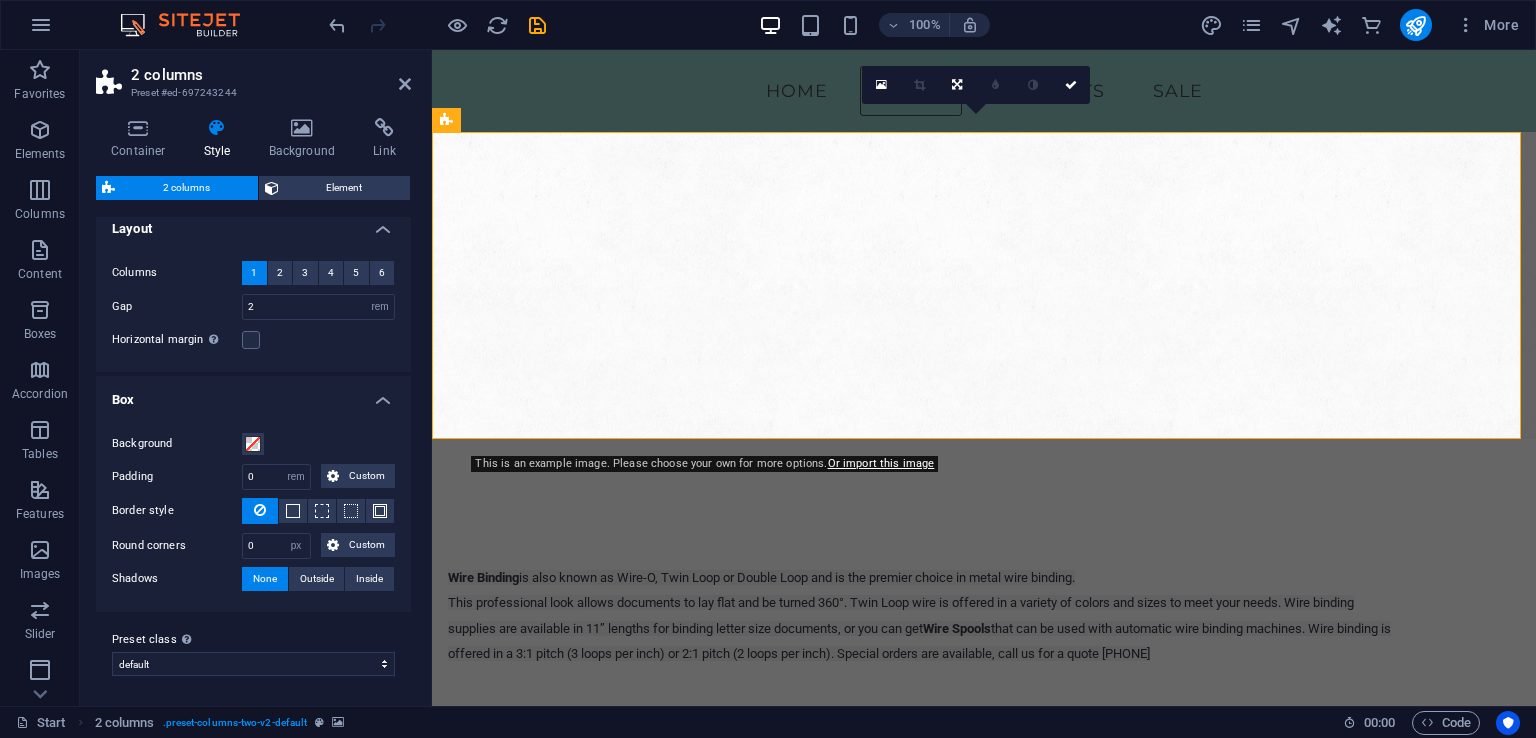 scroll, scrollTop: 0, scrollLeft: 0, axis: both 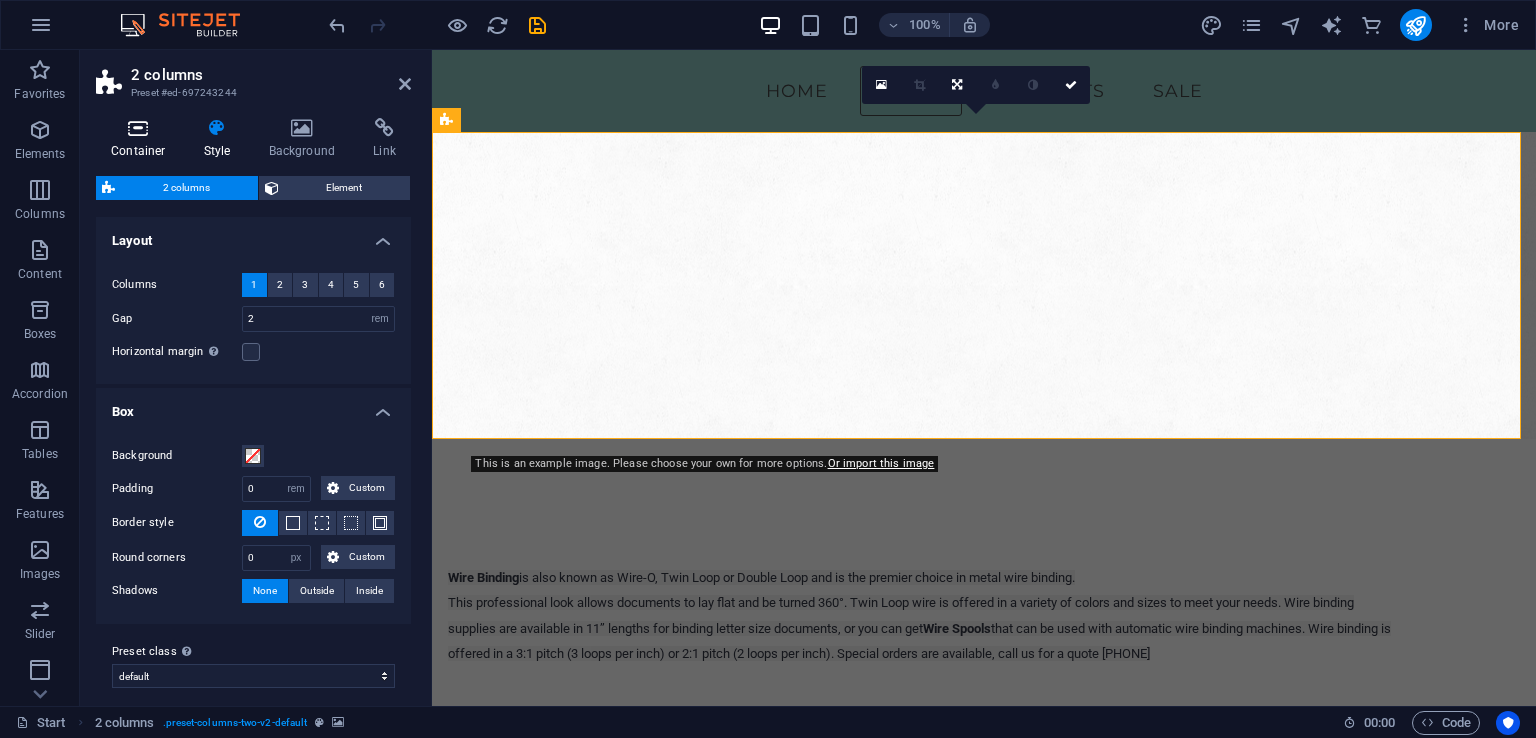 click at bounding box center [138, 128] 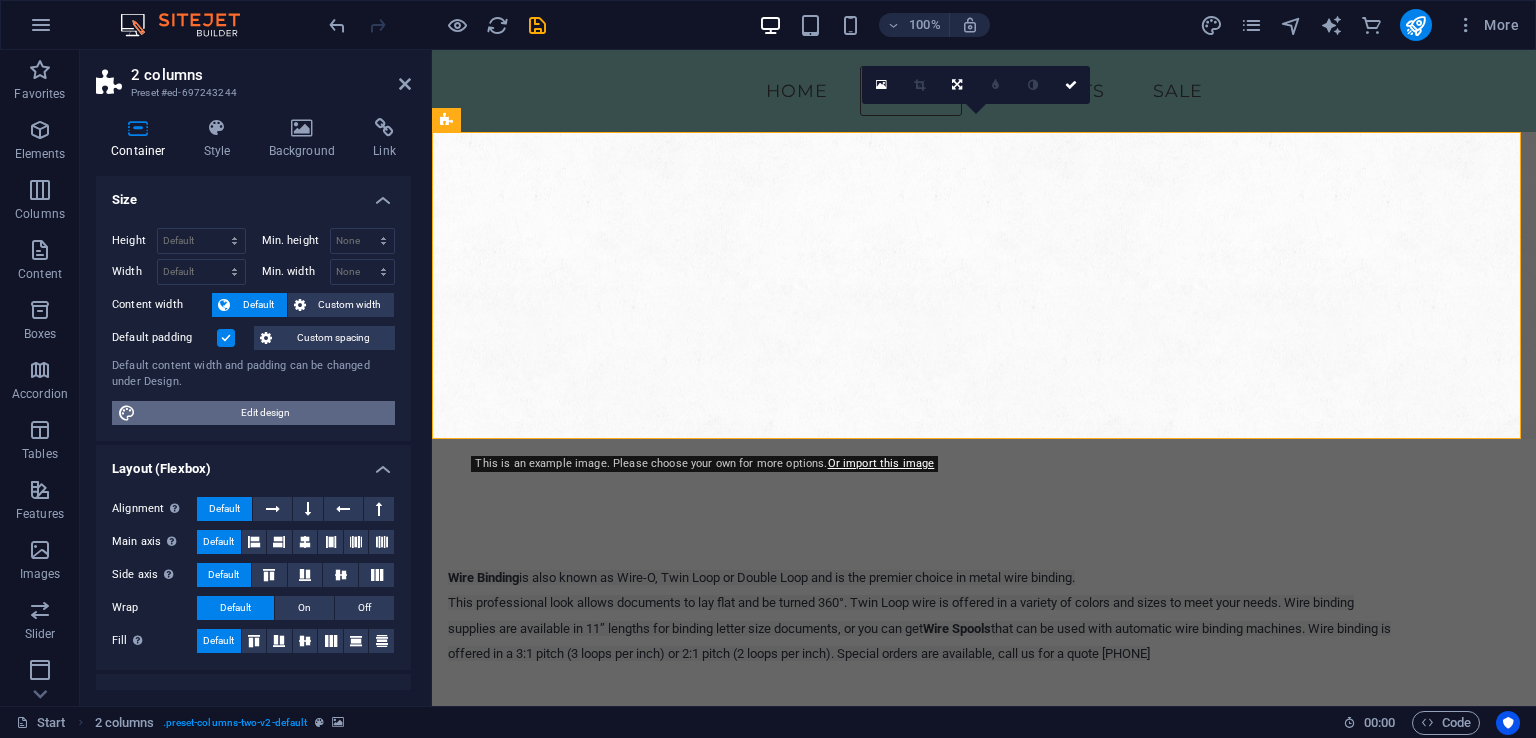 click on "Edit design" at bounding box center [265, 413] 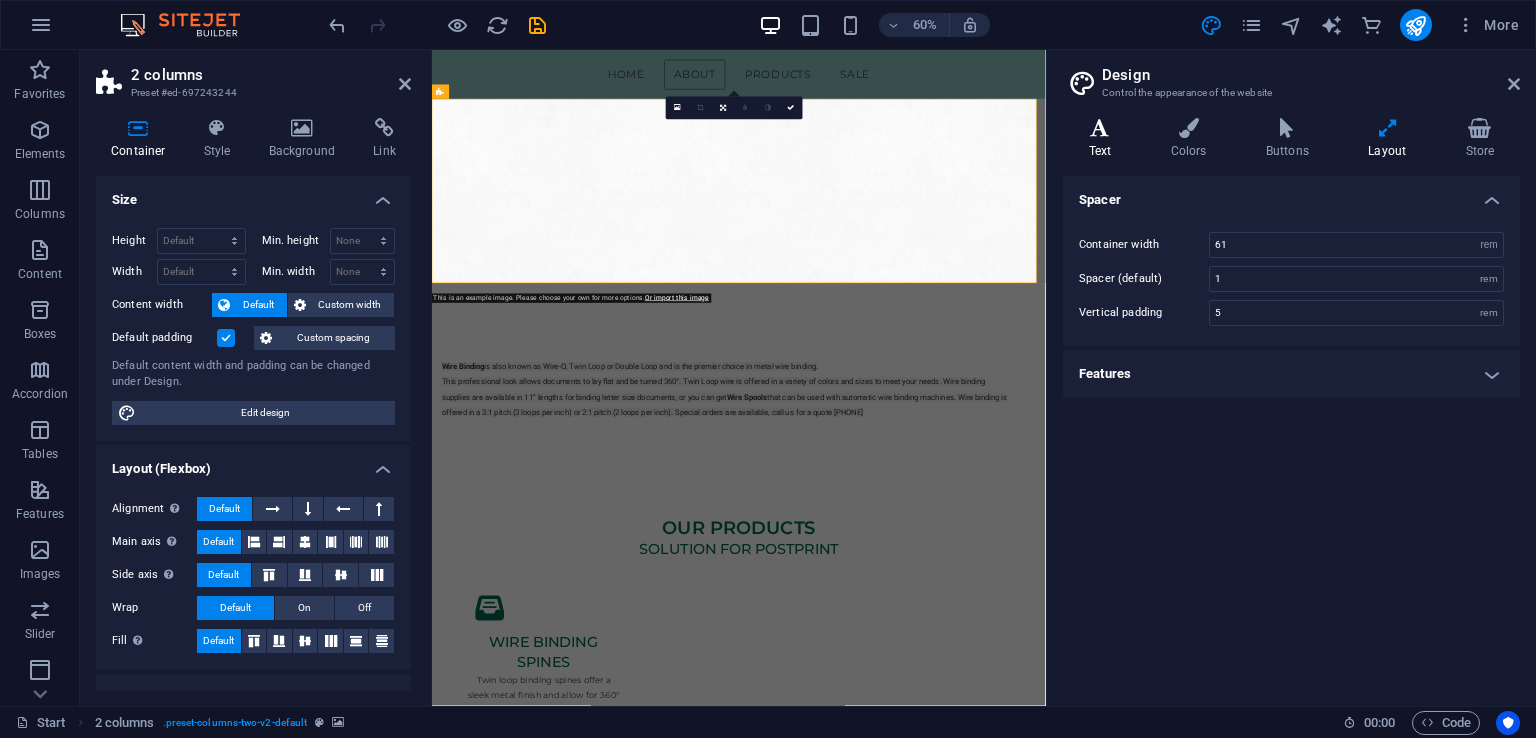 click at bounding box center [1100, 128] 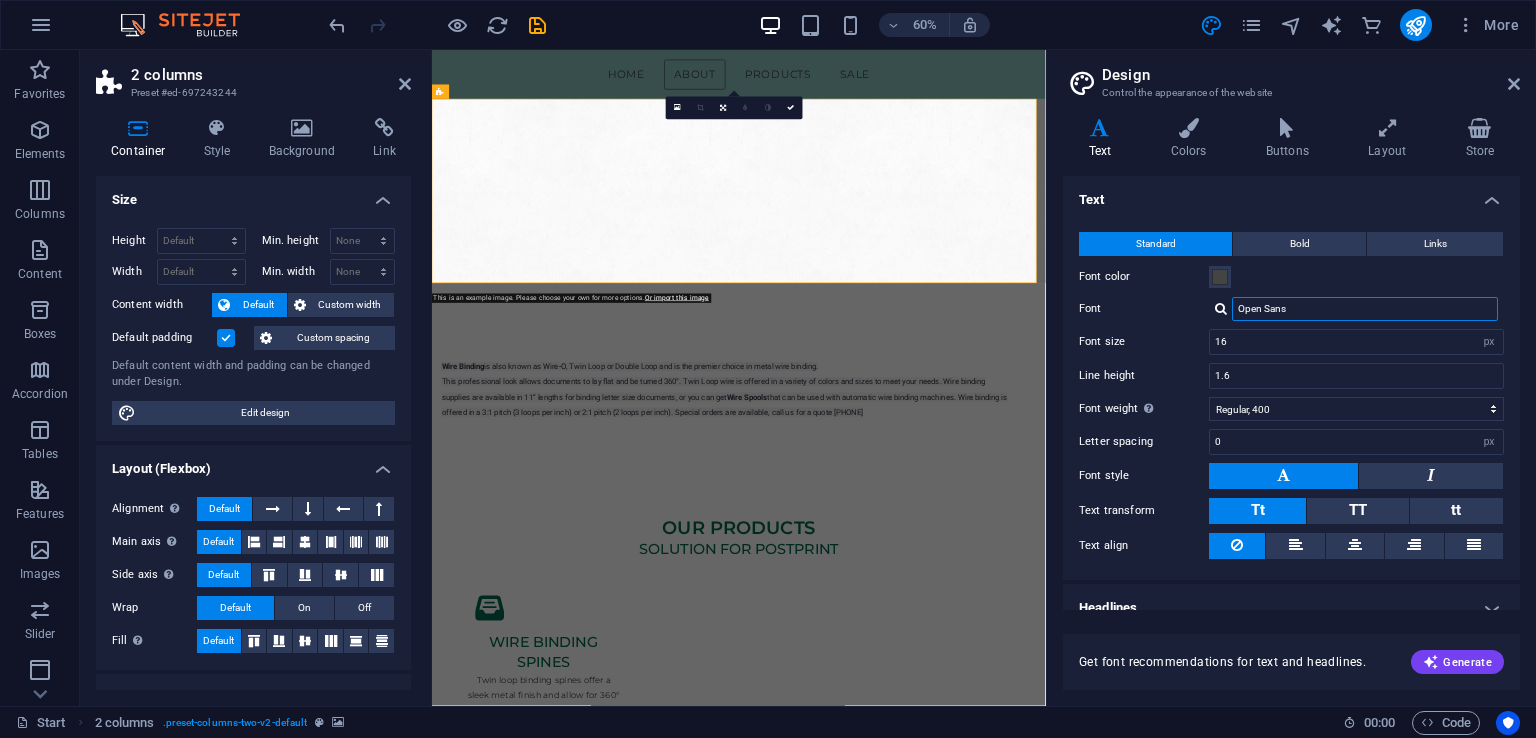 click on "Open Sans" at bounding box center [1365, 309] 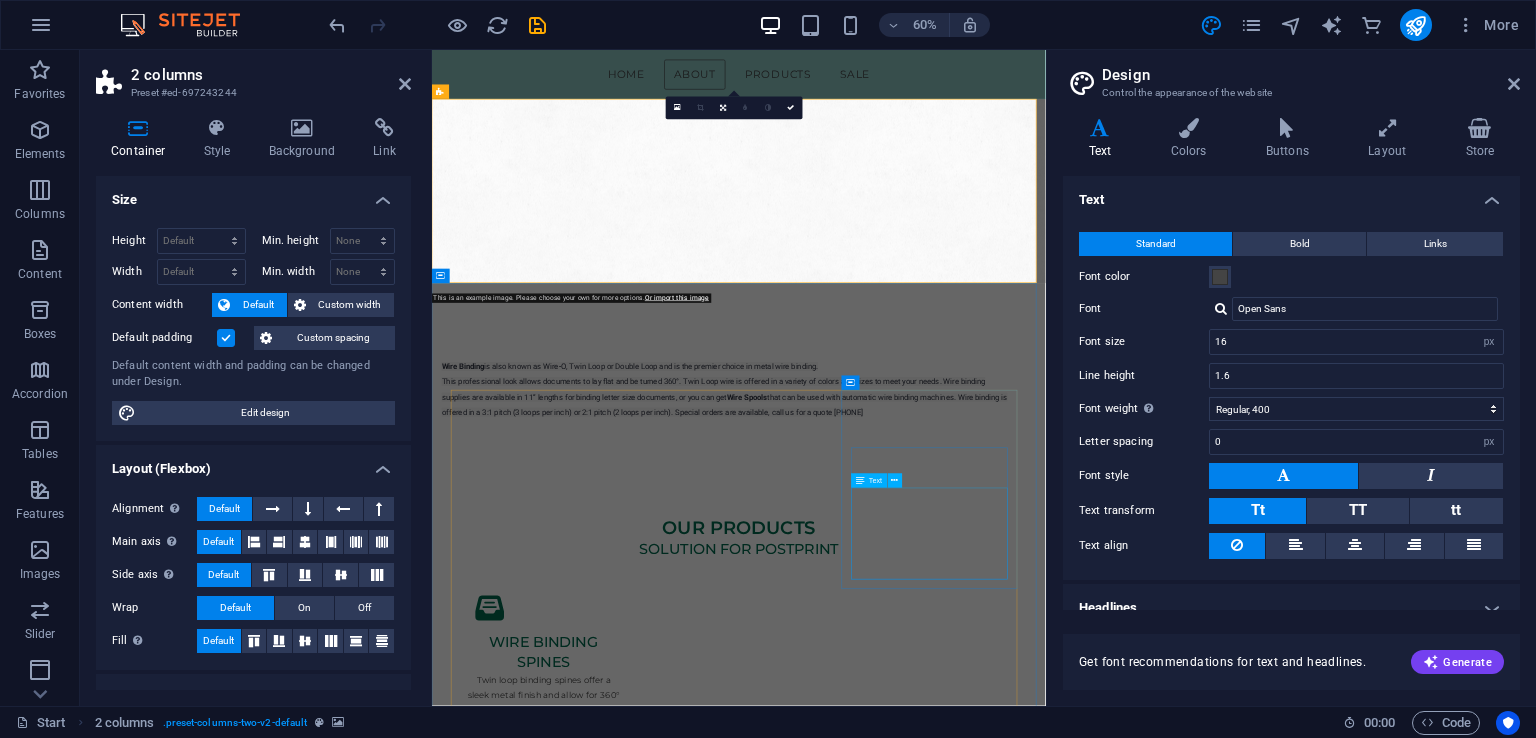 click on "Easily DIY your own calendars with our wire hook hangers in just minutes. Available in white, silver and black, and lengths from 70 to 300 mm.  Each box contains 1000 hangers." at bounding box center (618, 1784) 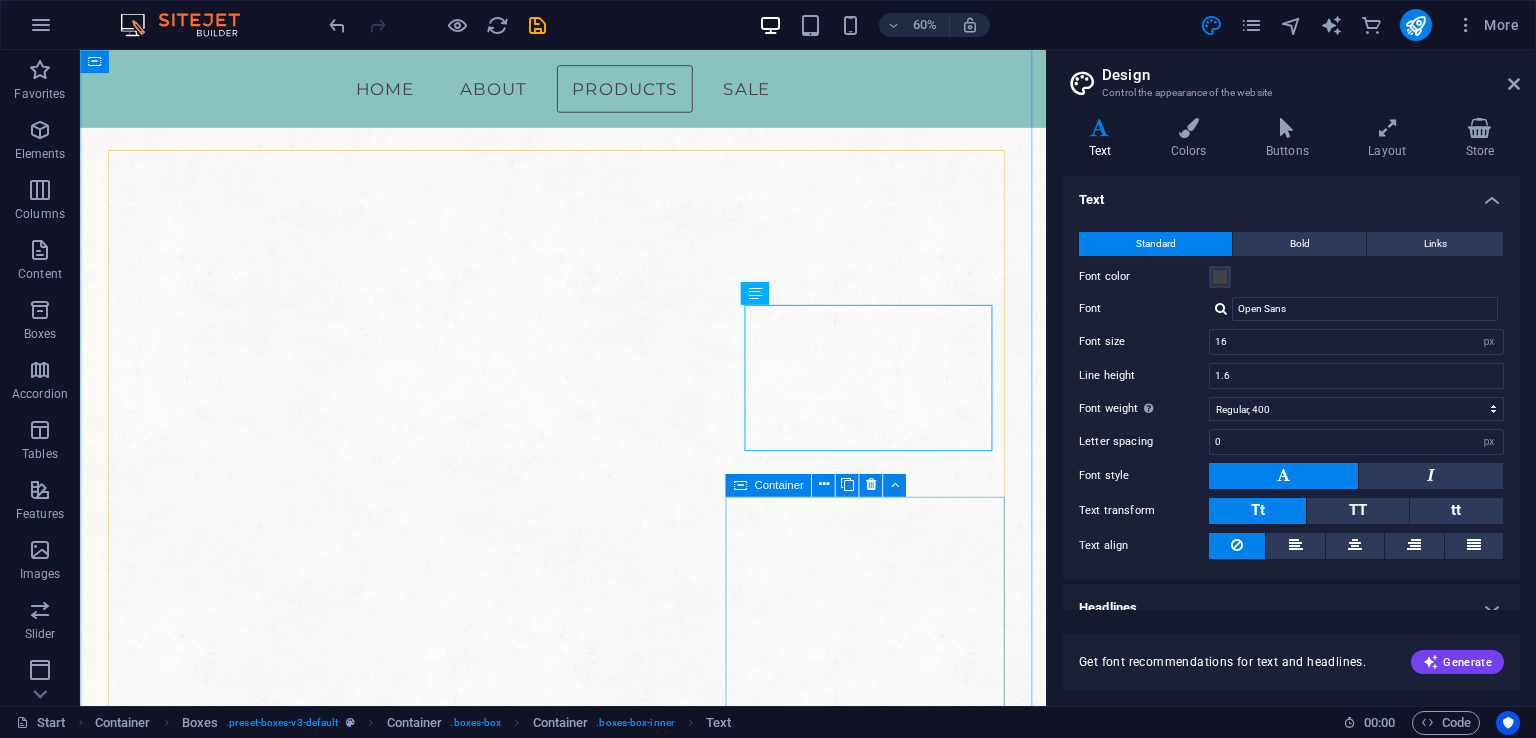 scroll, scrollTop: 461, scrollLeft: 0, axis: vertical 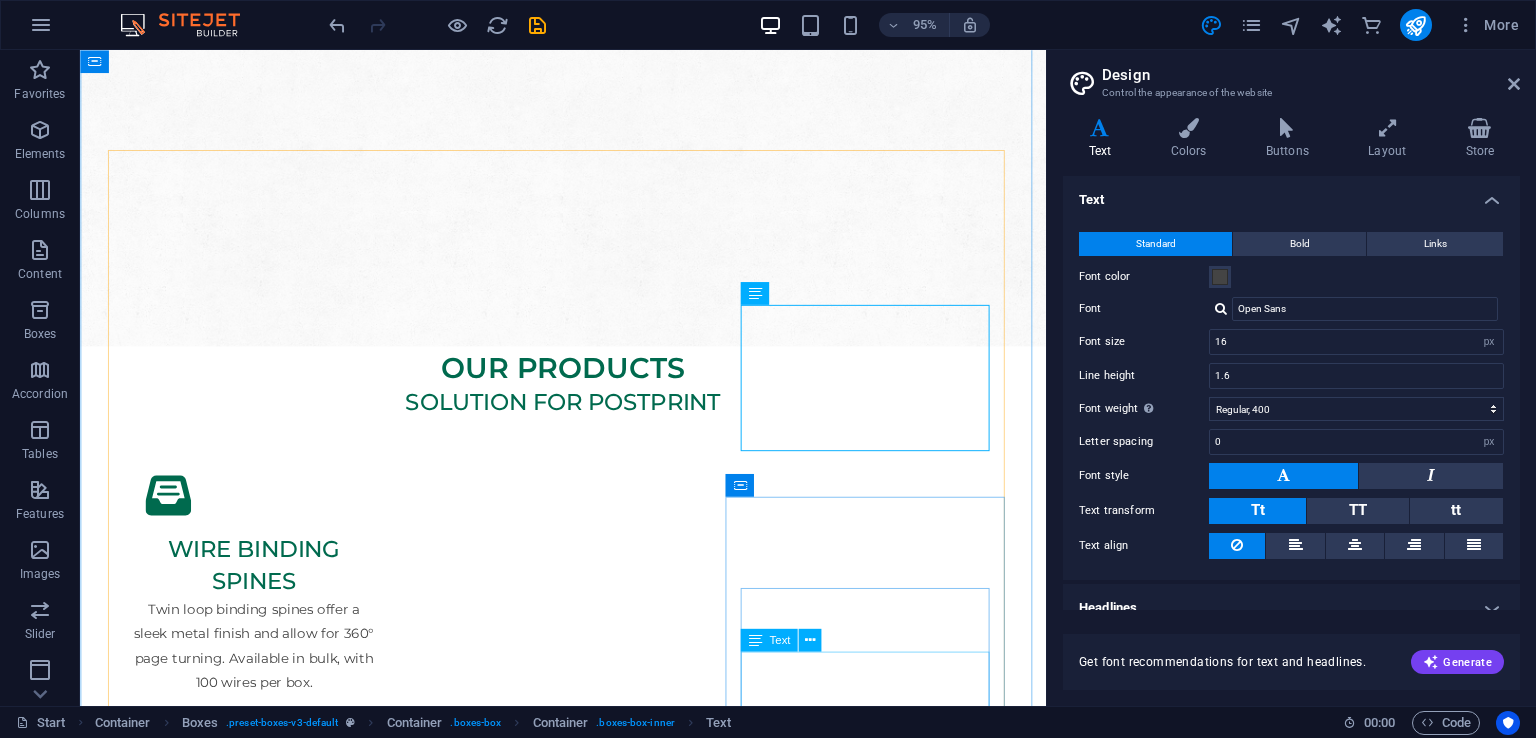 click on "Nylon coated wire is widely applied in the making of various products in stationery, such as the single wire binding coils, double loop wire and calendar hangers." at bounding box center [263, 2430] 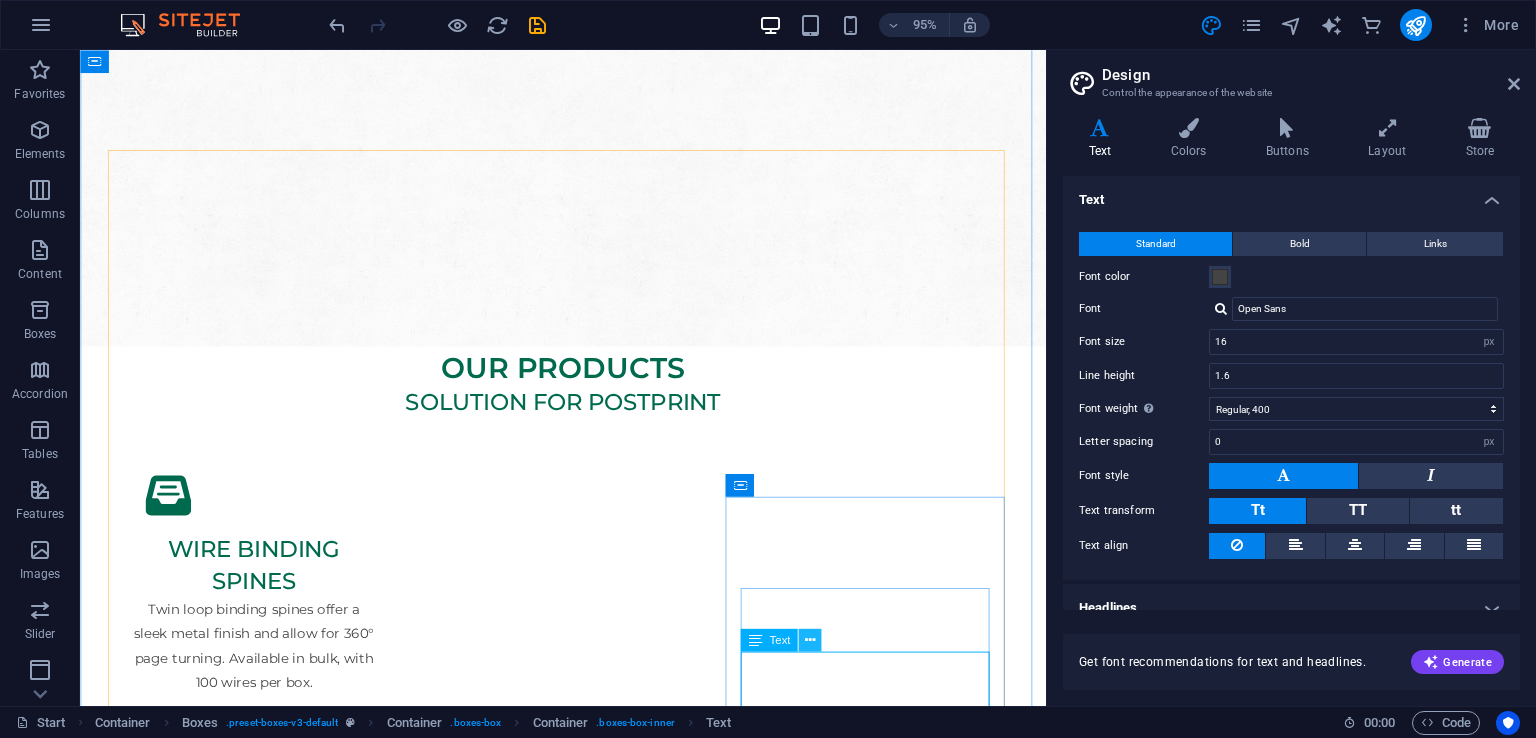 click at bounding box center [810, 640] 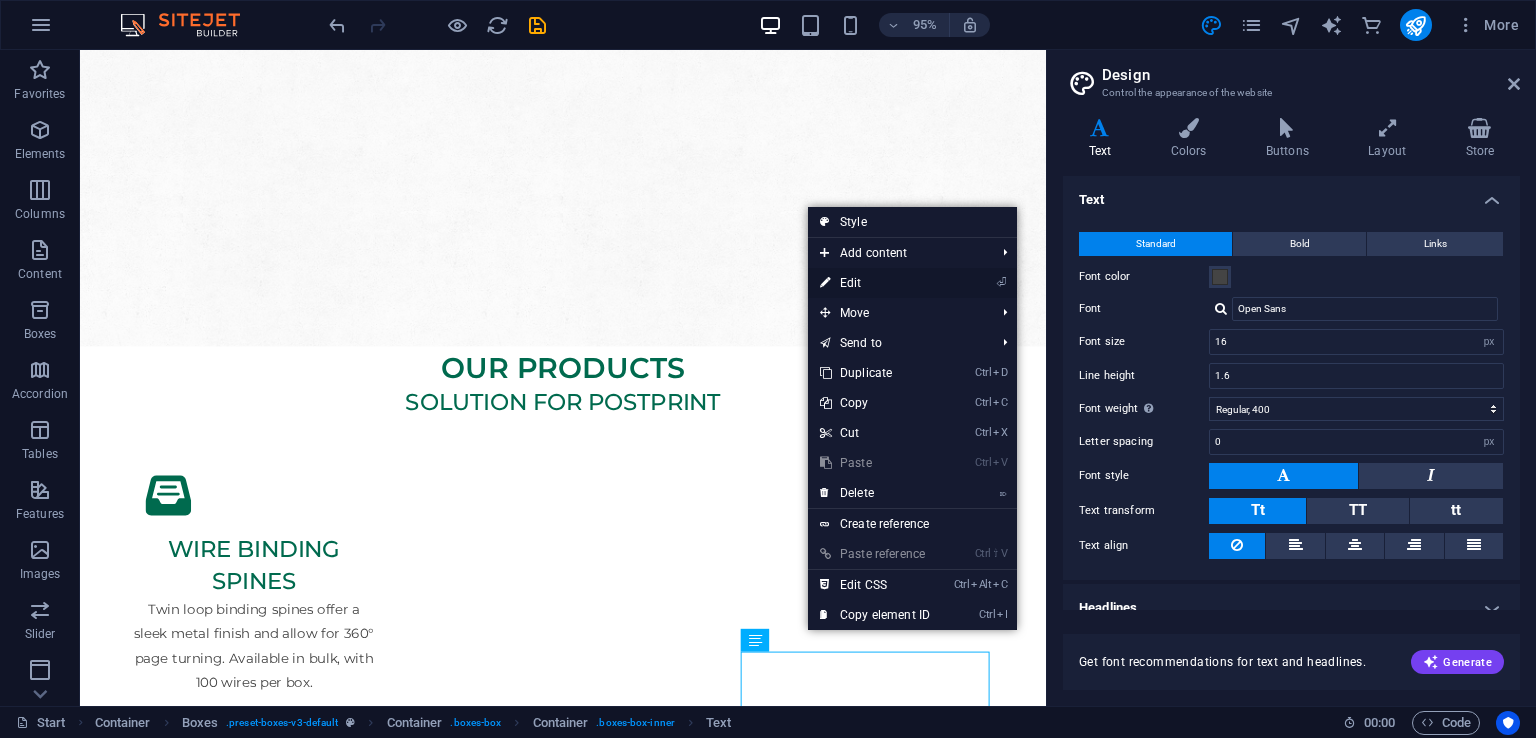 click on "⏎  Edit" at bounding box center (875, 283) 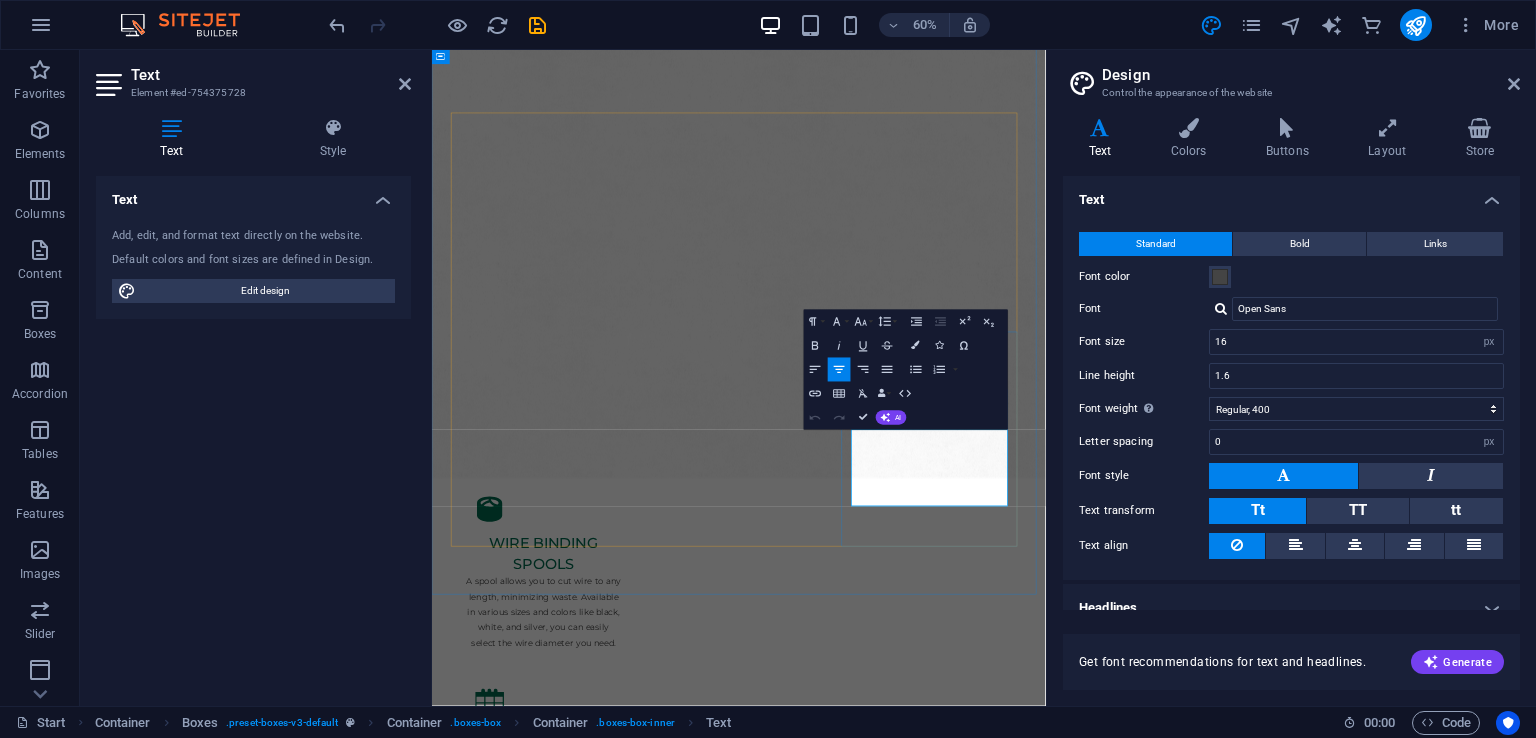 click on "Nylon coated wire is widely applied in the making of various products in stationery, such as the single wire binding coils, double loop wire and calendar hangers." at bounding box center (618, 2430) 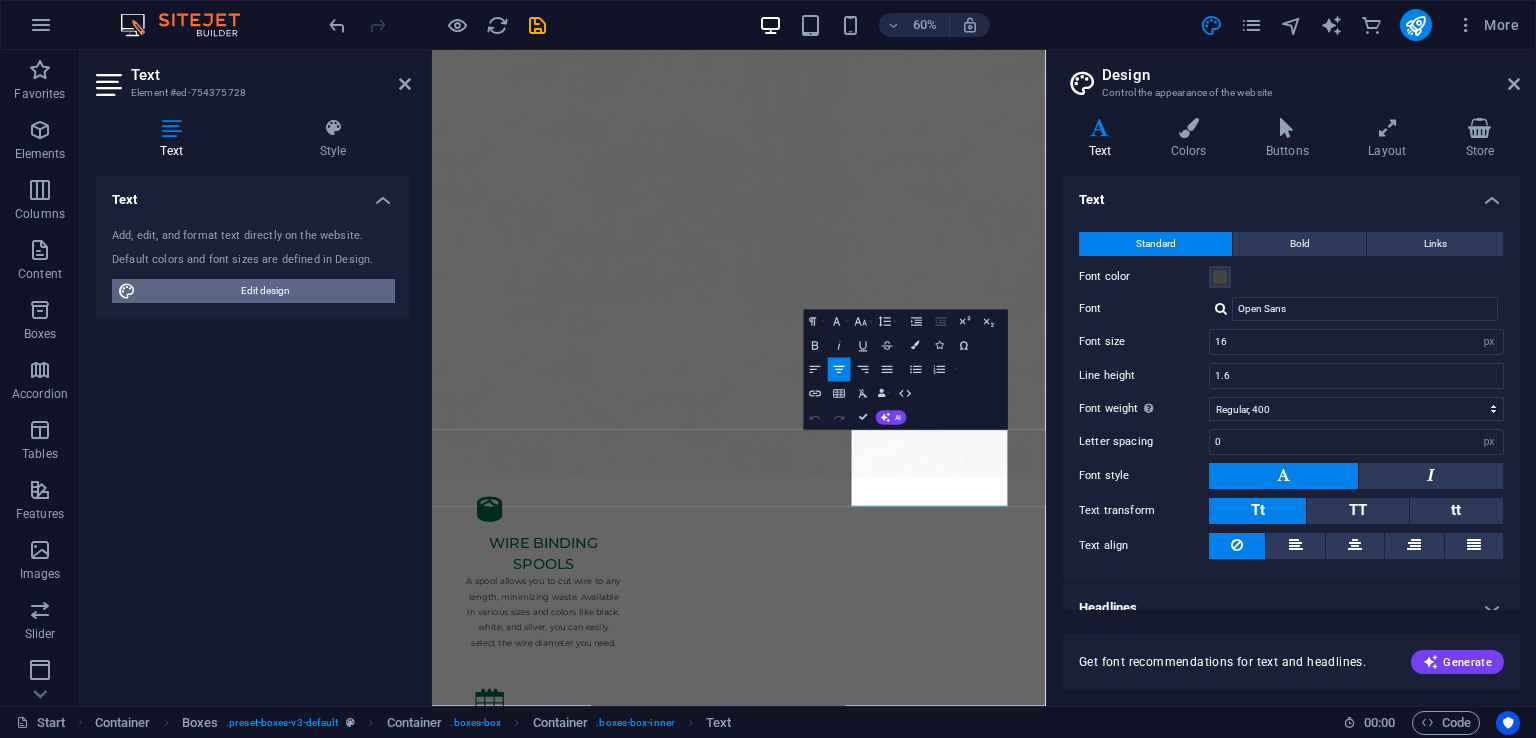 click on "Edit design" at bounding box center (265, 291) 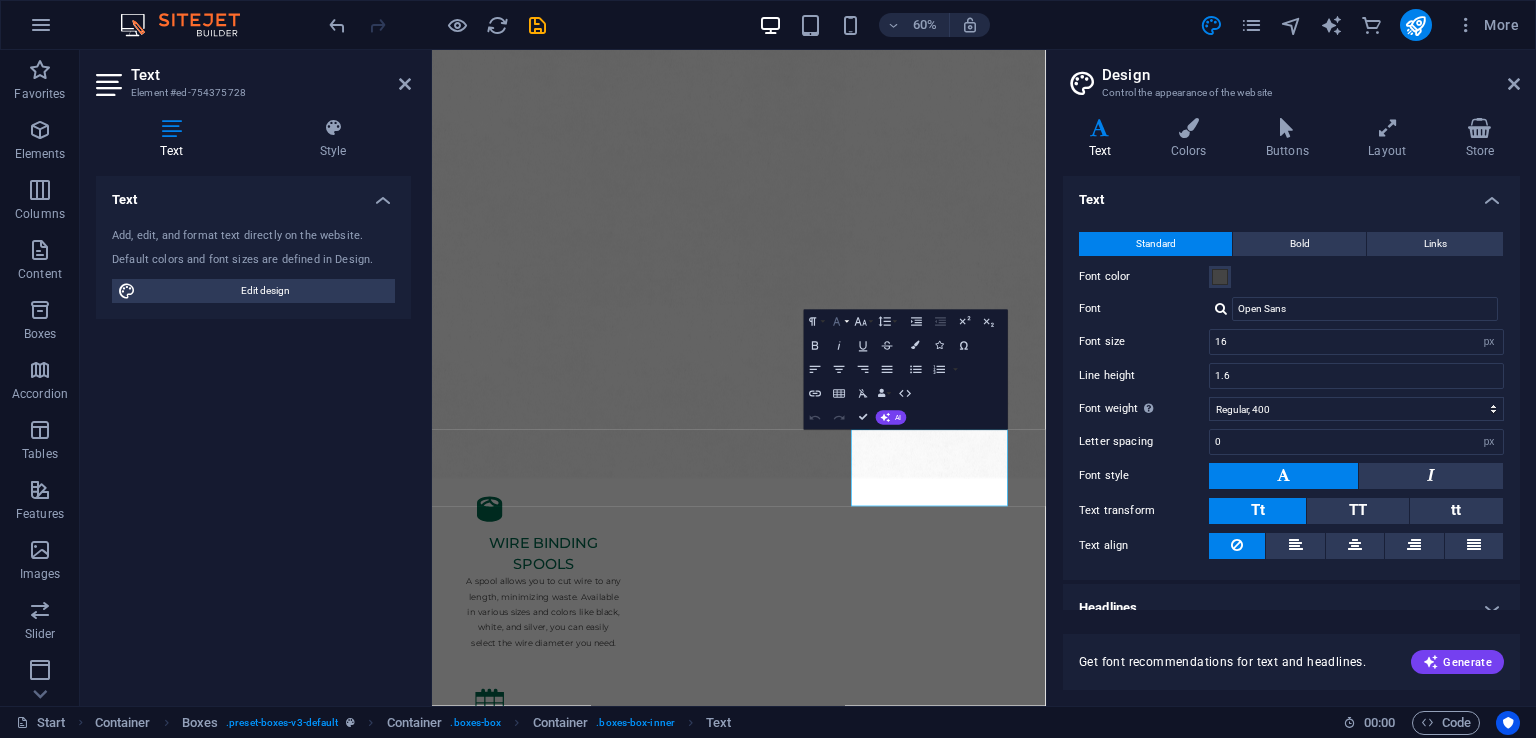 click 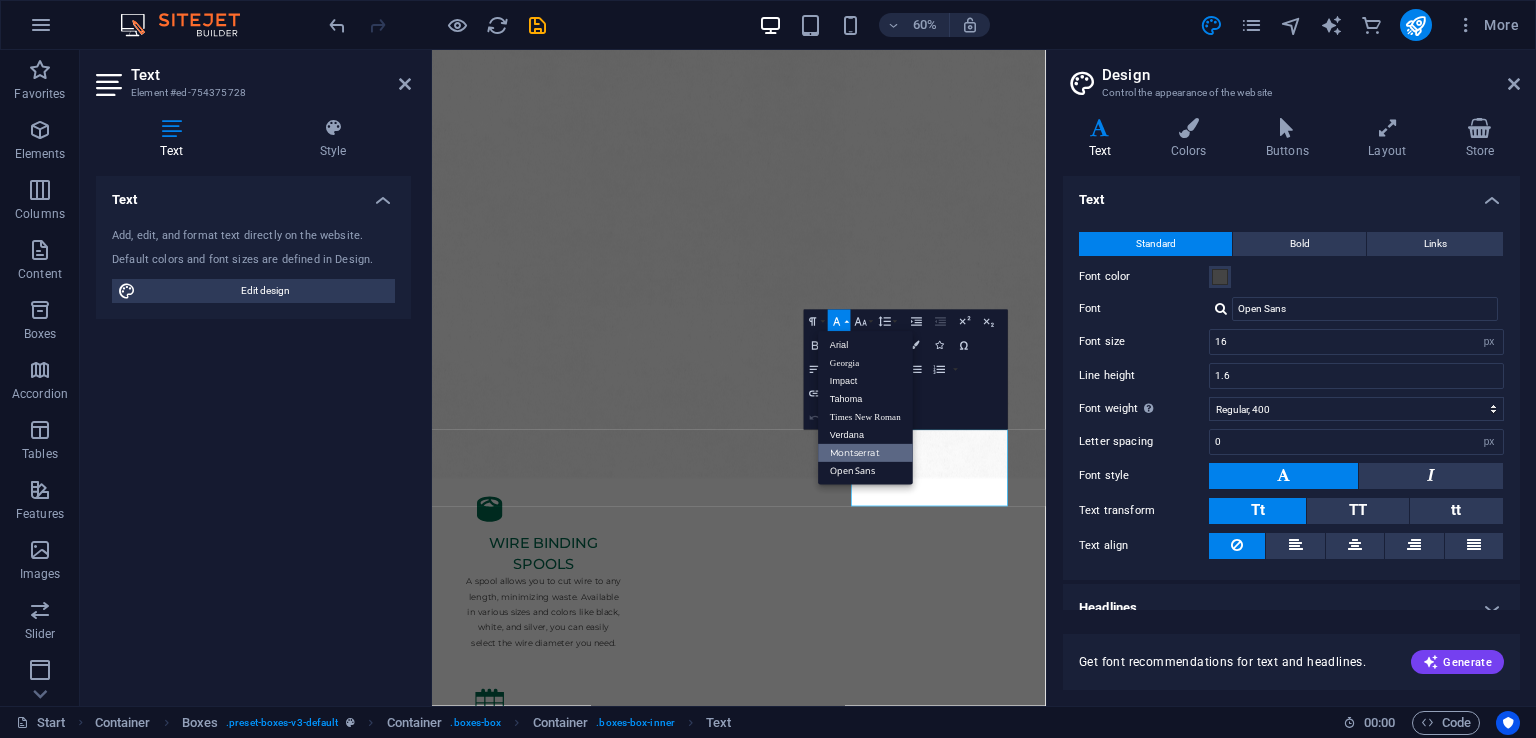 scroll, scrollTop: 0, scrollLeft: 0, axis: both 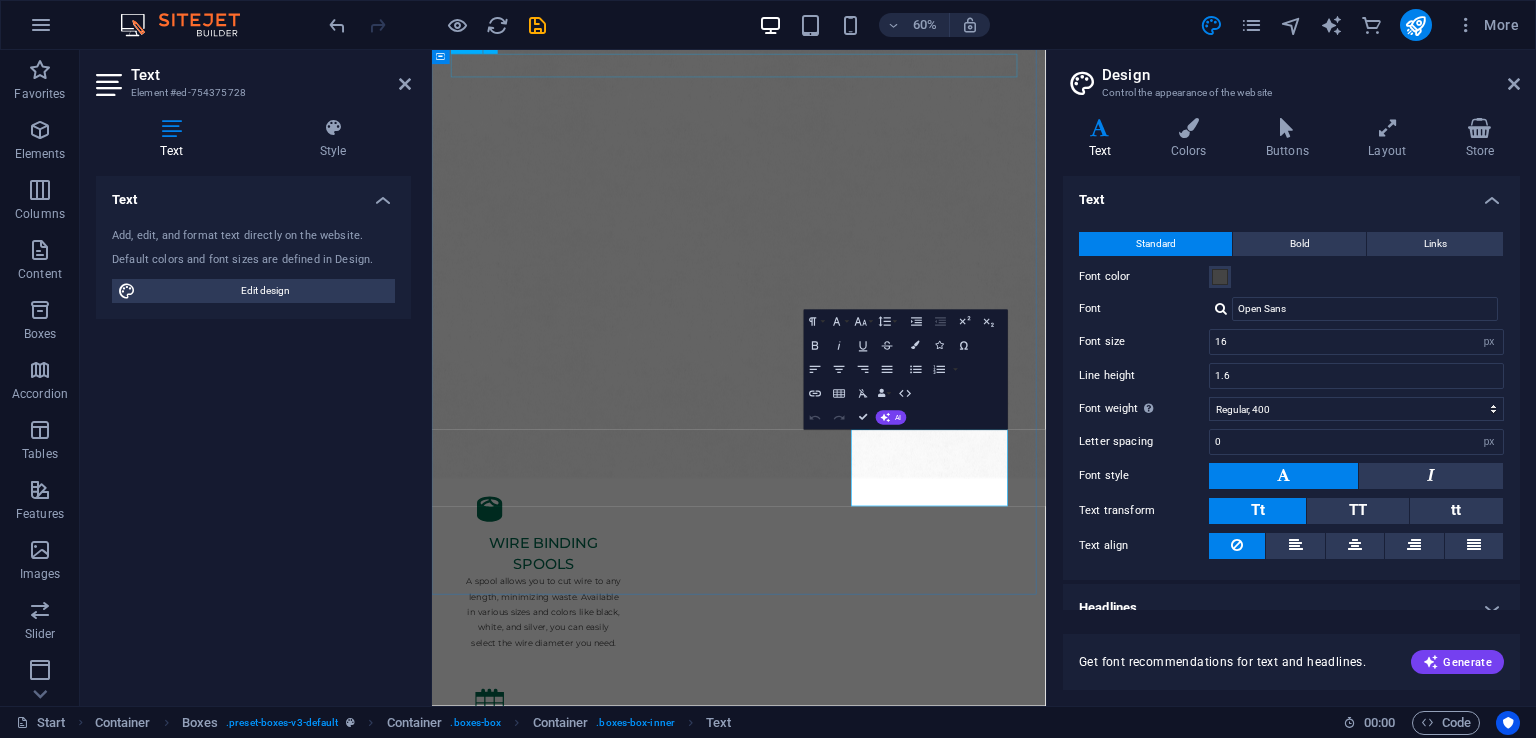click on "Our products" at bounding box center [944, 384] 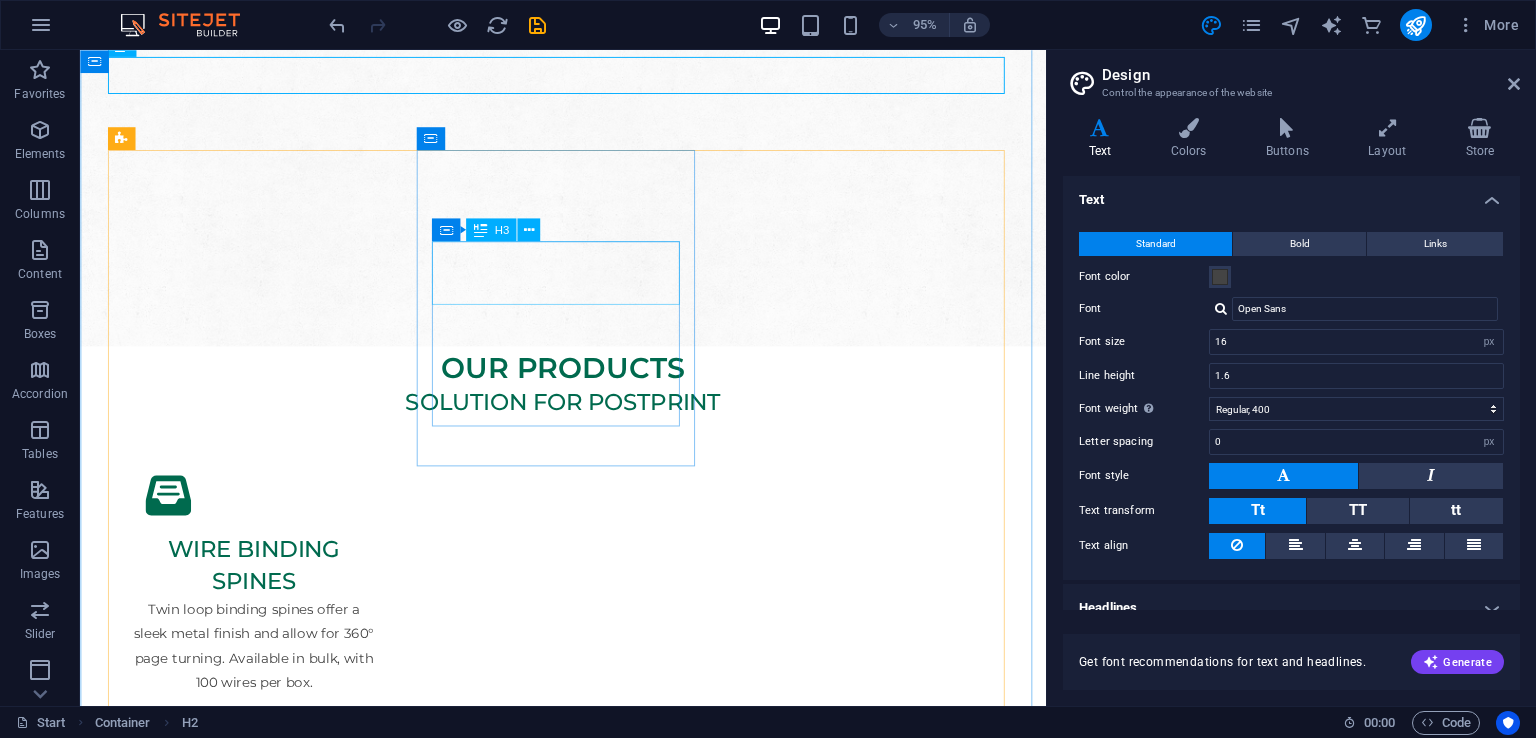 scroll, scrollTop: 0, scrollLeft: 0, axis: both 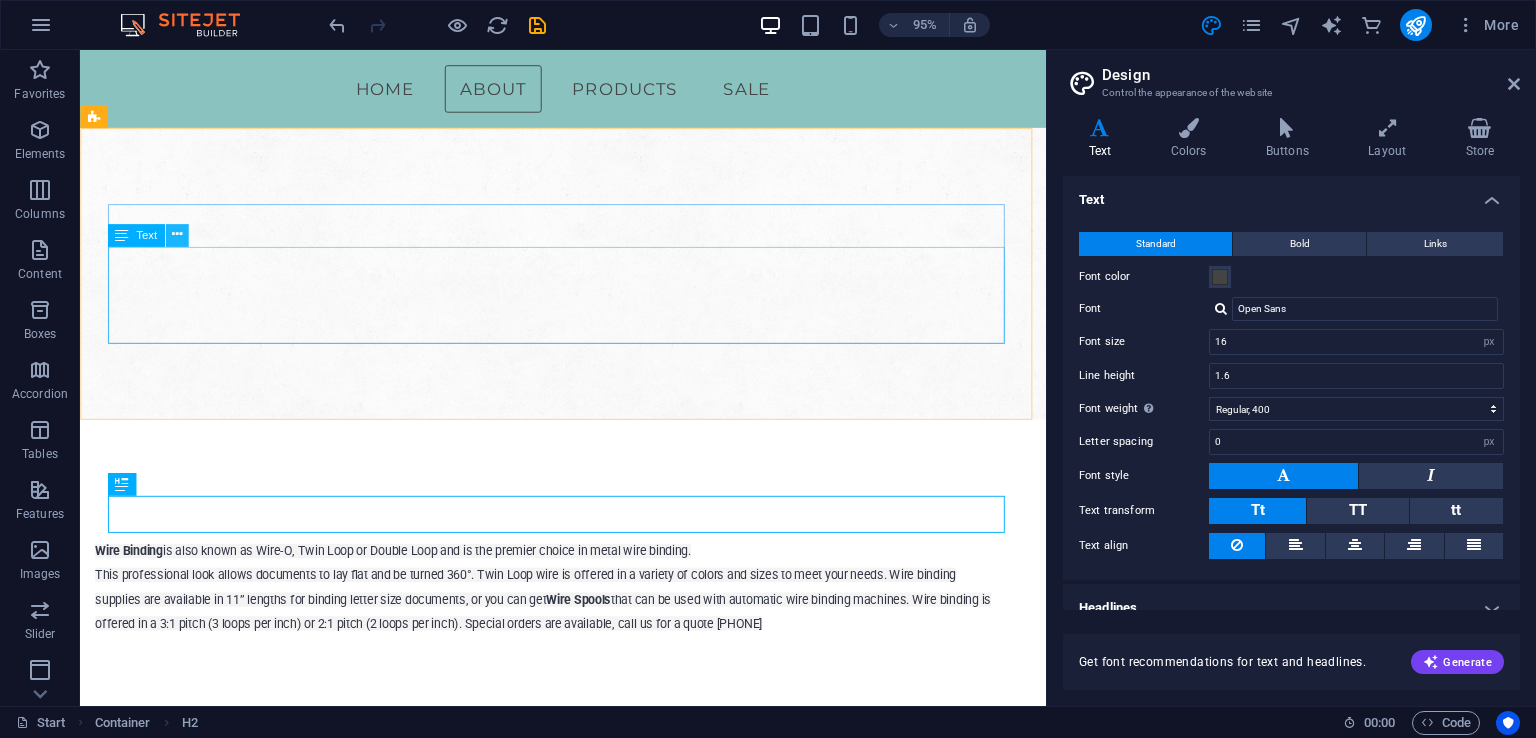 click at bounding box center (177, 235) 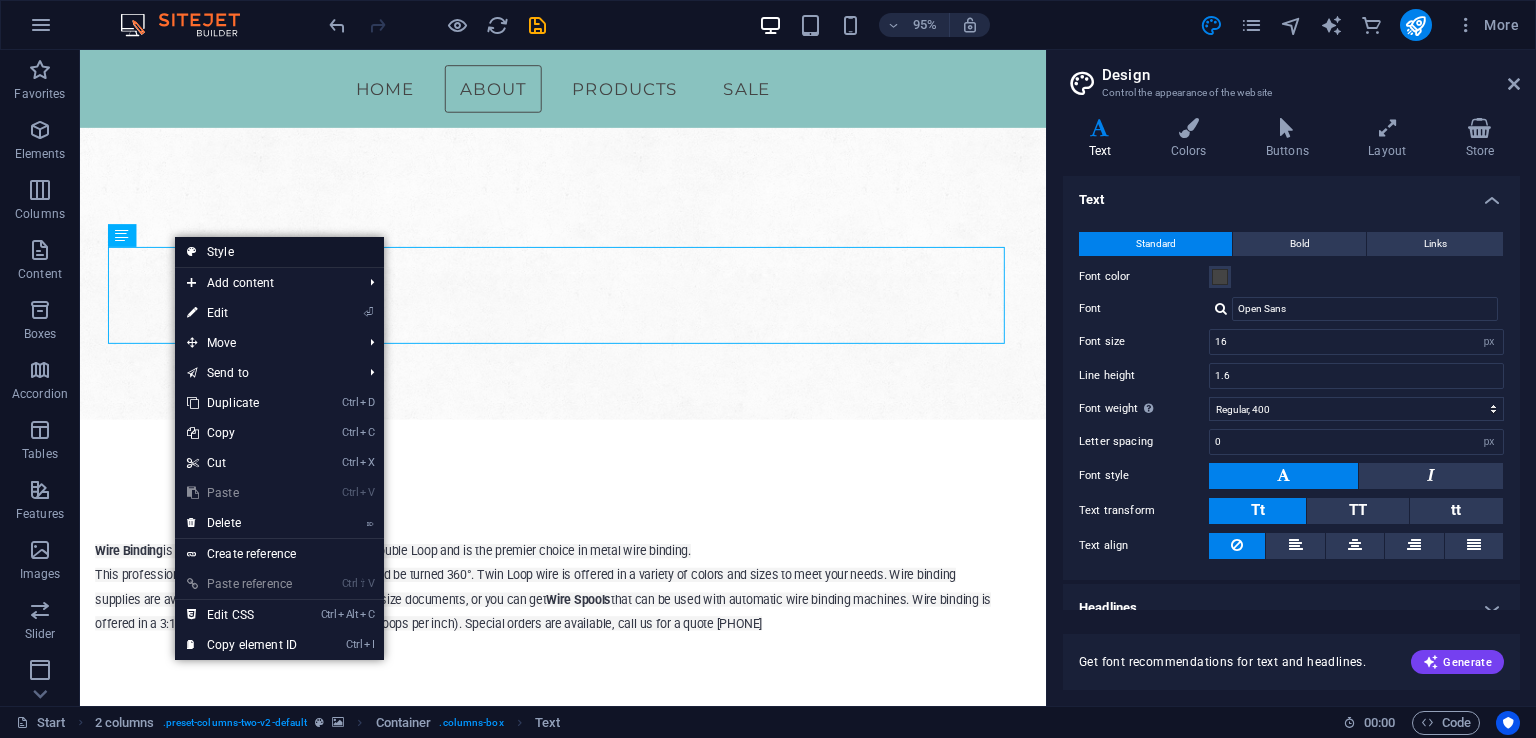 click on "Style" at bounding box center (279, 252) 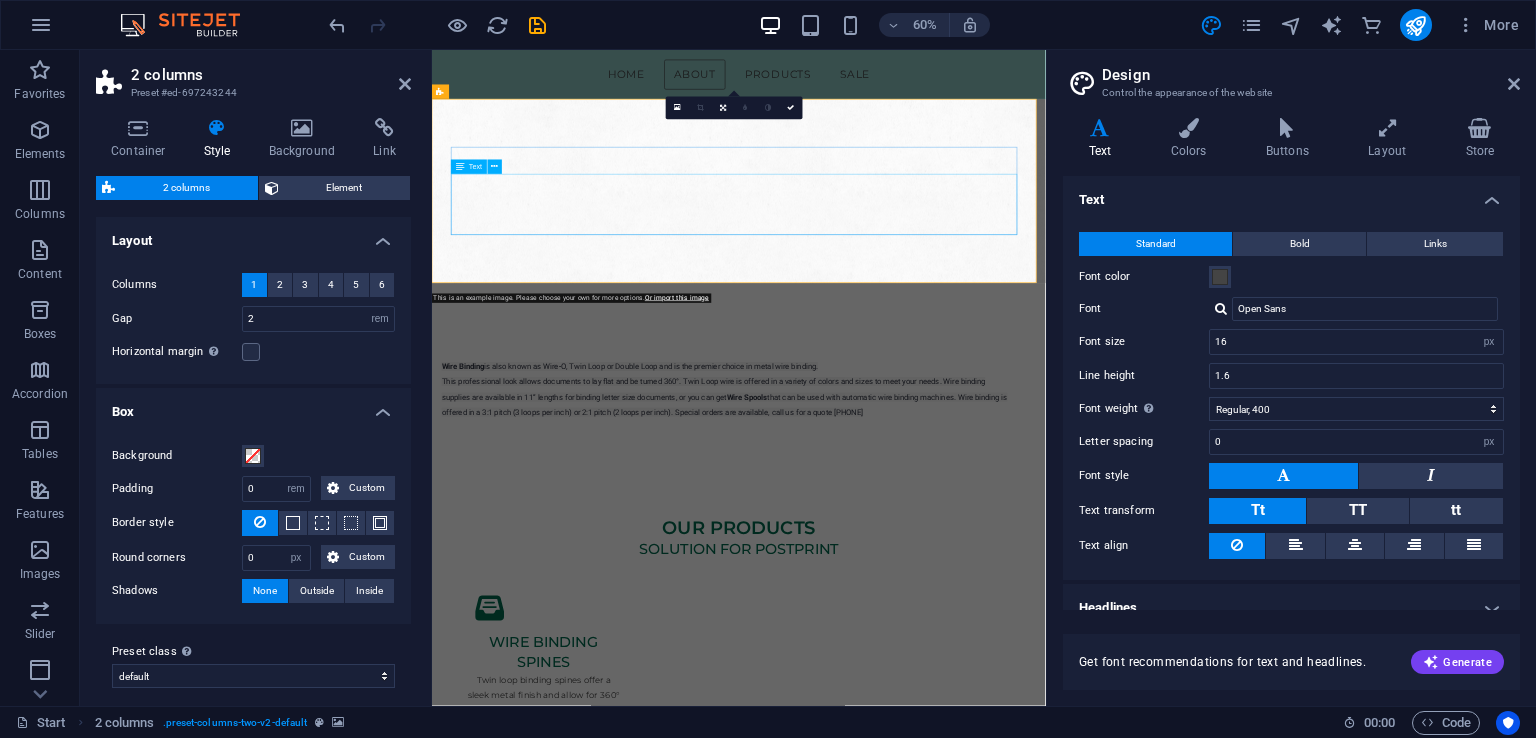 click on "Wire Binding is also known as Wire-O, Twin Loop or Double Loop and is the premier choice in metal wire binding. This professional look allows documents to lay flat and be turned 360°. Twin Loop wire is offered in a variety of colors and sizes to meet your needs. Wire binding supplies are available in 11’’ lengths for binding letter size documents, or you can get Wire Spools that can be used with automatic wire binding machines. Wire binding is offered in a 3:1 pitch (3 loops per inch) or 2:1 pitch (2 loops per inch). Special orders are available, call us for a quote [PHONE]" at bounding box center [920, 615] 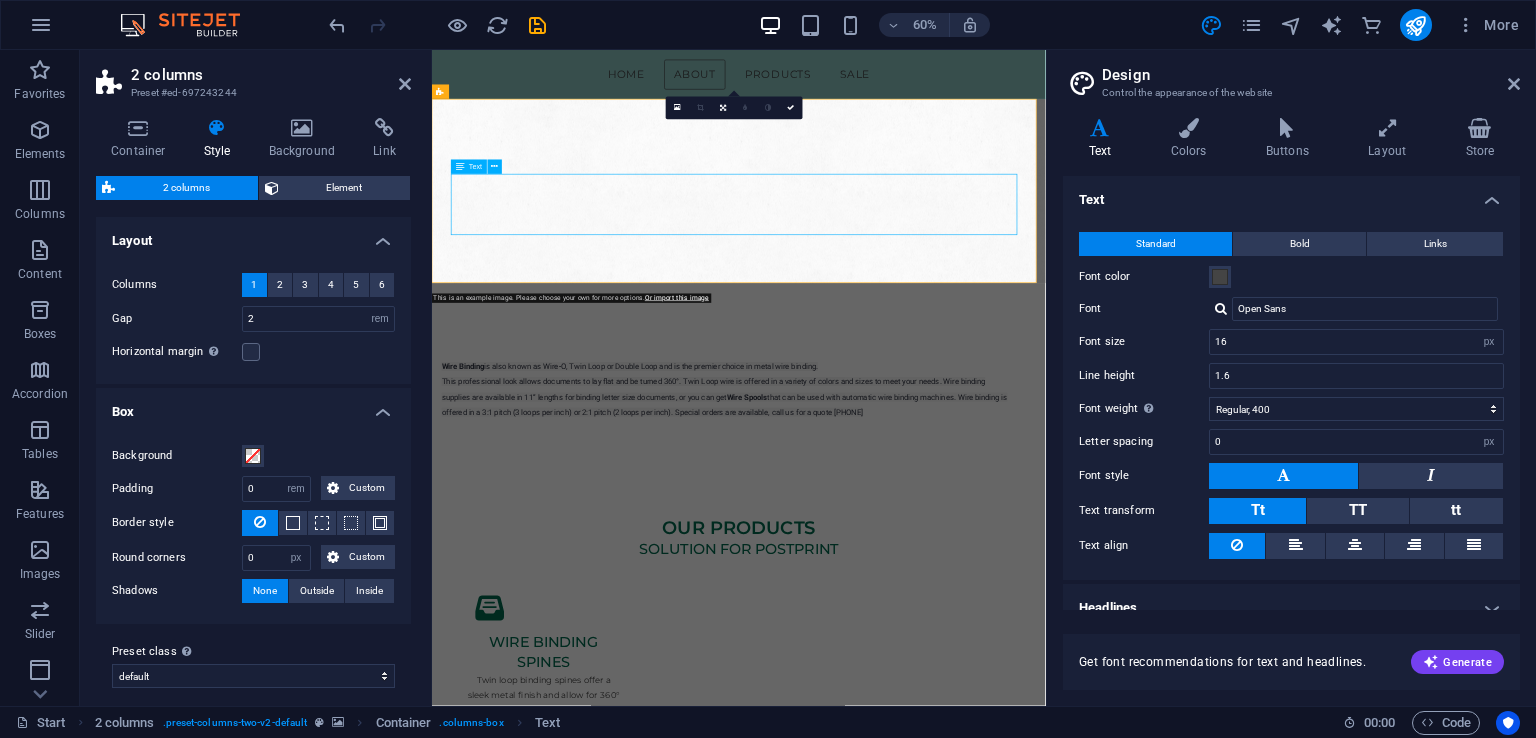 click on "Wire Binding is also known as Wire-O, Twin Loop or Double Loop and is the premier choice in metal wire binding. This professional look allows documents to lay flat and be turned 360°. Twin Loop wire is offered in a variety of colors and sizes to meet your needs. Wire binding supplies are available in 11’’ lengths for binding letter size documents, or you can get Wire Spools that can be used with automatic wire binding machines. Wire binding is offered in a 3:1 pitch (3 loops per inch) or 2:1 pitch (2 loops per inch). Special orders are available, call us for a quote [PHONE]" at bounding box center (920, 615) 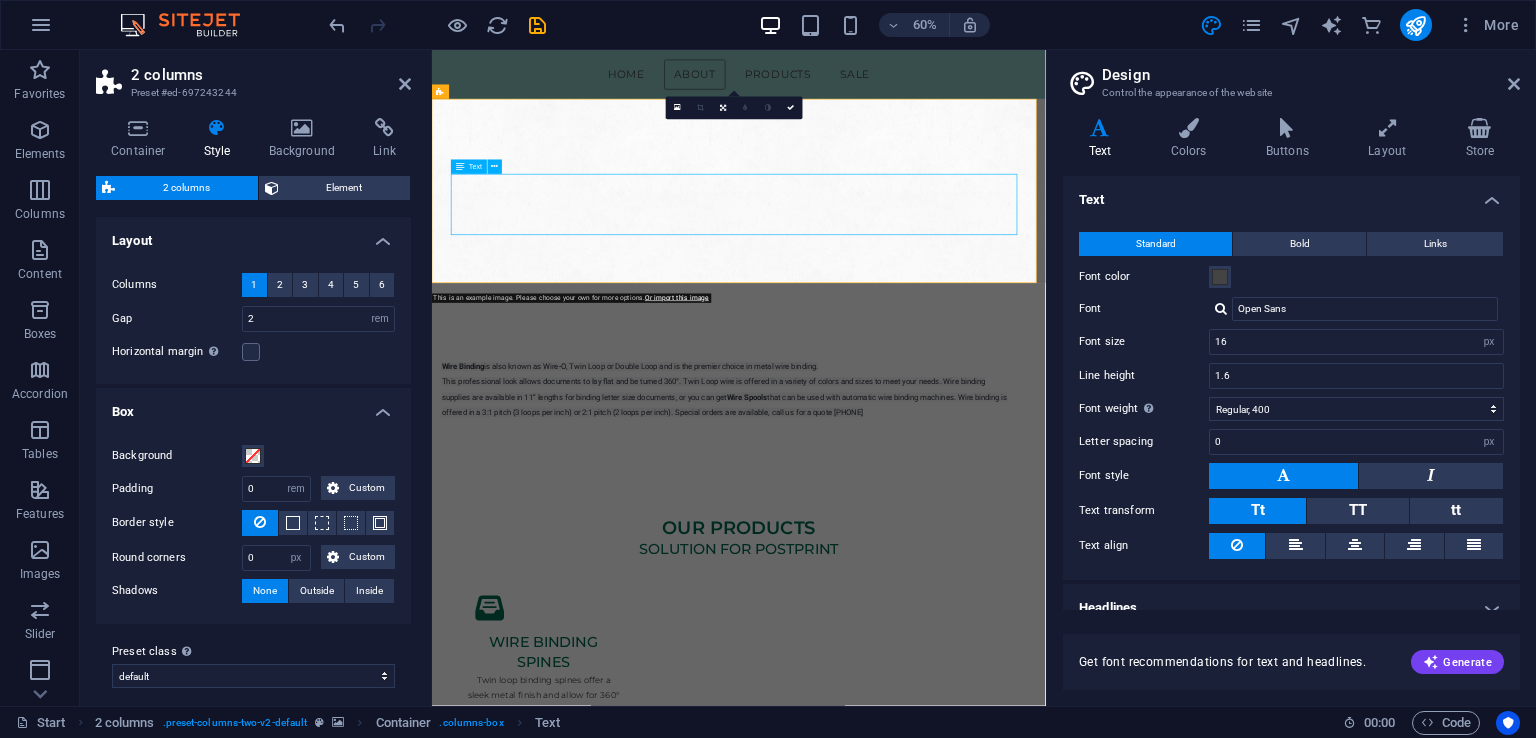 click on "Wire Binding is also known as Wire-O, Twin Loop or Double Loop and is the premier choice in metal wire binding. This professional look allows documents to lay flat and be turned 360°. Twin Loop wire is offered in a variety of colors and sizes to meet your needs. Wire binding supplies are available in 11’’ lengths for binding letter size documents, or you can get Wire Spools that can be used with automatic wire binding machines. Wire binding is offered in a 3:1 pitch (3 loops per inch) or 2:1 pitch (2 loops per inch). Special orders are available, call us for a quote [PHONE]" at bounding box center [920, 615] 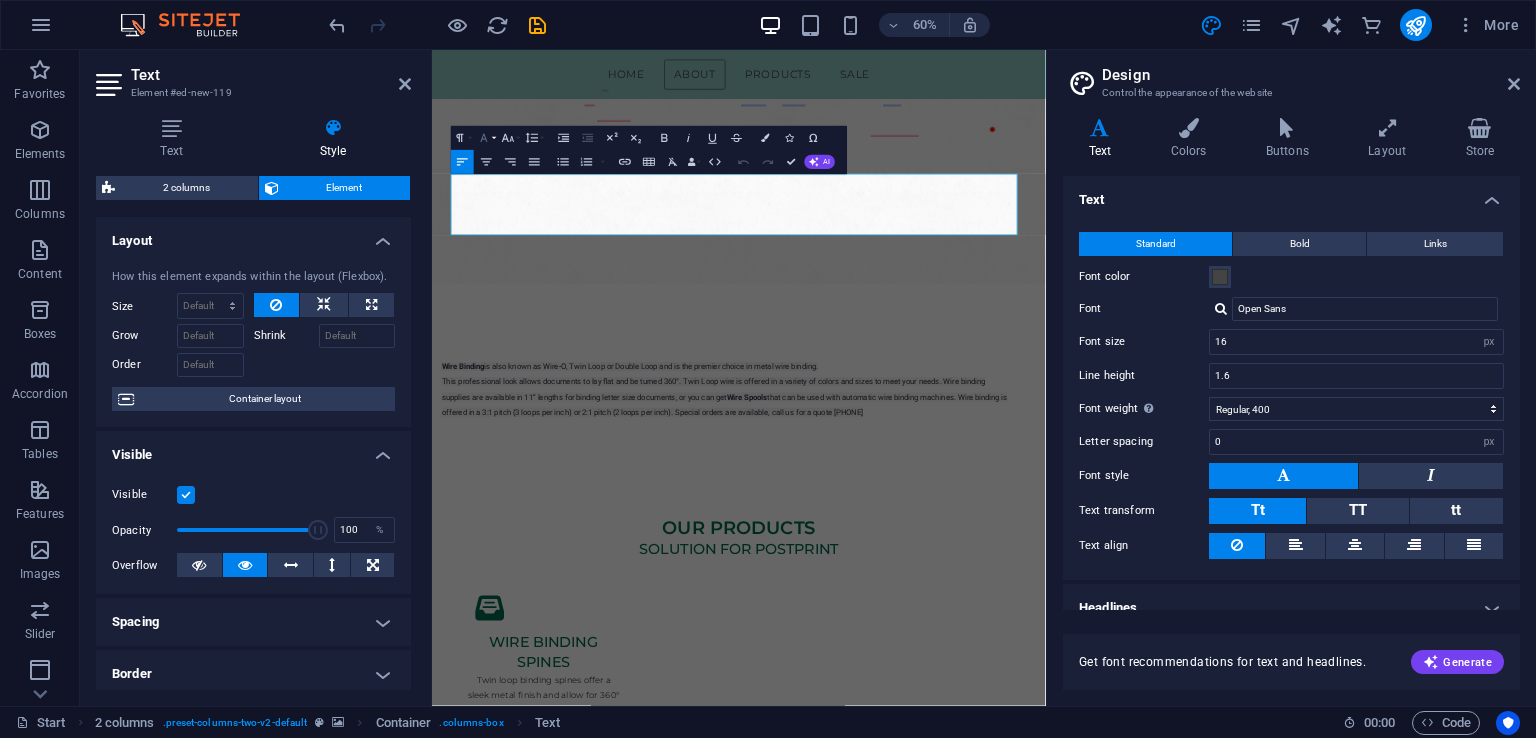 click 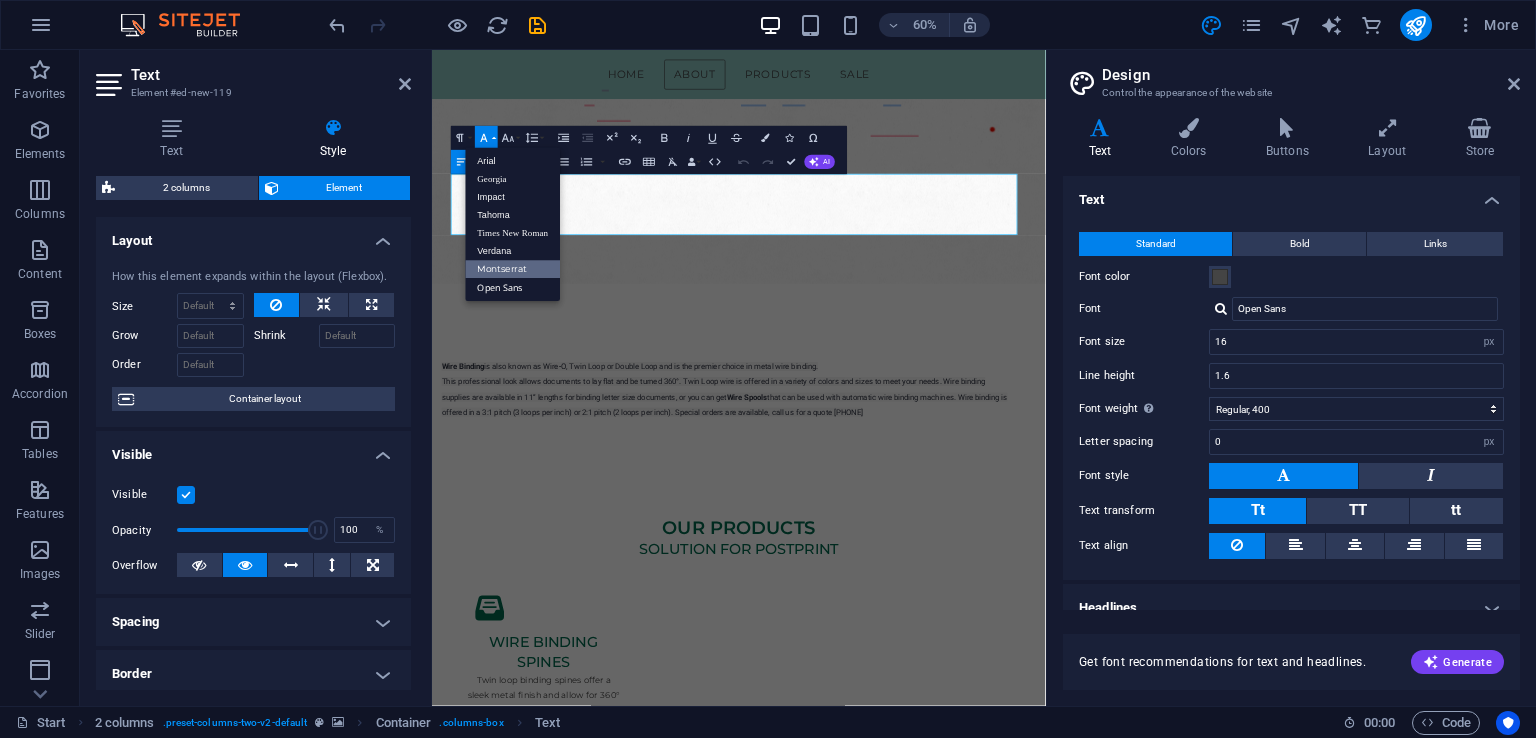 click on "Montserrat" at bounding box center [513, 269] 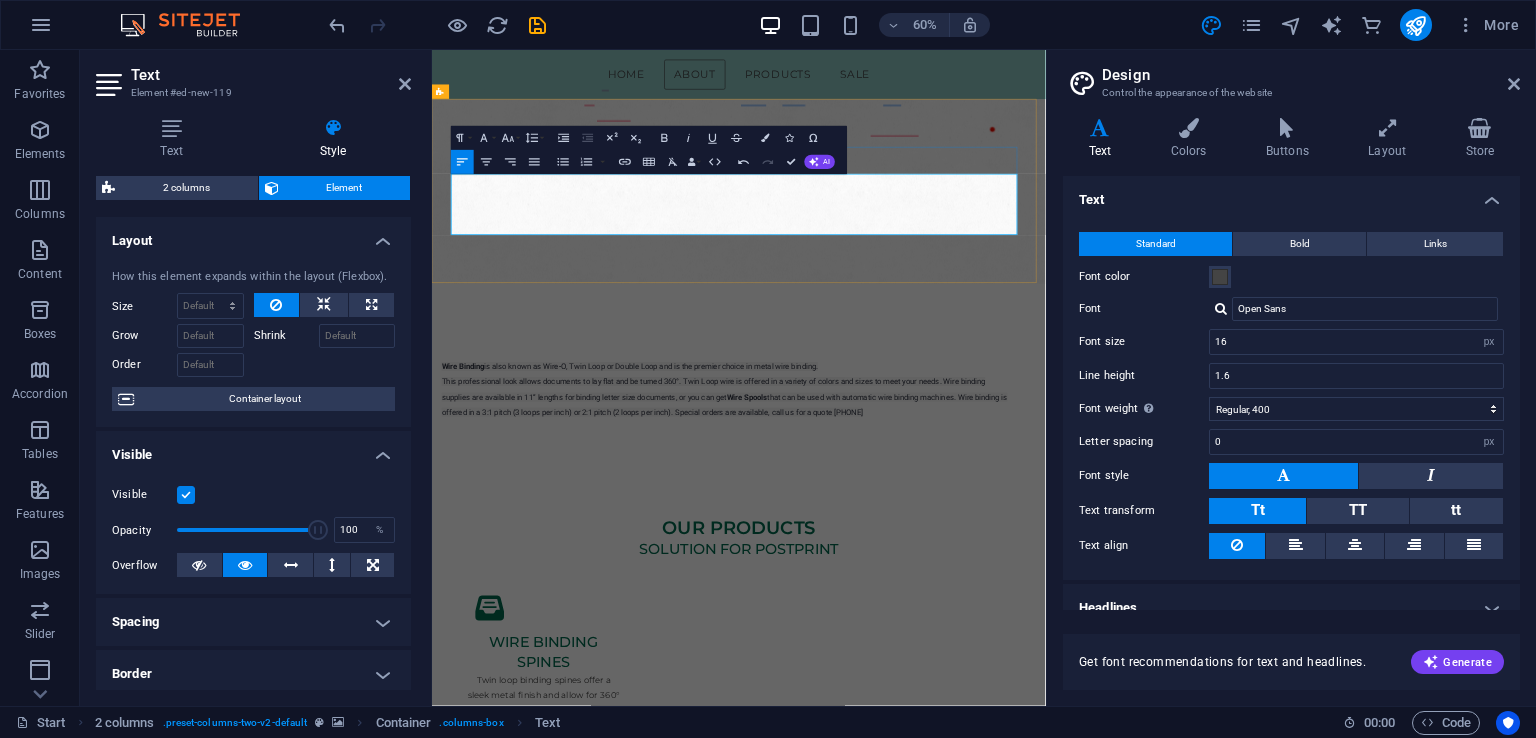 click on "This professional look allows documents to lay flat and be turned 360°. Twin Loop wire is offered in a variety of colors and sizes to meet your needs. Wire binding supplies are available in 11’’ lengths for binding letter size documents, or you can get" at bounding box center [901, 615] 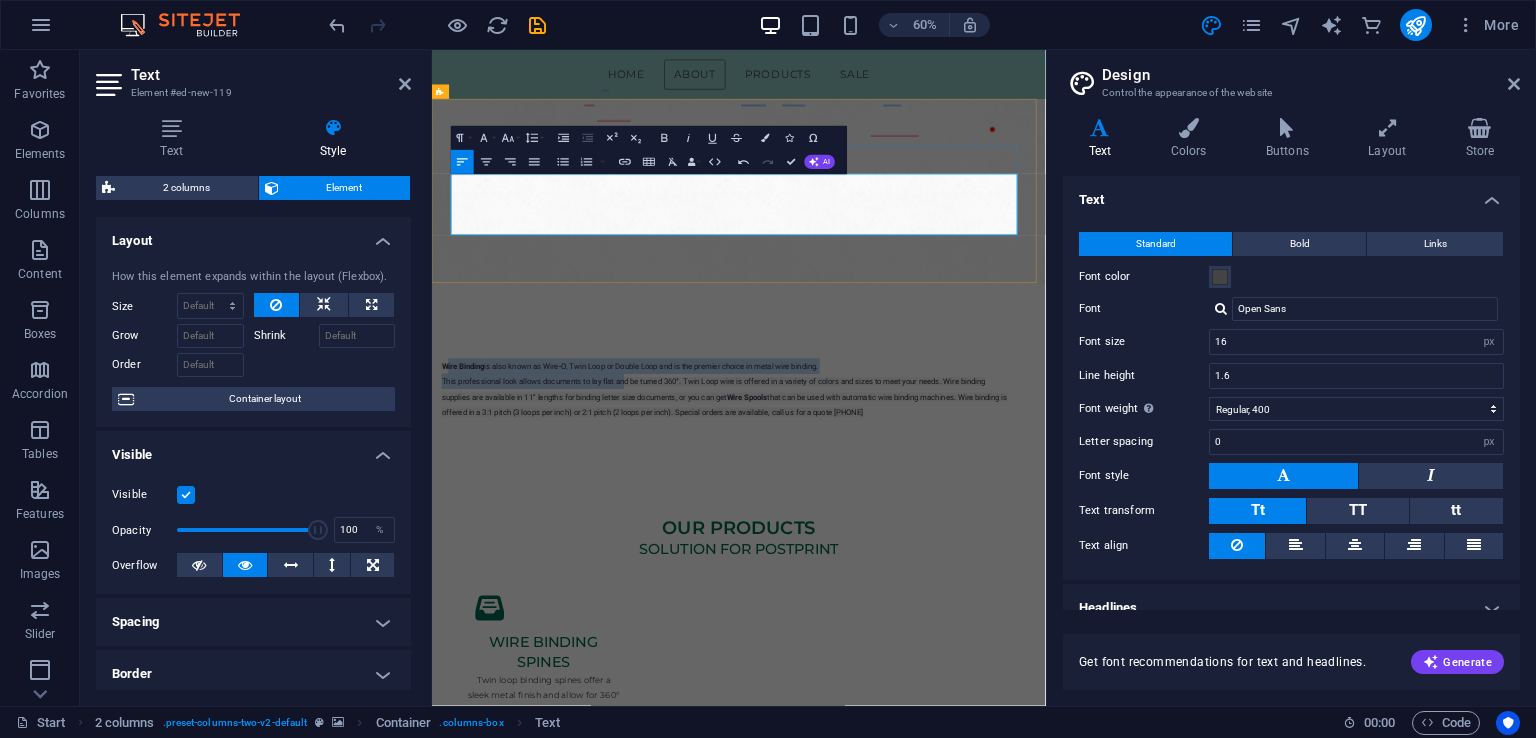drag, startPoint x: 470, startPoint y: 268, endPoint x: 773, endPoint y: 298, distance: 304.48154 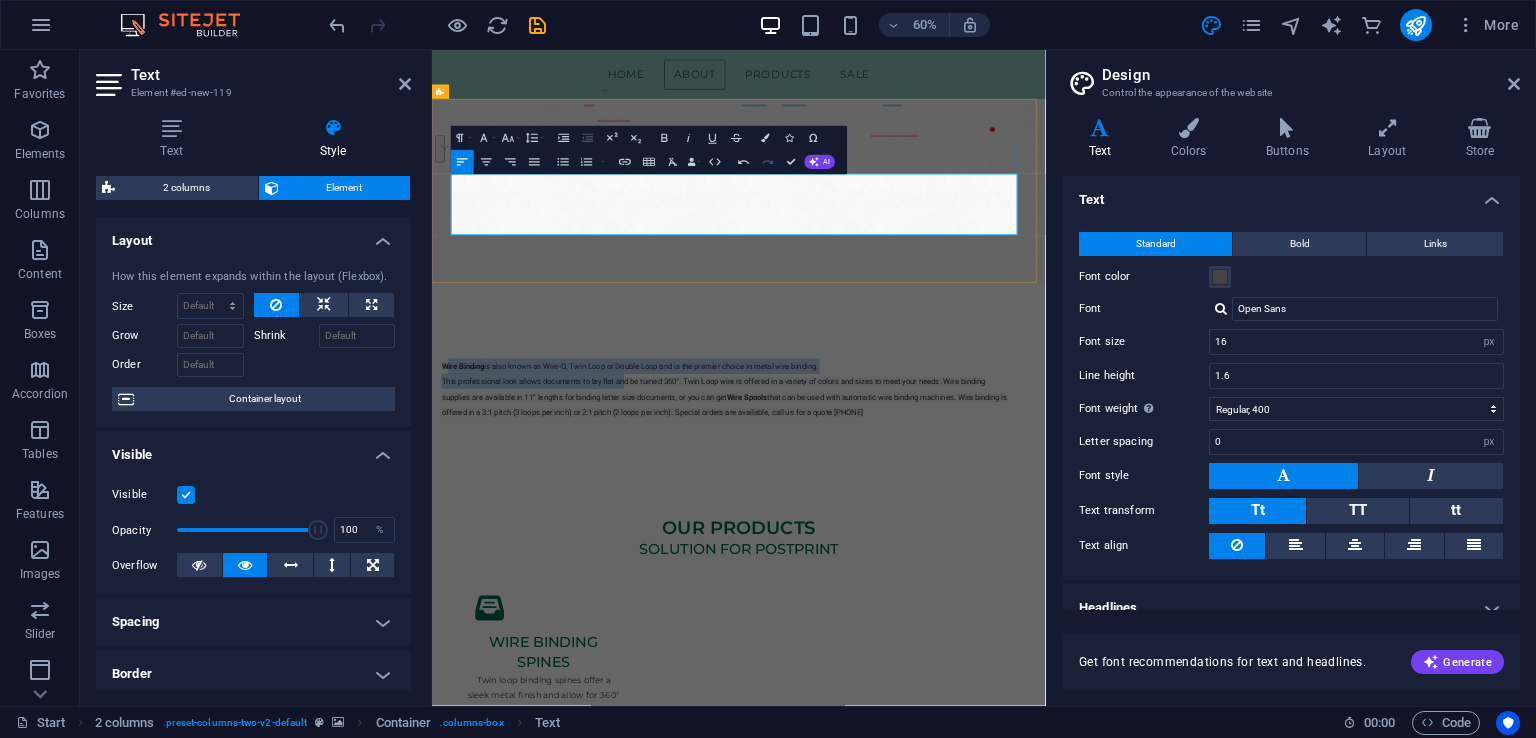 click on "is also known as Wire-O, Twin Loop or Double Loop and is the premier choice in metal wire binding." at bounding box center [797, 577] 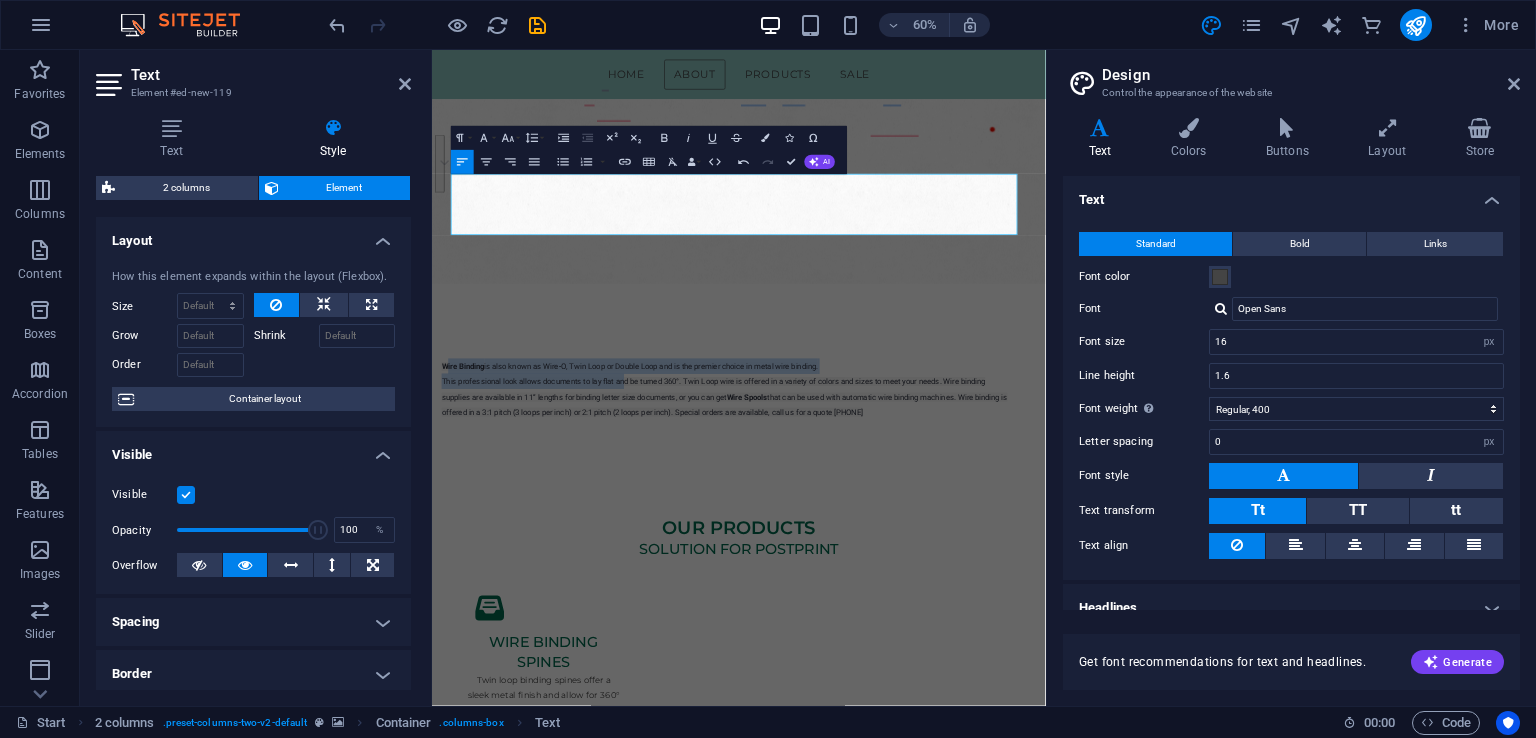 drag, startPoint x: 465, startPoint y: 265, endPoint x: 1339, endPoint y: 360, distance: 879.1479 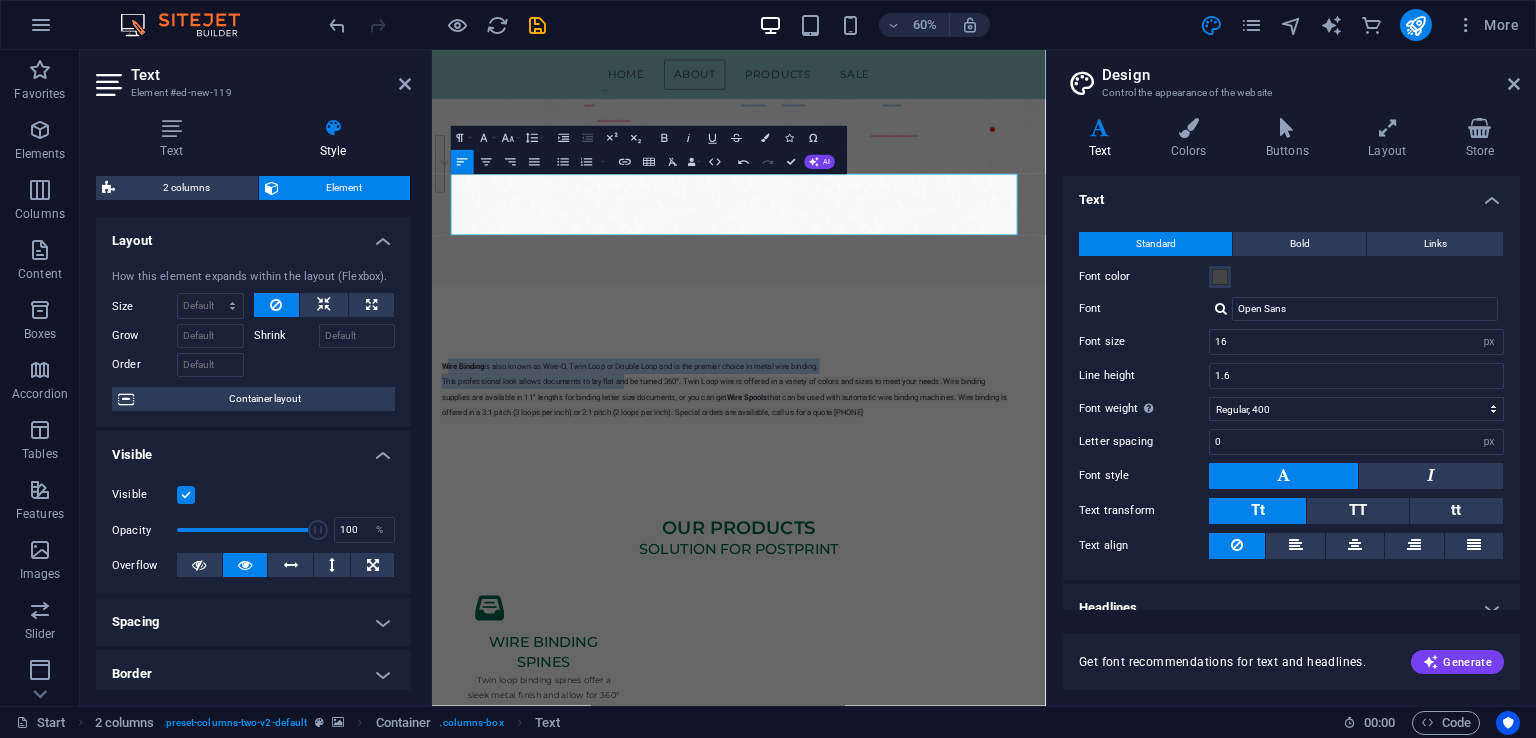 click on "​ Wire Binding  is also known as Wire-O, Twin Loop or Double Loop and is the premier choice in metal wire binding. This professional look allows documents to lay flat and be turned 360°. Twin Loop wire is offered in a variety of colors and sizes to meet your needs. Wire binding supplies are available in 11’’ lengths for binding letter size documents, or you can get  Wire Spools  that can be used with automatic wire binding machines. Wire binding is offered in a 3:1 pitch (3 loops per inch) or 2:1 pitch (2 loops per inch). Special orders are available, call us for a quote 800-443-7557" at bounding box center (943, 439) 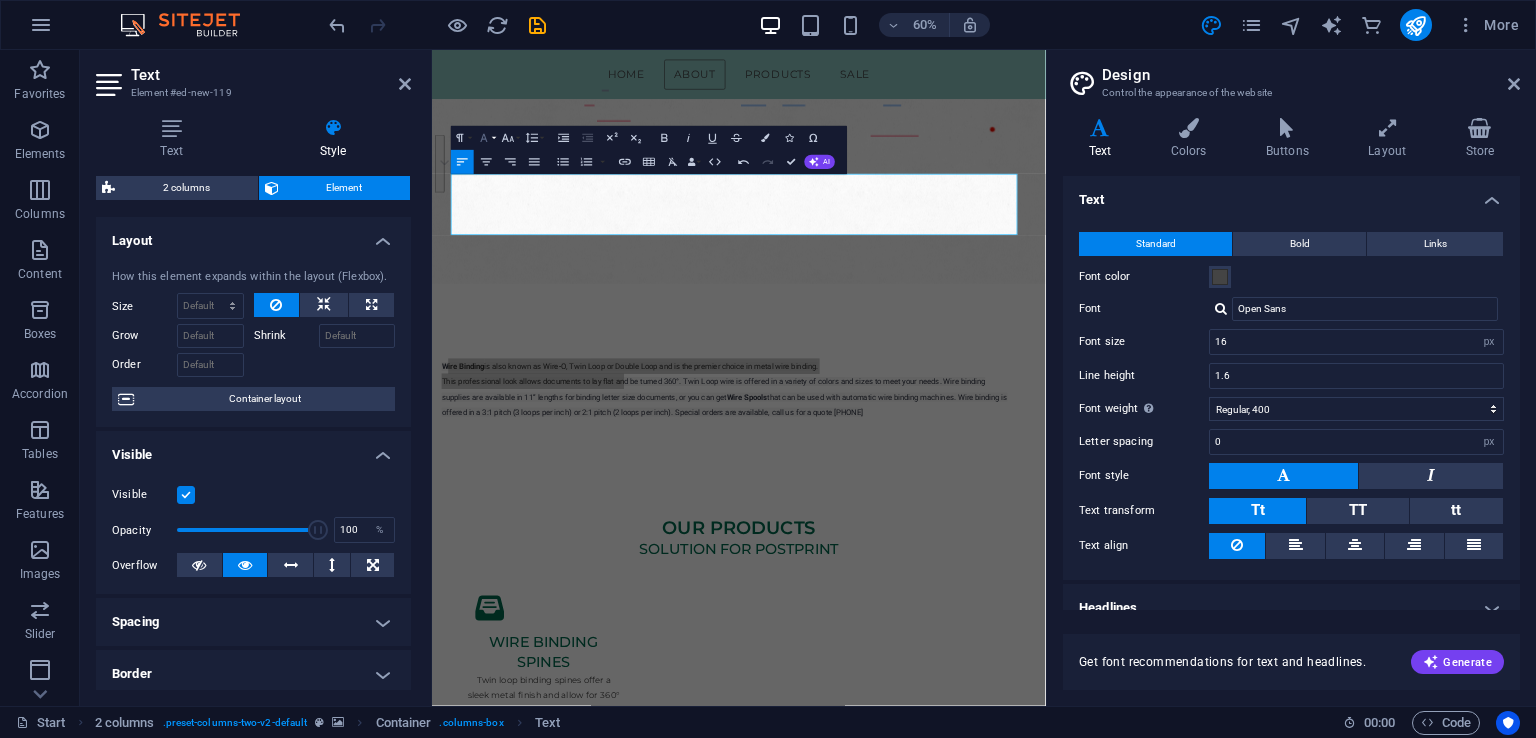 click 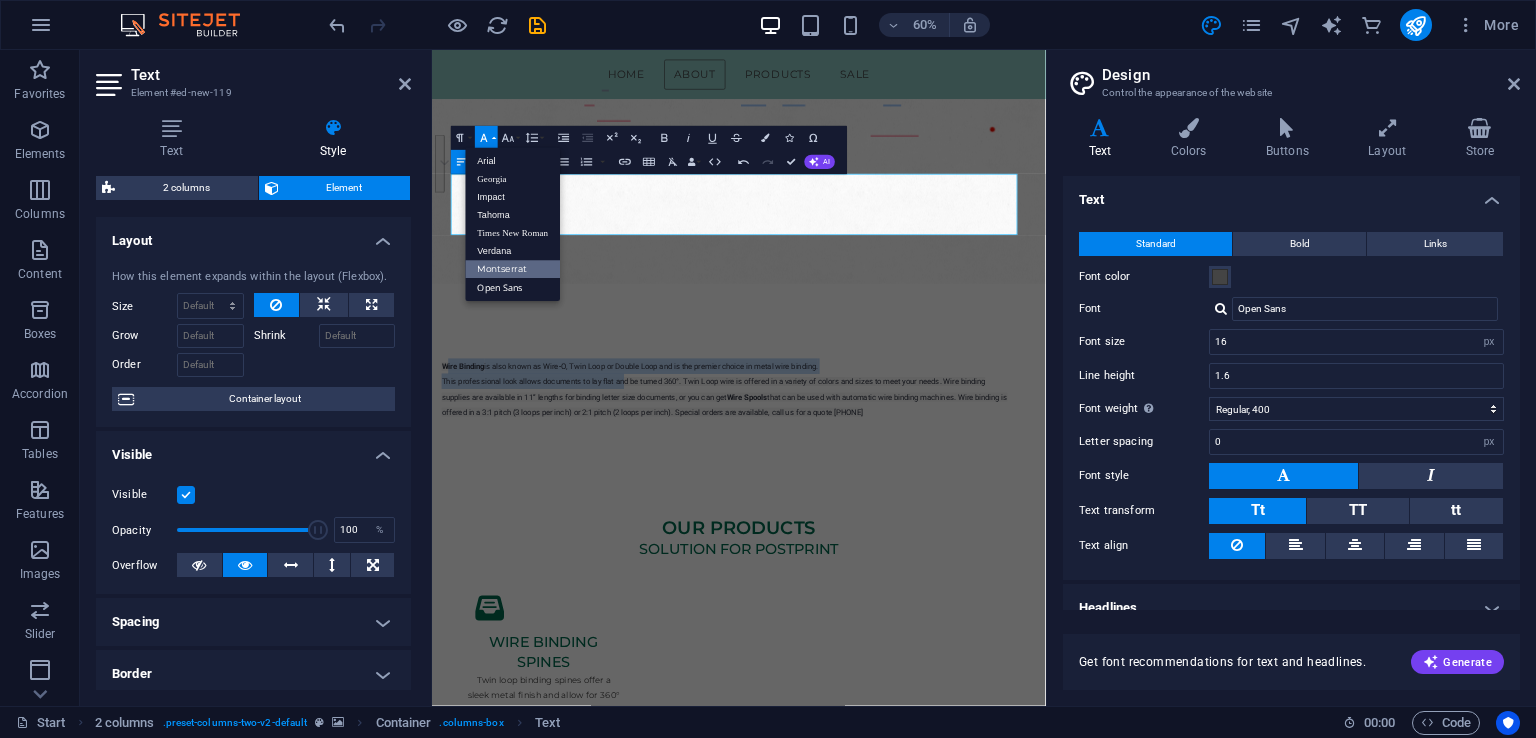 click on "Montserrat" at bounding box center (513, 269) 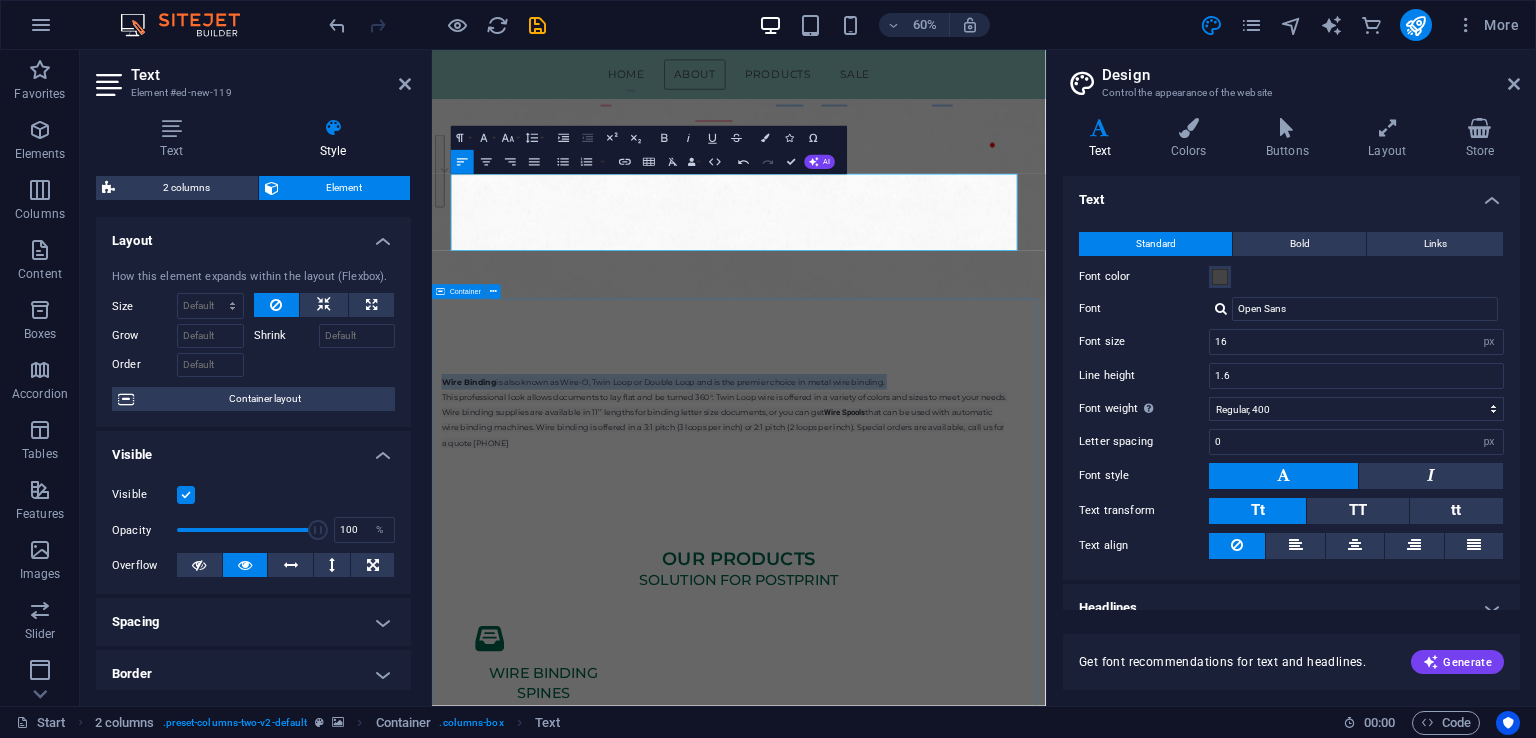 click on "Our products Solution for postprint wire binding  spines Twin loop binding spines offer a sleek metal finish and allow for 360° page turning. Available in bulk, with 100 wires per box. wire binding  spools   A spool allows you to cut wire to any length, minimizing waste. Available in various sizes and colors like black, white, and silver, you can easily select the wire diameter you need. wire calendar hangers Easily DIY your own calendars with our wire hook hangers in just minutes. Available in white, silver and black, and lengths from 70 to 300 mm.  Each box contains 1000 hangers. custom wire  cuts   We recommend our specialized cutting service. We can produce custom cut bindings in nearly any length from larger spools, available in a variety of stocked colors and wire diameters, ranging from 1/4" to 1". Choose from 3:1 or 2:1 pitch options to fit your wire binding machine. stitching  wire nylon coated  wire" at bounding box center [943, 1950] 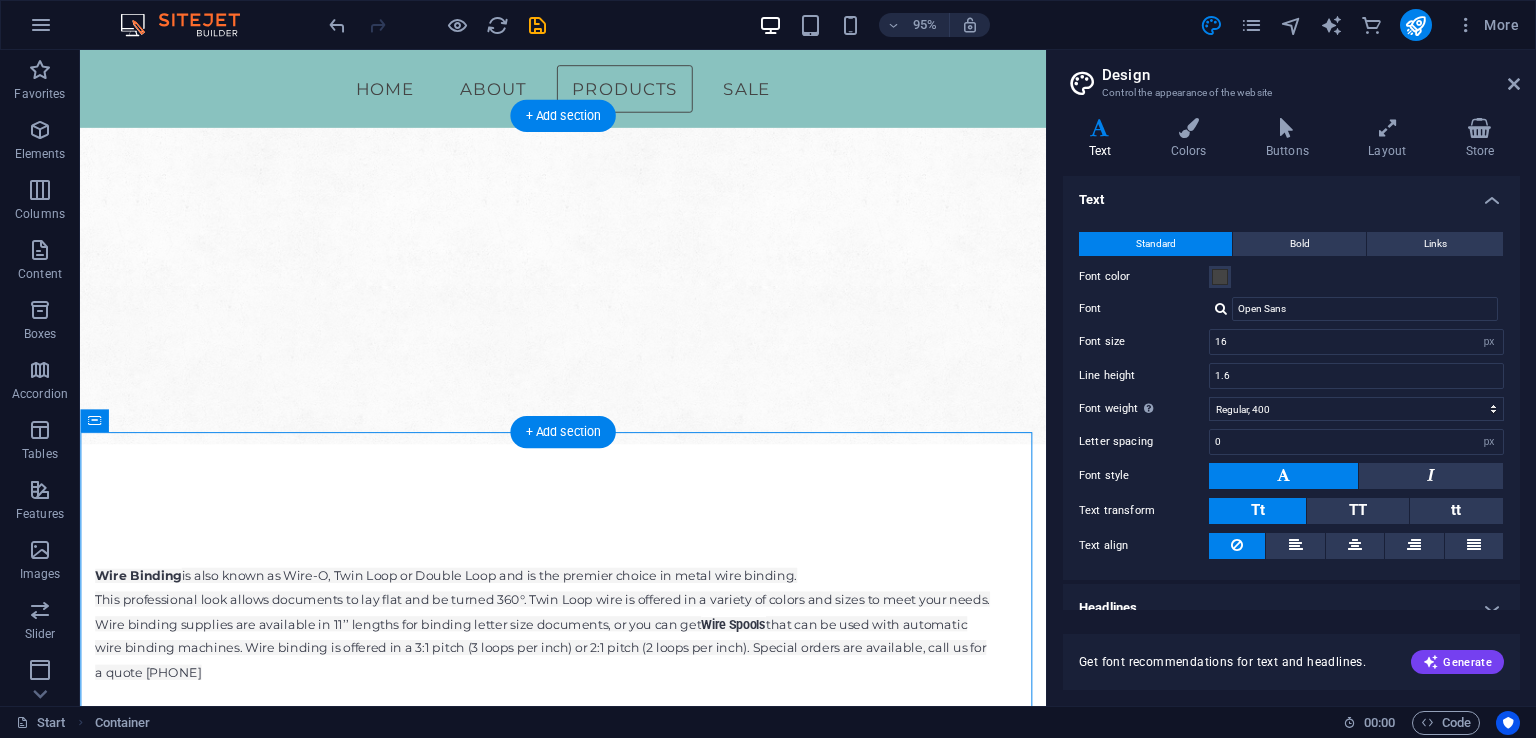 scroll, scrollTop: 666, scrollLeft: 0, axis: vertical 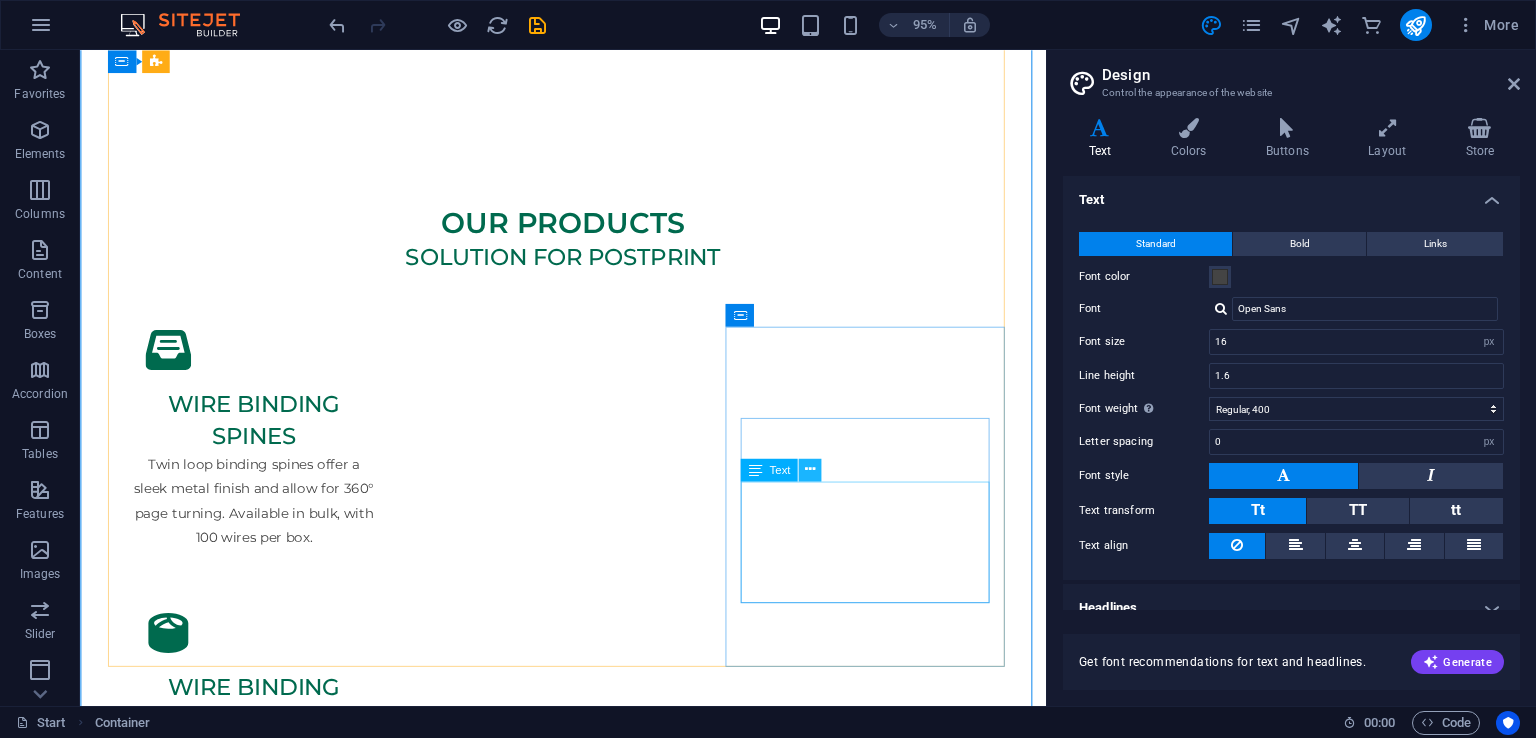 click at bounding box center [810, 470] 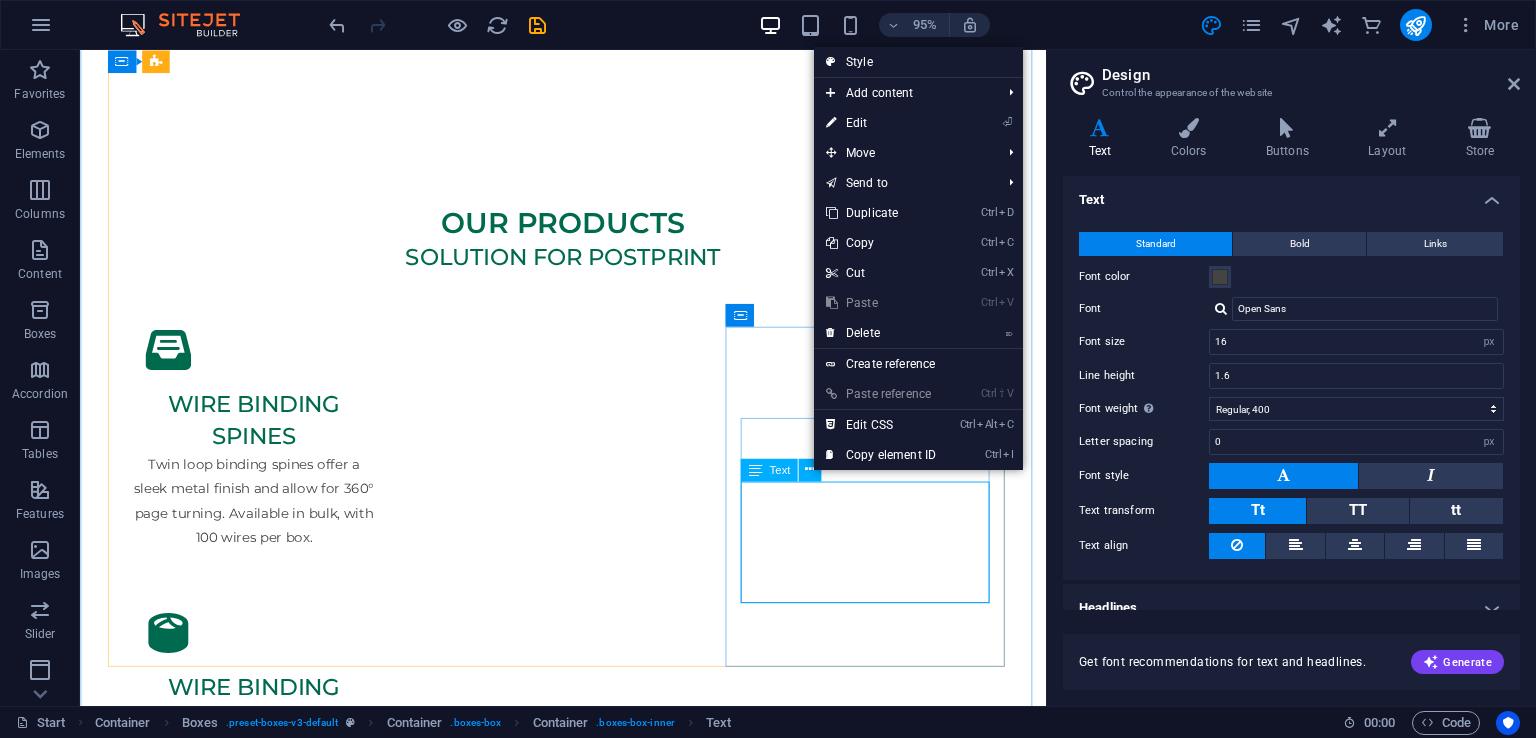 click on "Nylon coated wire is widely applied in the making of various products in stationery, such as the single wire binding coils, double loop wire and calendar hangers." at bounding box center [263, 2277] 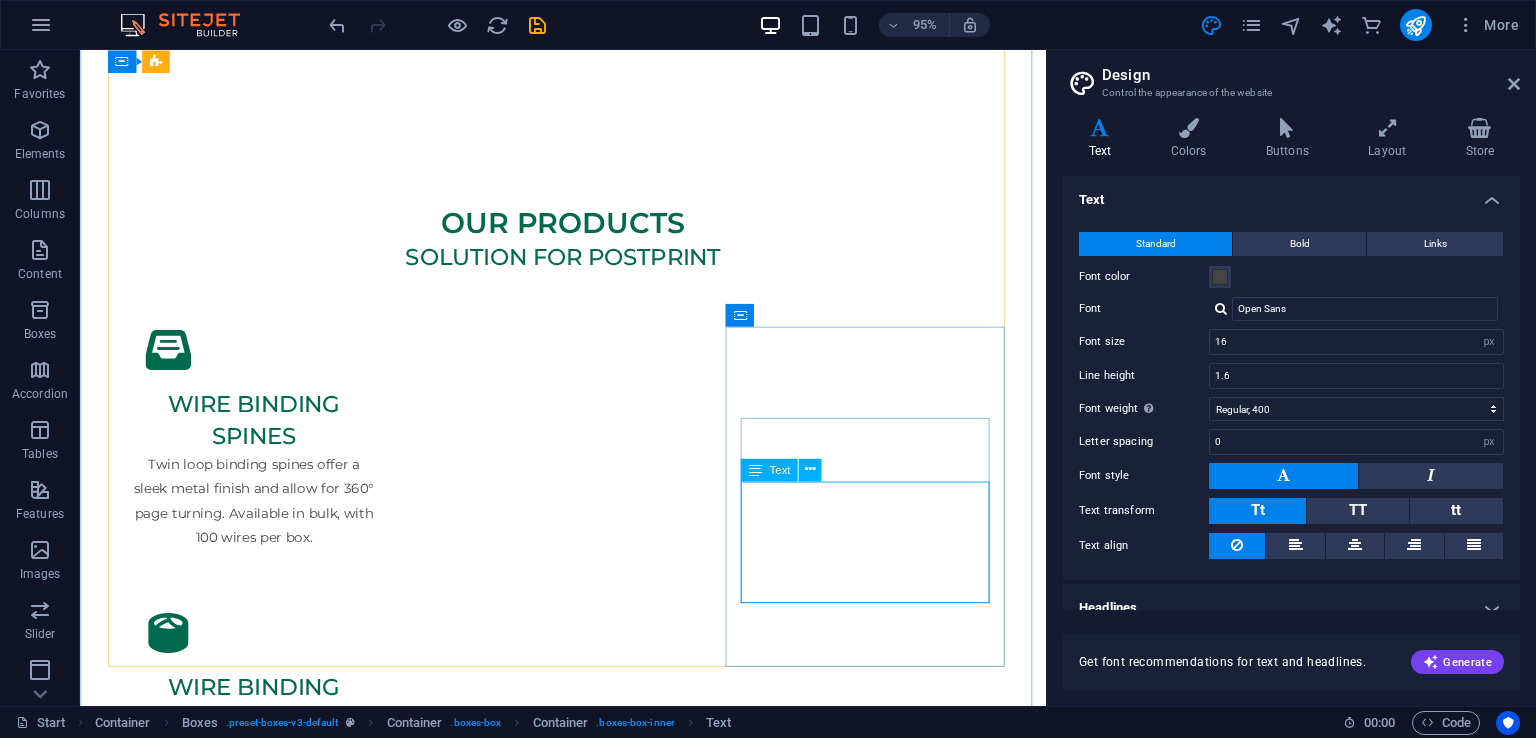 click on "Nylon coated wire is widely applied in the making of various products in stationery, such as the single wire binding coils, double loop wire and calendar hangers." at bounding box center [263, 2277] 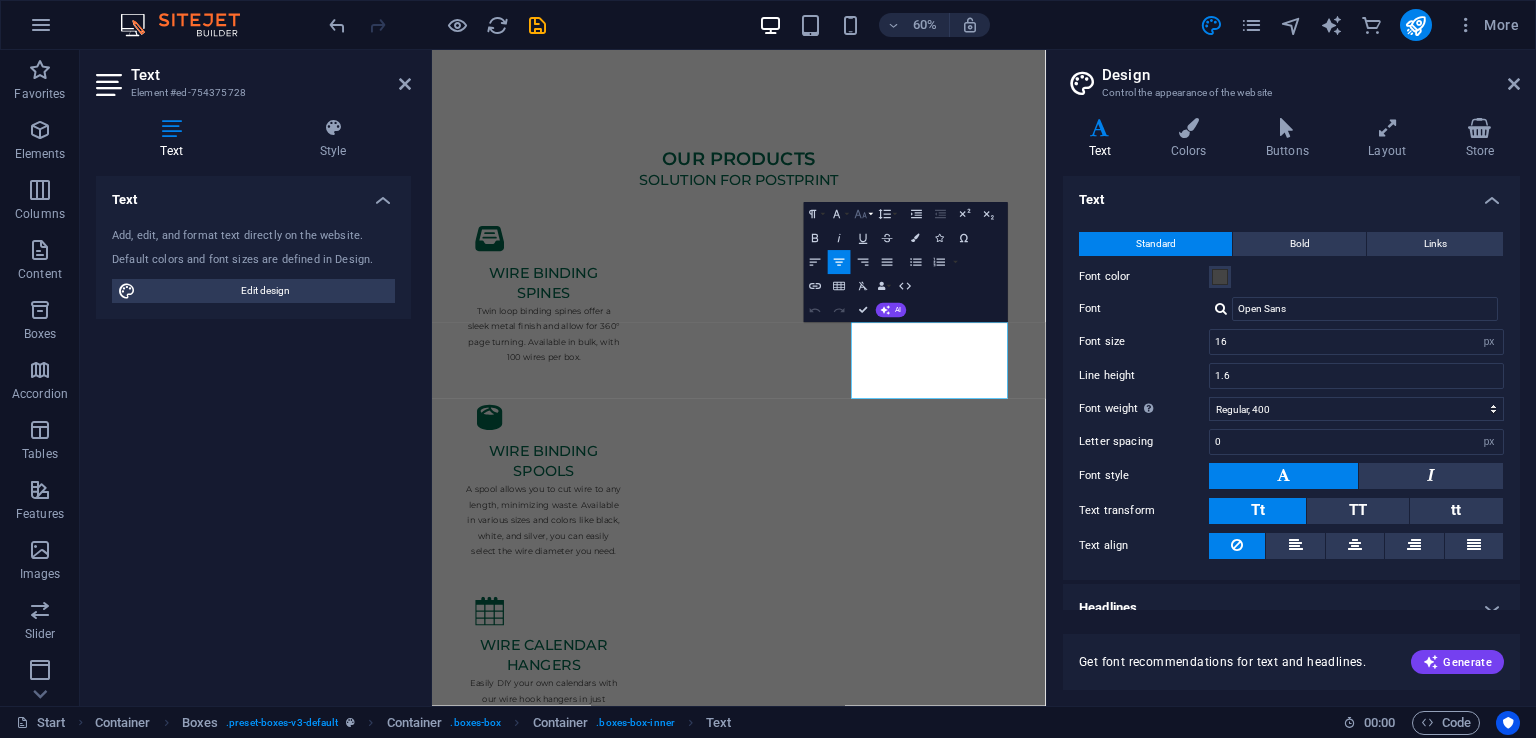 click 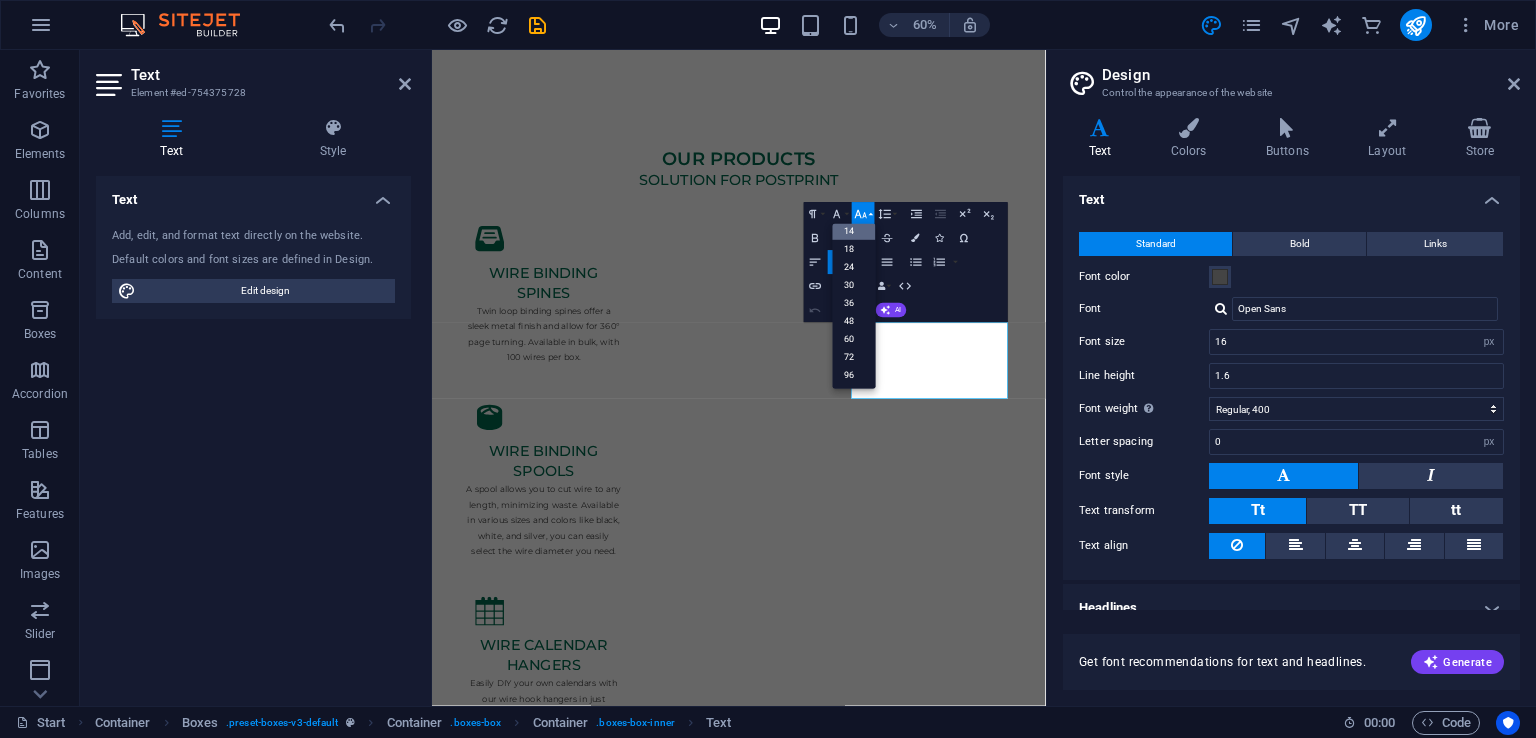 scroll, scrollTop: 160, scrollLeft: 0, axis: vertical 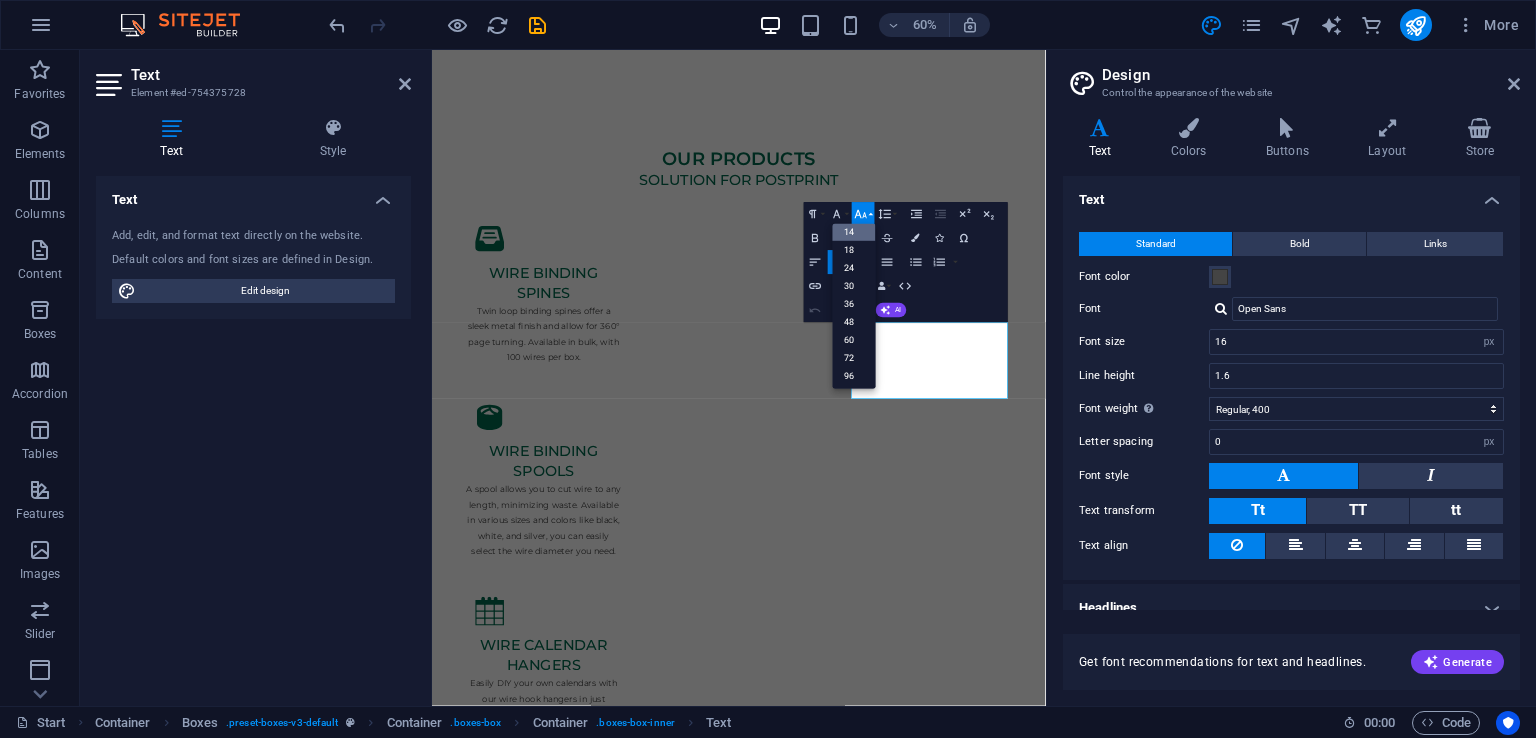 click on "Font Size" at bounding box center (863, 214) 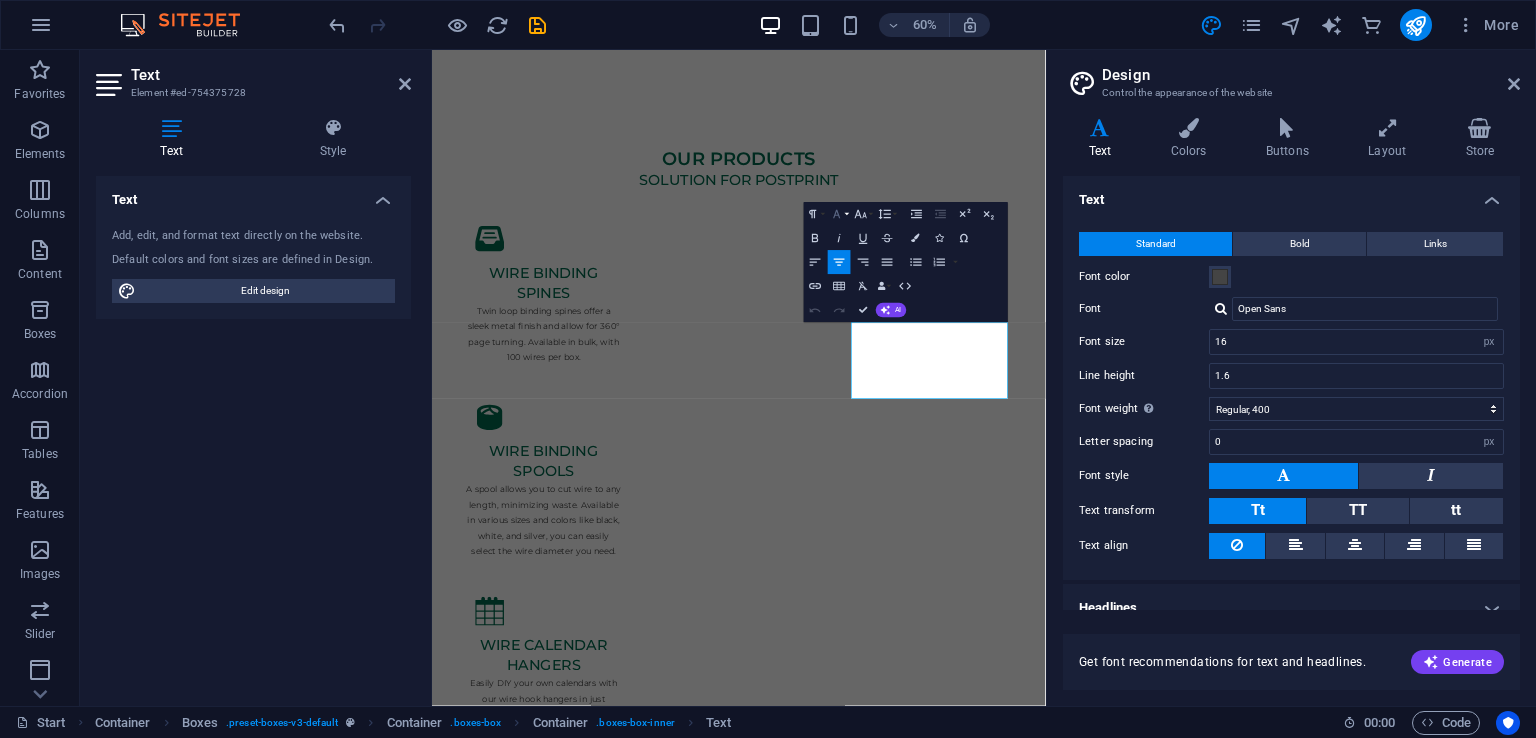 click 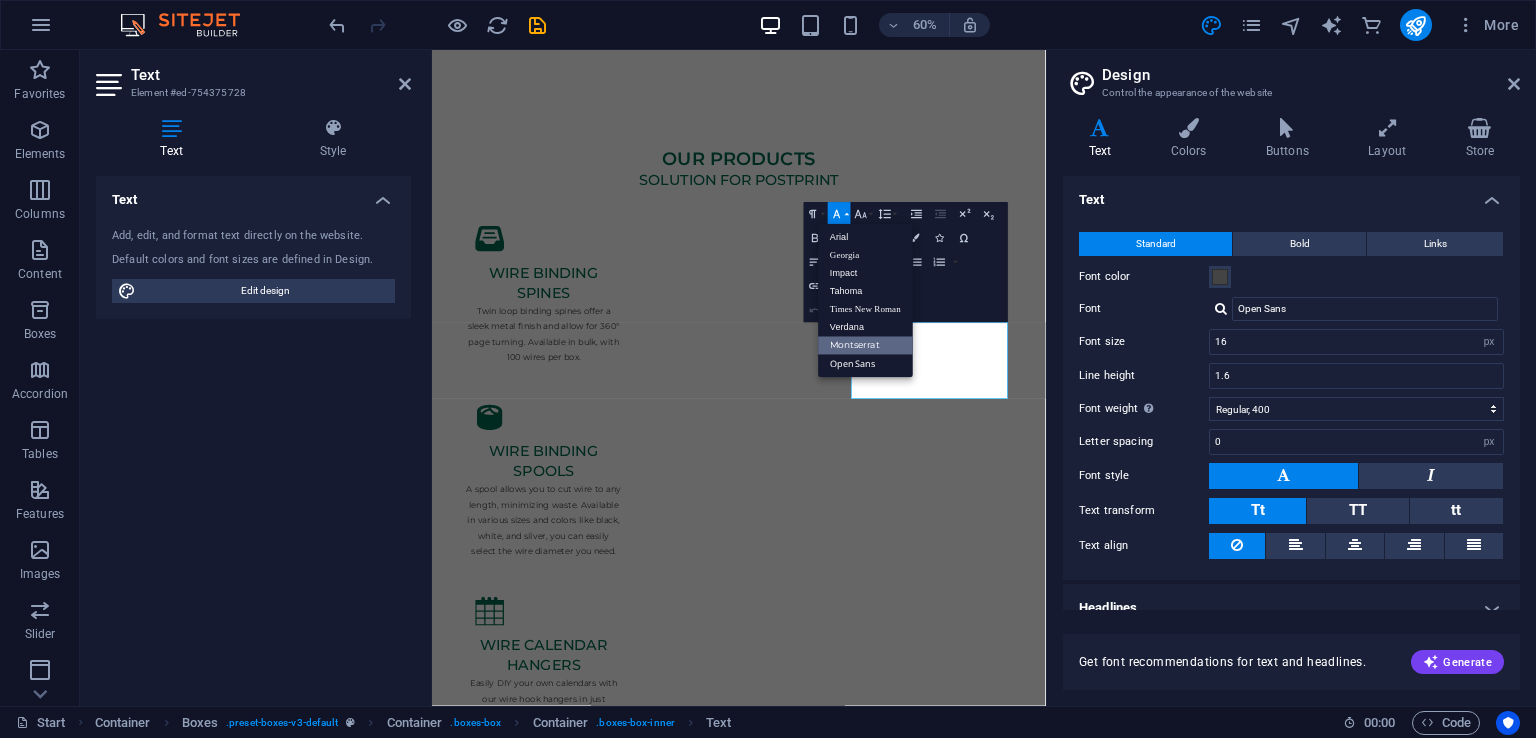 scroll, scrollTop: 0, scrollLeft: 0, axis: both 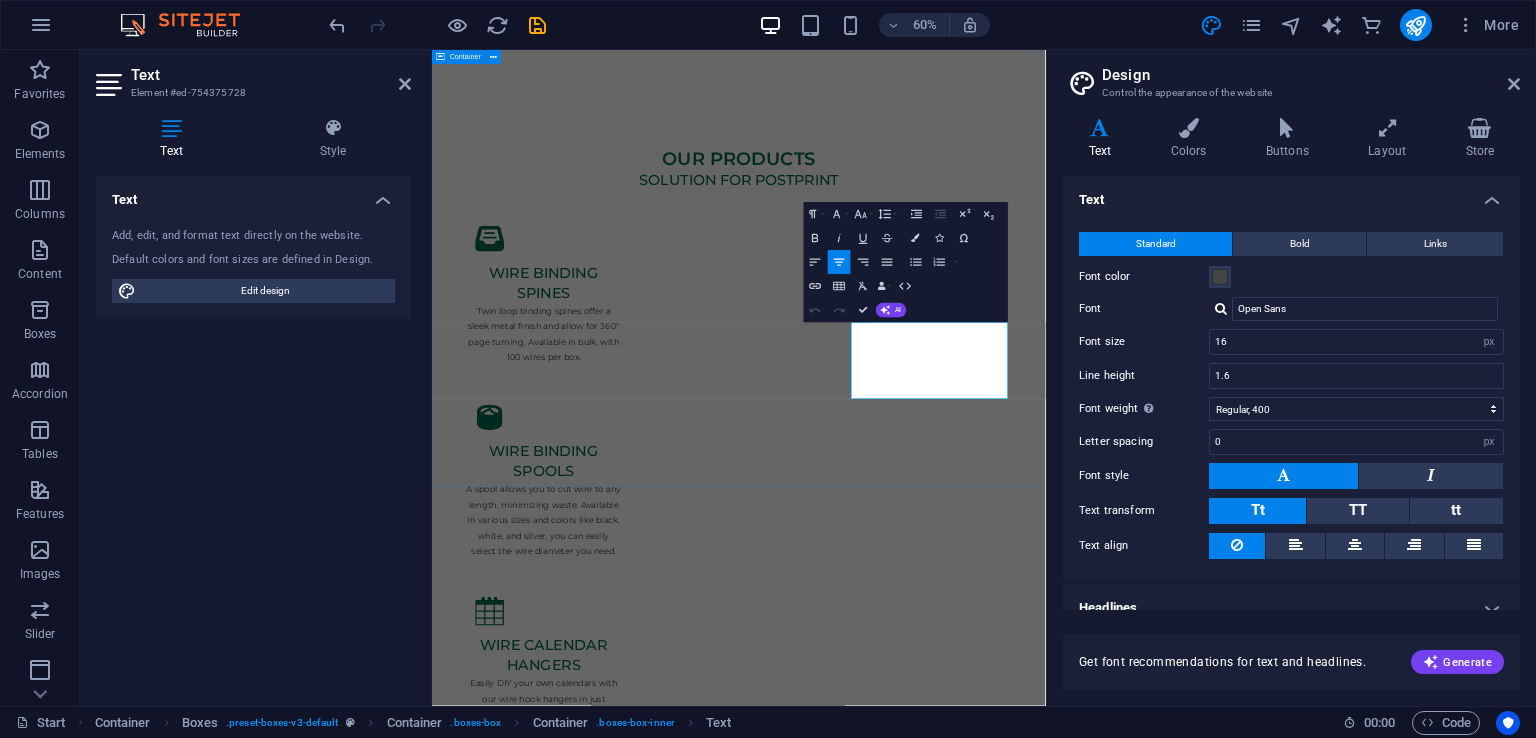 click on "Our products Solution for postprint wire binding  spines Twin loop binding spines offer a sleek metal finish and allow for 360° page turning. Available in bulk, with 100 wires per box. wire binding  spools   A spool allows you to cut wire to any length, minimizing waste. Available in various sizes and colors like black, white, and silver, you can easily select the wire diameter you need. wire calendar hangers Easily DIY your own calendars with our wire hook hangers in just minutes. Available in white, silver and black, and lengths from 70 to 300 mm.  Each box contains 1000 hangers. custom wire  cuts   We recommend our specialized cutting service. We can produce custom cut bindings in nearly any length from larger spools, available in a variety of stocked colors and wire diameters, ranging from 1/4" to 1". Choose from 3:1 or 2:1 pitch options to fit your wire binding machine. stitching  wire nylon coated  wire" at bounding box center (943, 1284) 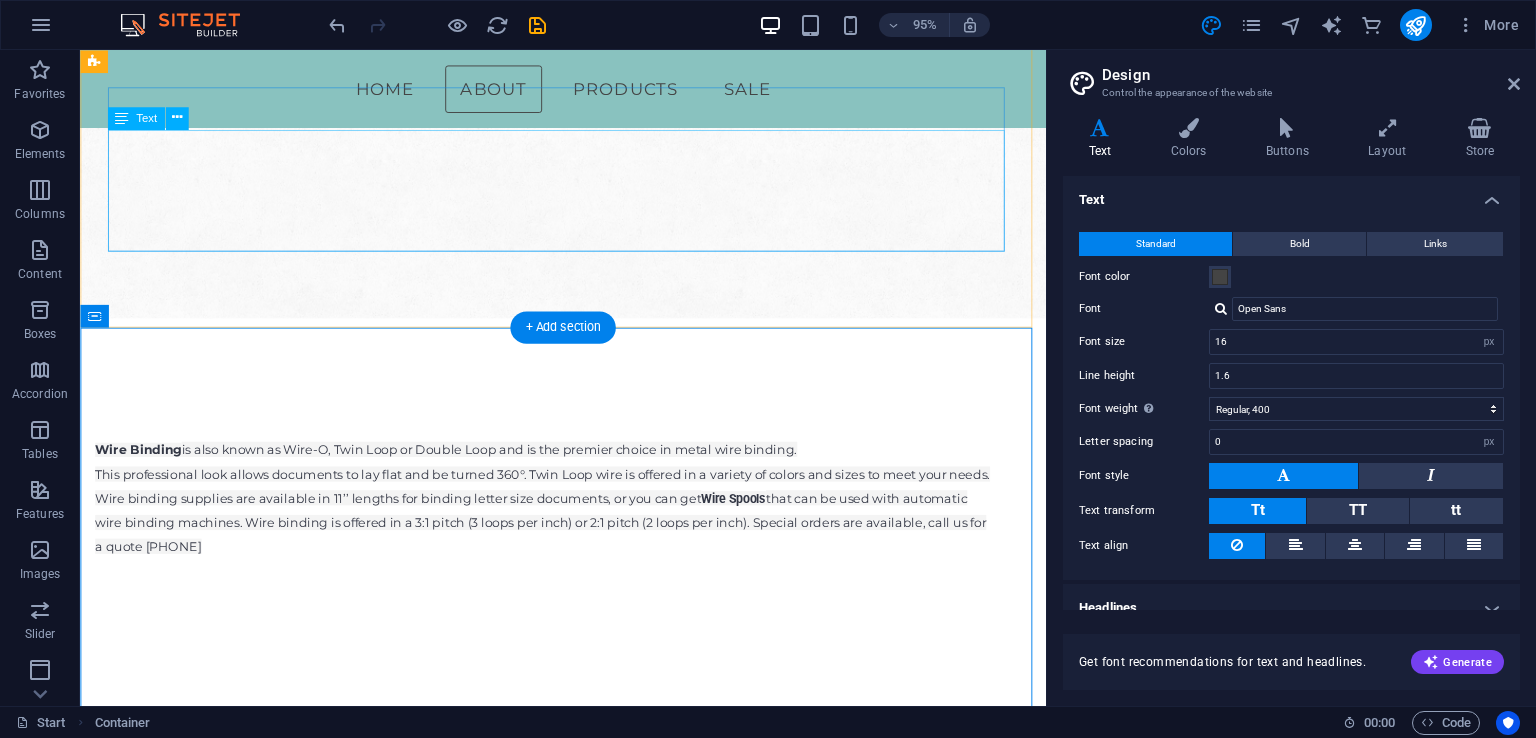 scroll, scrollTop: 0, scrollLeft: 0, axis: both 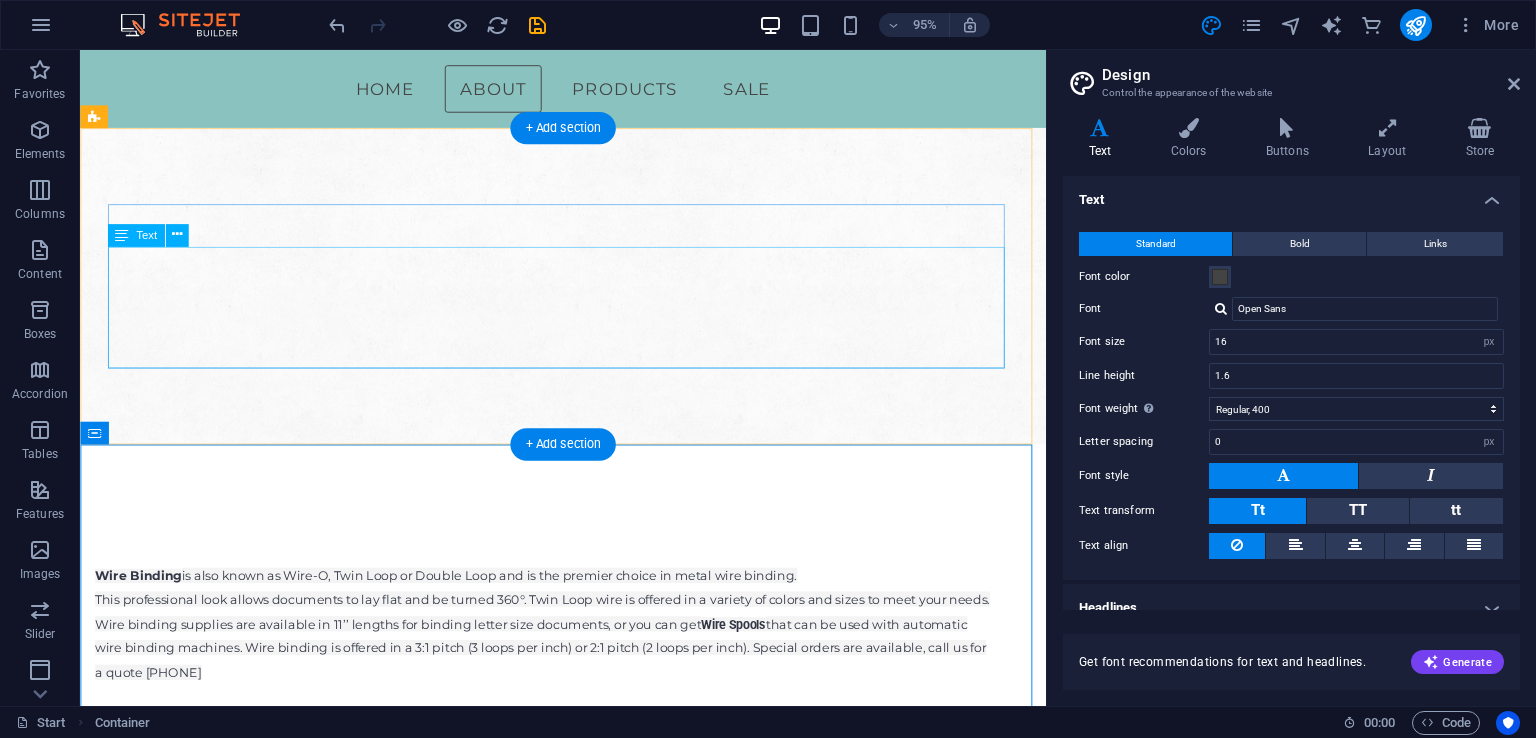 click on "Wire Binding is also known as Wire-O, Twin Loop or Double Loop and is the premier choice in metal wire binding. This professional look allows documents to lay flat and be turned 360°. Twin Loop wire is offered in a variety of colors and sizes to meet your needs. Wire binding supplies are available in 11’’ lengths for binding letter size documents, or you can get Wire Spools that can be used with automatic wire binding machines. Wire binding is offered in a 3:1 pitch (3 loops per inch) or 2:1 pitch (2 loops per inch). Special orders are available, call us for a quote [PHONE]" at bounding box center [568, 654] 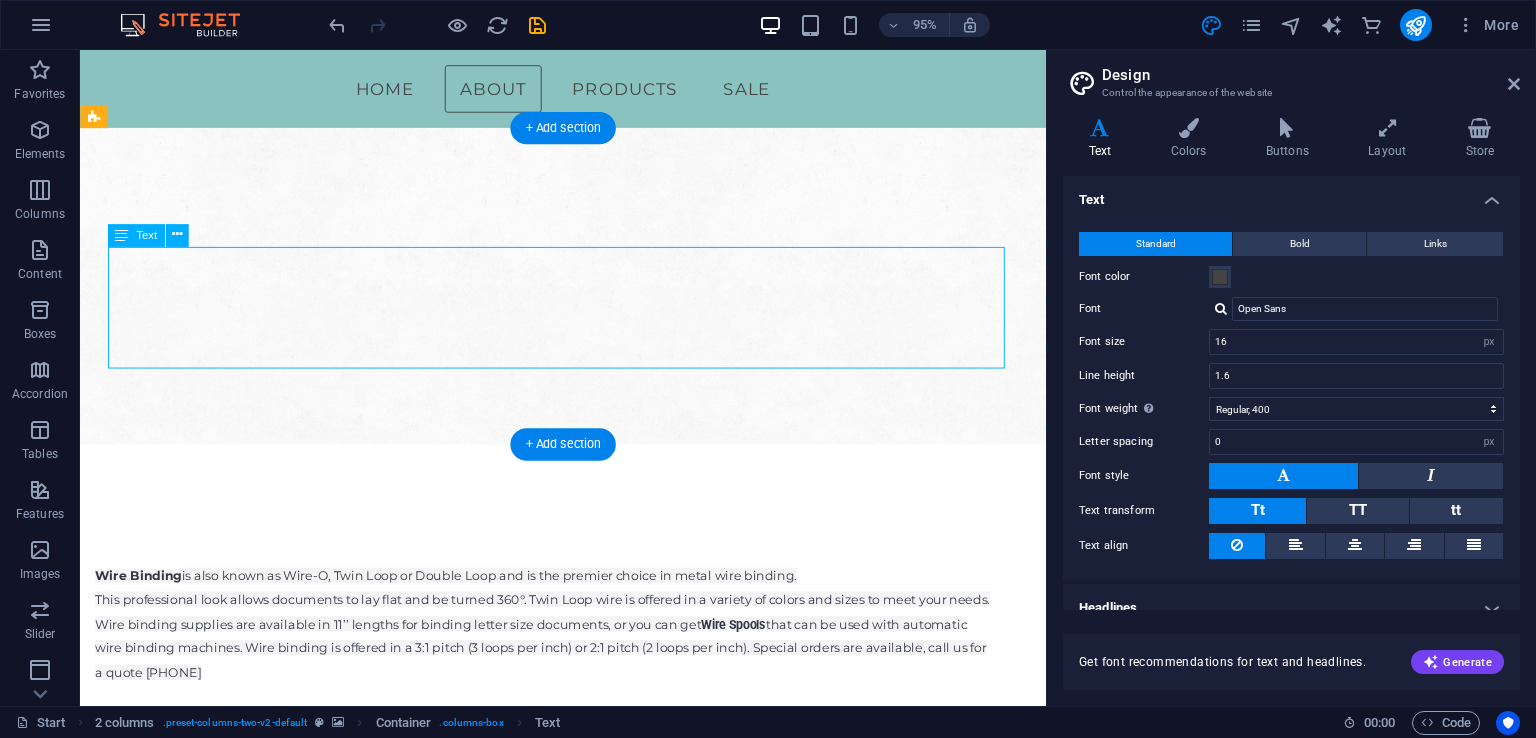 click on "Wire Binding is also known as Wire-O, Twin Loop or Double Loop and is the premier choice in metal wire binding. This professional look allows documents to lay flat and be turned 360°. Twin Loop wire is offered in a variety of colors and sizes to meet your needs. Wire binding supplies are available in 11’’ lengths for binding letter size documents, or you can get Wire Spools that can be used with automatic wire binding machines. Wire binding is offered in a 3:1 pitch (3 loops per inch) or 2:1 pitch (2 loops per inch). Special orders are available, call us for a quote [PHONE]" at bounding box center (568, 654) 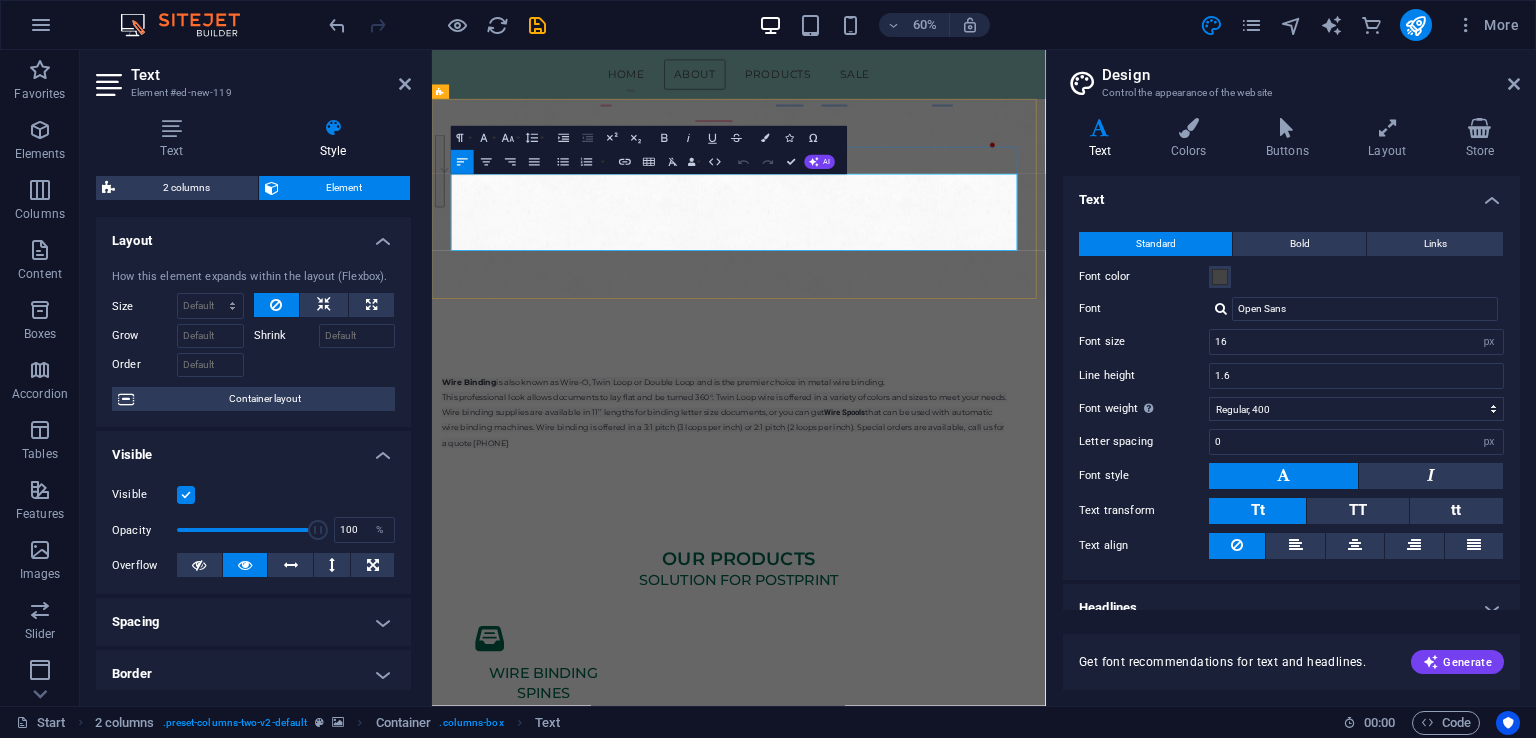 drag, startPoint x: 463, startPoint y: 265, endPoint x: 686, endPoint y: 374, distance: 248.21362 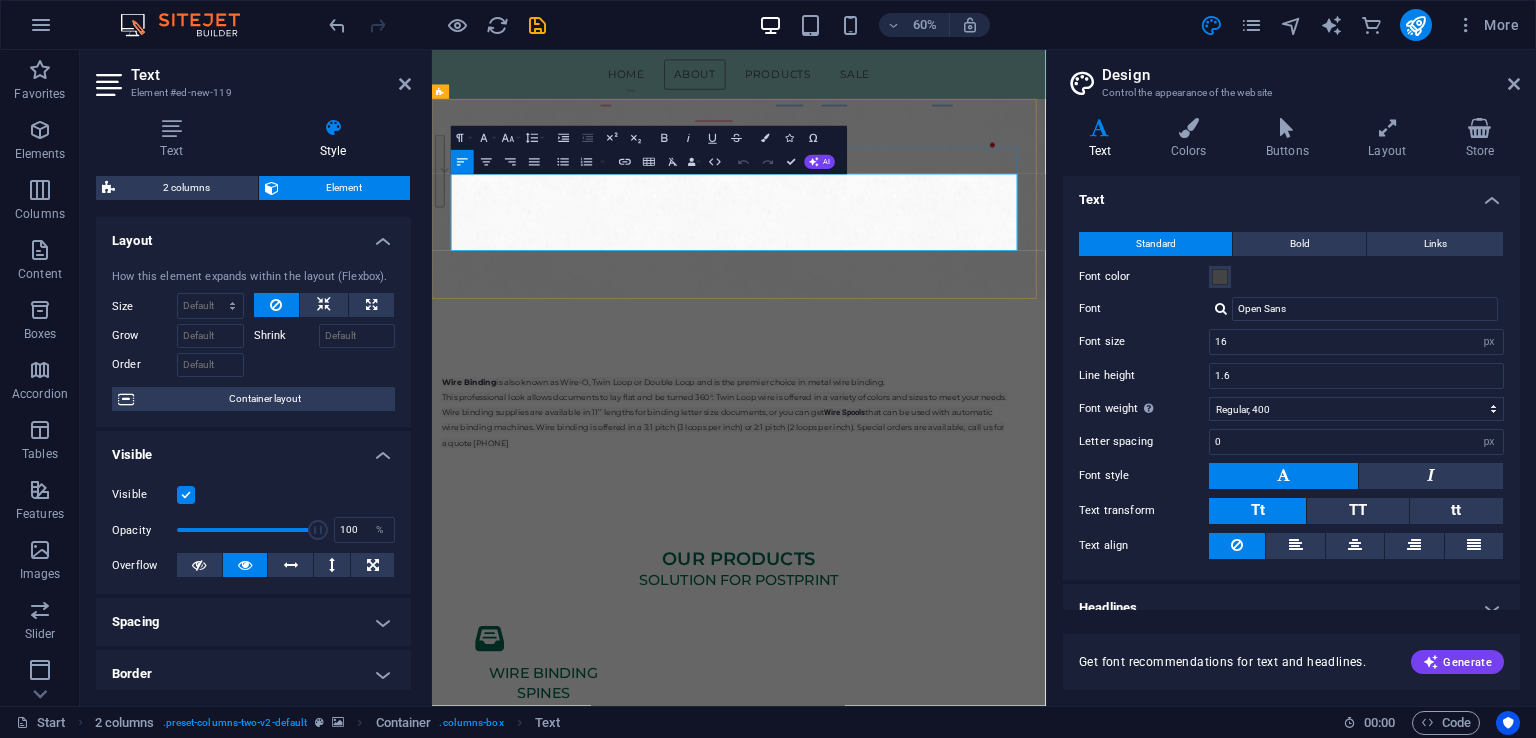 click on "Wire Binding is also known as Wire-O, Twin Loop or Double Loop and is the premier choice in metal wire binding. This professional look allows documents to lay flat and be turned 360°. Twin Loop wire is offered in a variety of colors and sizes to meet your needs. Wire binding supplies are available in 11’’ lengths for binding letter size documents, or you can get Wire Spools that can be used with automatic wire binding machines. Wire binding is offered in a 3:1 pitch (3 loops per inch) or 2:1 pitch (2 loops per inch). Special orders are available, call us for a quote [PHONE]" at bounding box center (920, 654) 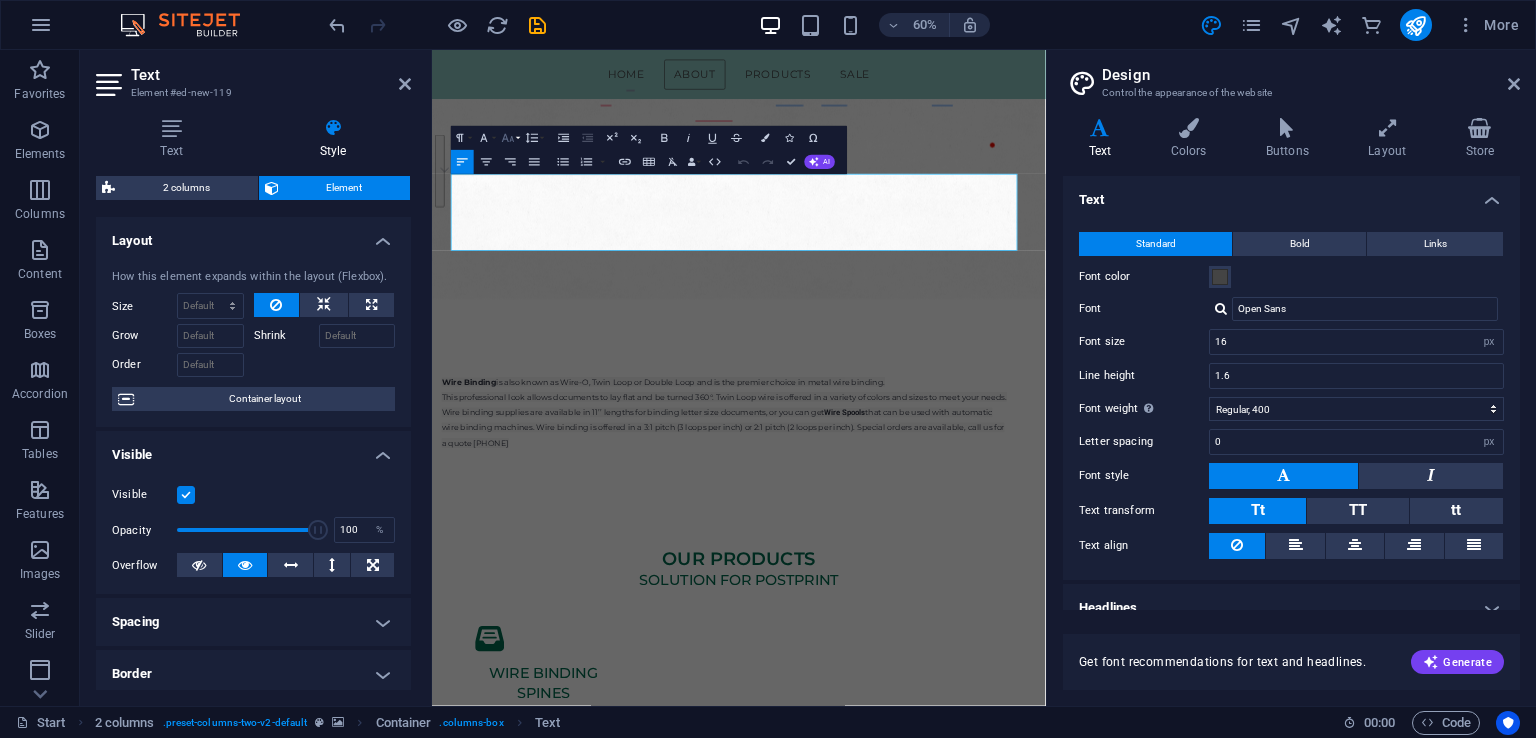 click 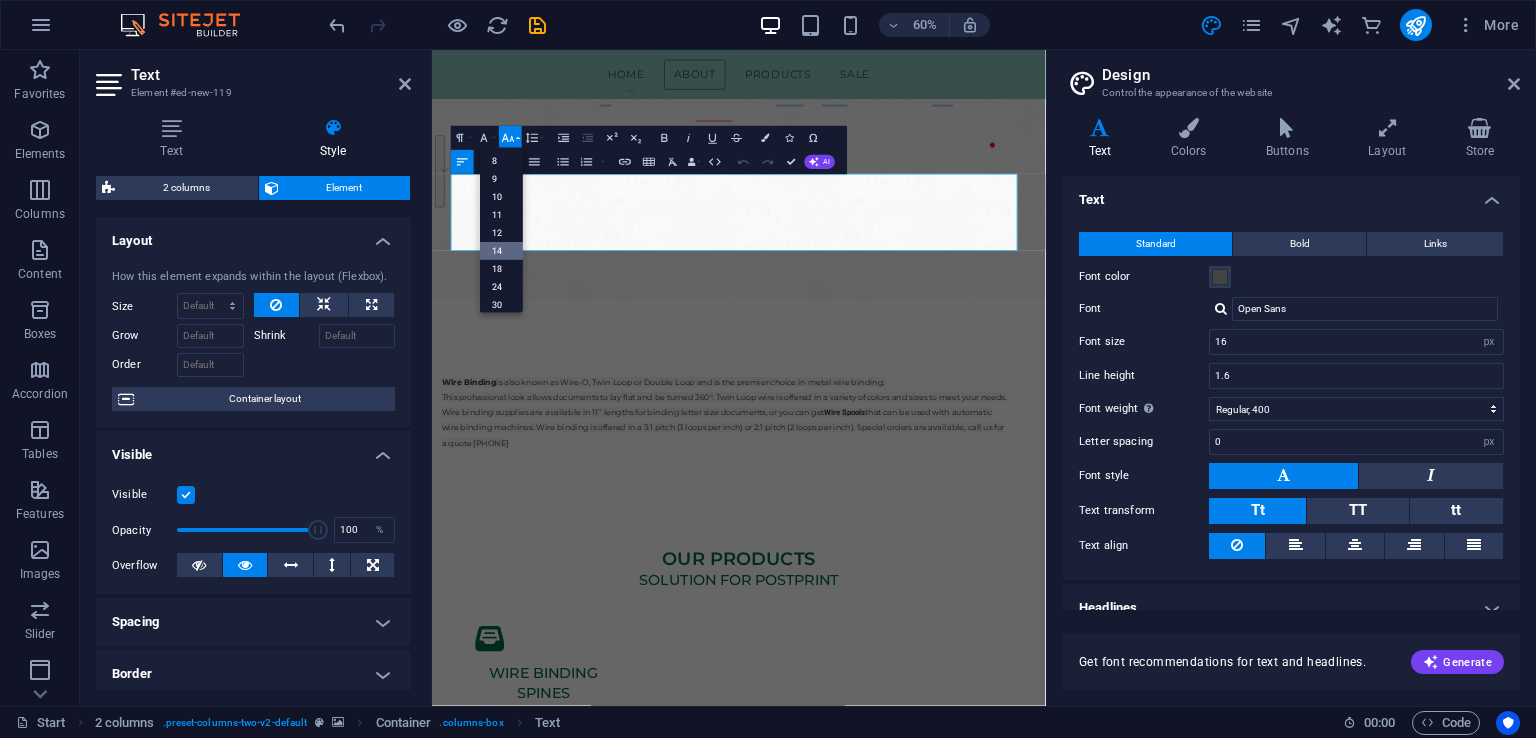 click on "14" at bounding box center (501, 251) 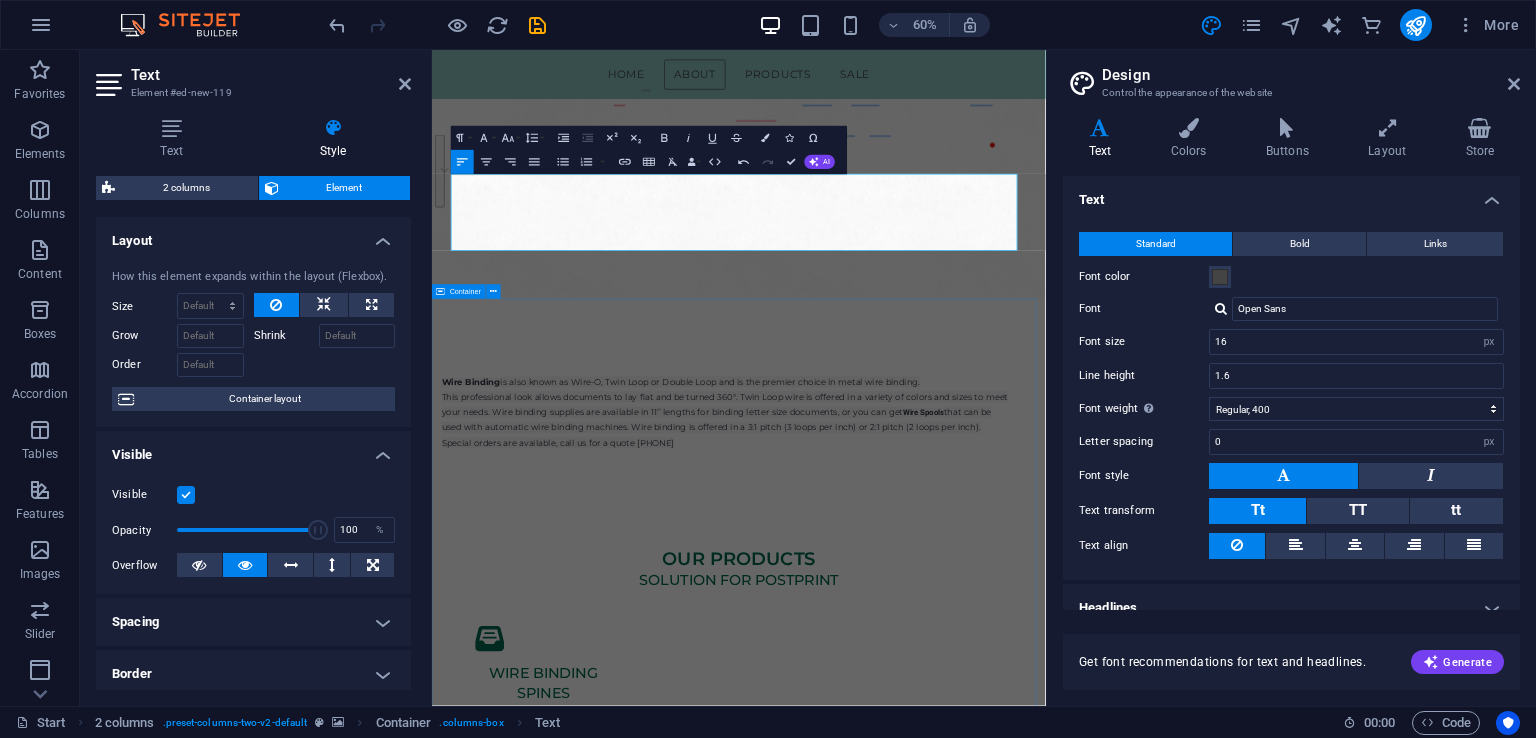 click on "Our products Solution for postprint wire binding  spines Twin loop binding spines offer a sleek metal finish and allow for 360° page turning. Available in bulk, with 100 wires per box. wire binding  spools   A spool allows you to cut wire to any length, minimizing waste. Available in various sizes and colors like black, white, and silver, you can easily select the wire diameter you need. wire calendar hangers Easily DIY your own calendars with our wire hook hangers in just minutes. Available in white, silver and black, and lengths from 70 to 300 mm.  Each box contains 1000 hangers. custom wire  cuts   We recommend our specialized cutting service. We can produce custom cut bindings in nearly any length from larger spools, available in a variety of stocked colors and wire diameters, ranging from 1/4" to 1". Choose from 3:1 or 2:1 pitch options to fit your wire binding machine. stitching  wire nylon coated  wire" at bounding box center (943, 1950) 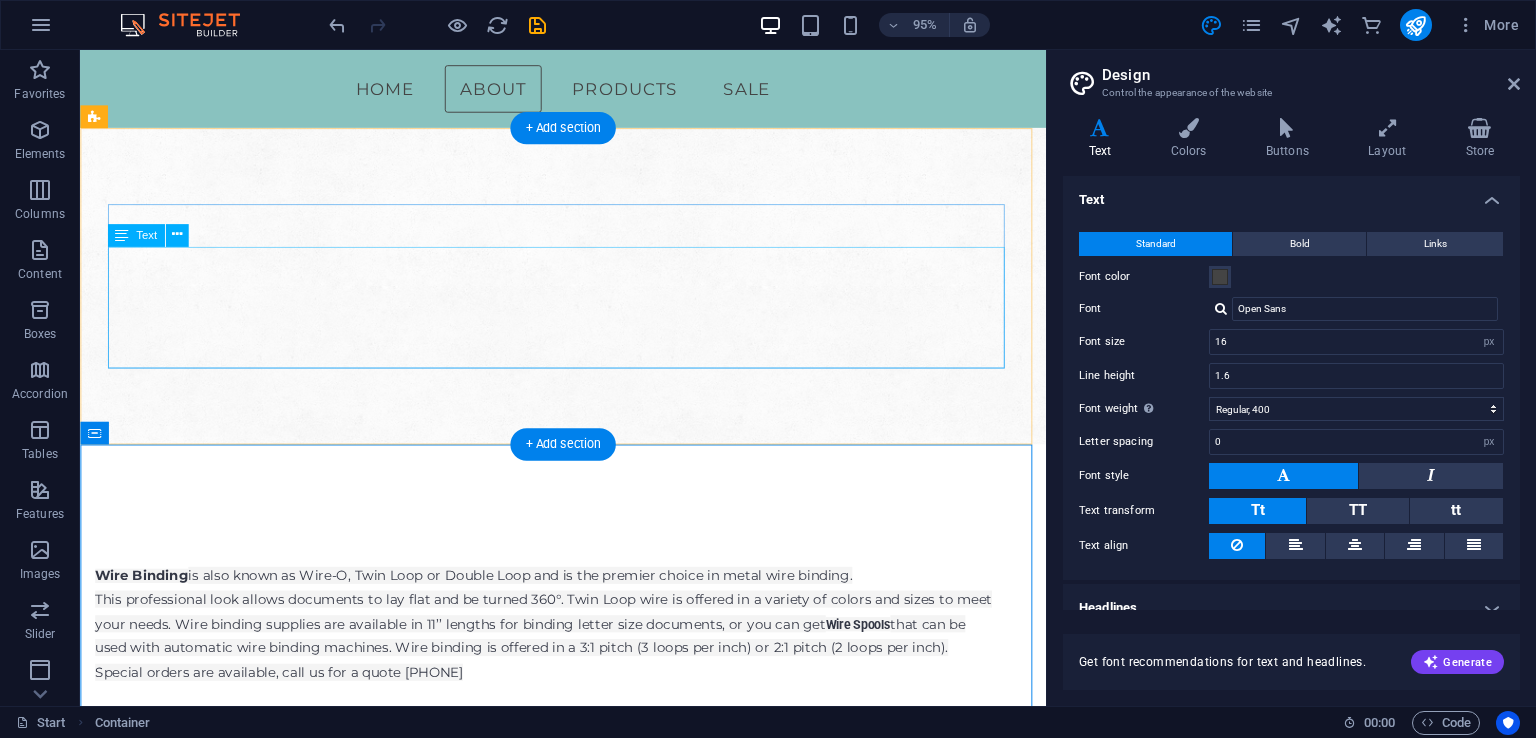 click on "Wire Binding is also known as Wire-O, Twin Loop or Double Loop and is the premier choice in metal wire binding. This professional look allows documents to lay flat and be turned 360°. Twin Loop wire is offered in a variety of colors and sizes to meet your needs. Wire binding supplies are available in 11’’ lengths for binding letter size documents, or you can get Wire Spools that can be used with automatic wire binding machines. Wire binding is offered in a 3:1 pitch (3 loops per inch) or 2:1 pitch (2 loops per inch). Special orders are available, call us for a quote [PHONE]" at bounding box center (568, 654) 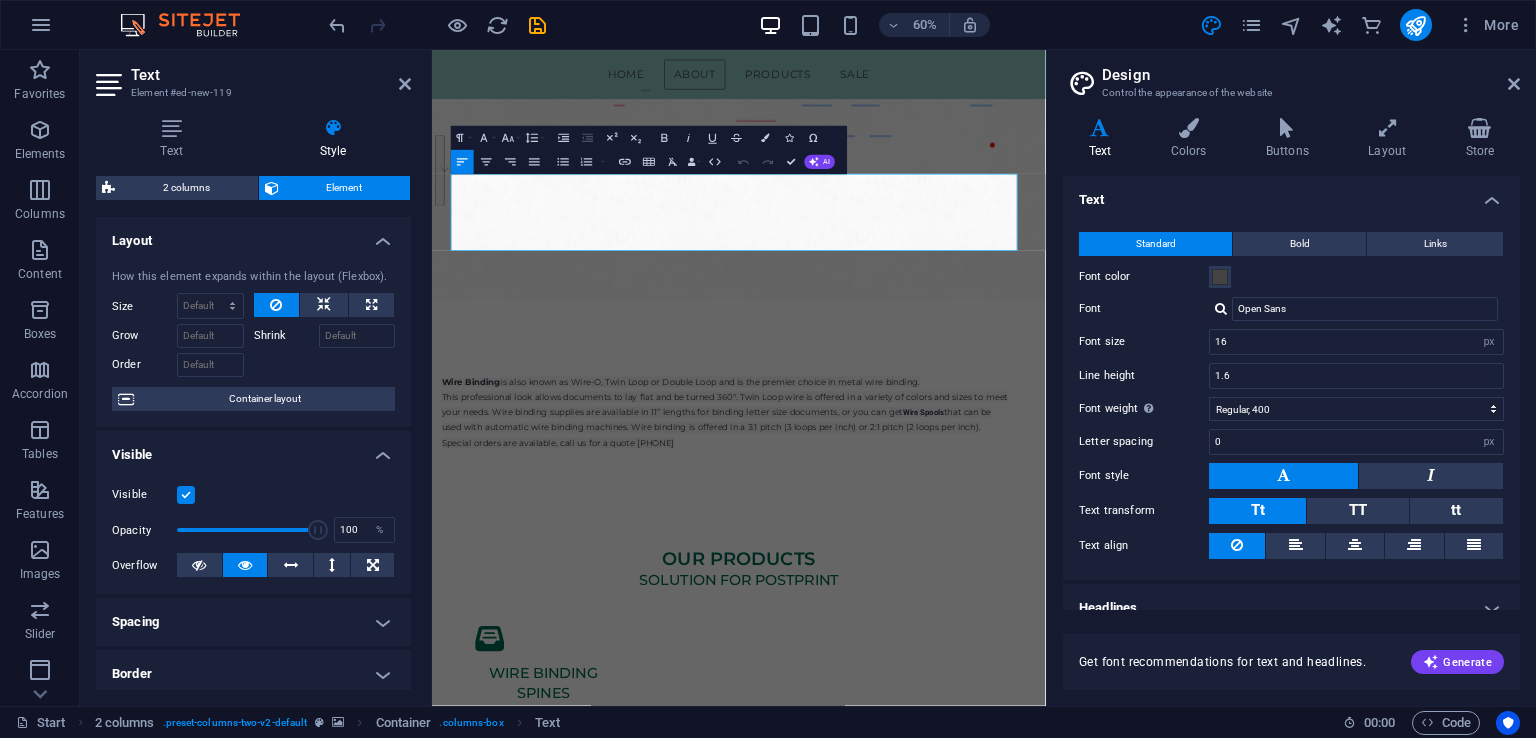 drag, startPoint x: 463, startPoint y: 269, endPoint x: 743, endPoint y: 272, distance: 280.01608 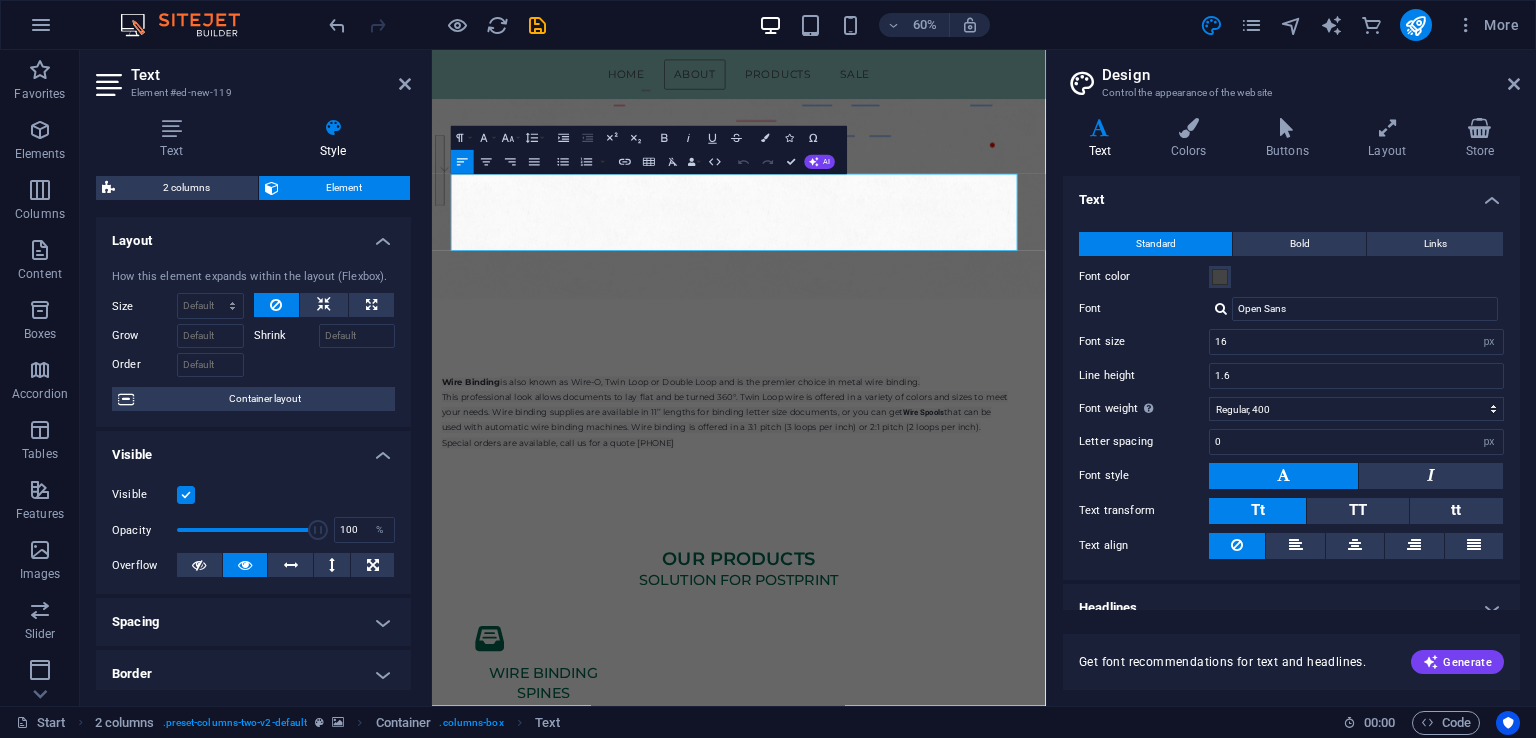click on "Wire Binding is also known as Wire-O, Twin Loop or Double Loop and is the premier choice in metal wire binding. This professional look allows documents to lay flat and be turned 360°. Twin Loop wire is offered in a variety of colors and sizes to meet your needs. Wire binding supplies are available in 11’’ lengths for binding letter size documents, or you can get Wire Spools that can be used with automatic wire binding machines. Wire binding is offered in a 3:1 pitch (3 loops per inch) or 2:1 pitch (2 loops per inch). Special orders are available, call us for a quote [PHONE]" at bounding box center [920, 654] 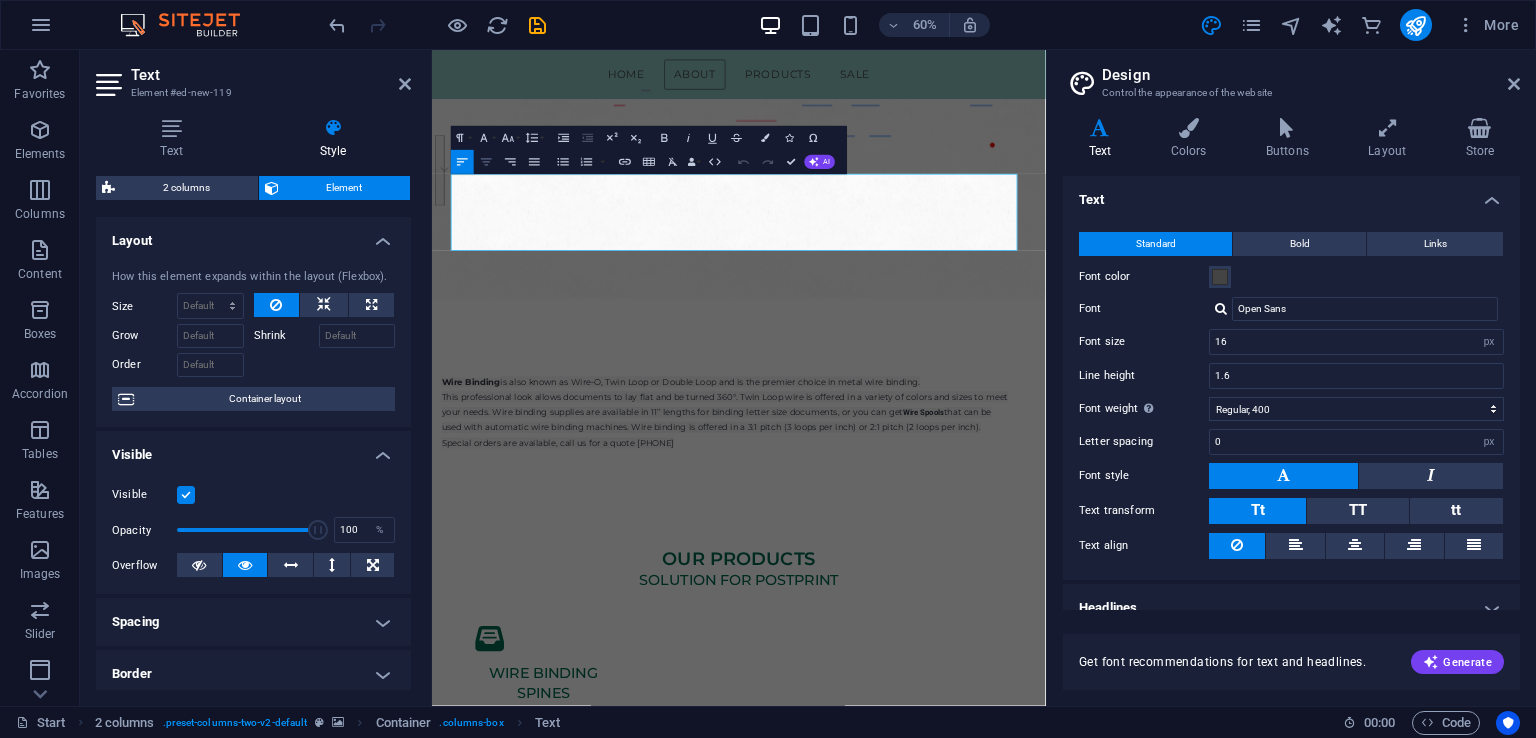 click 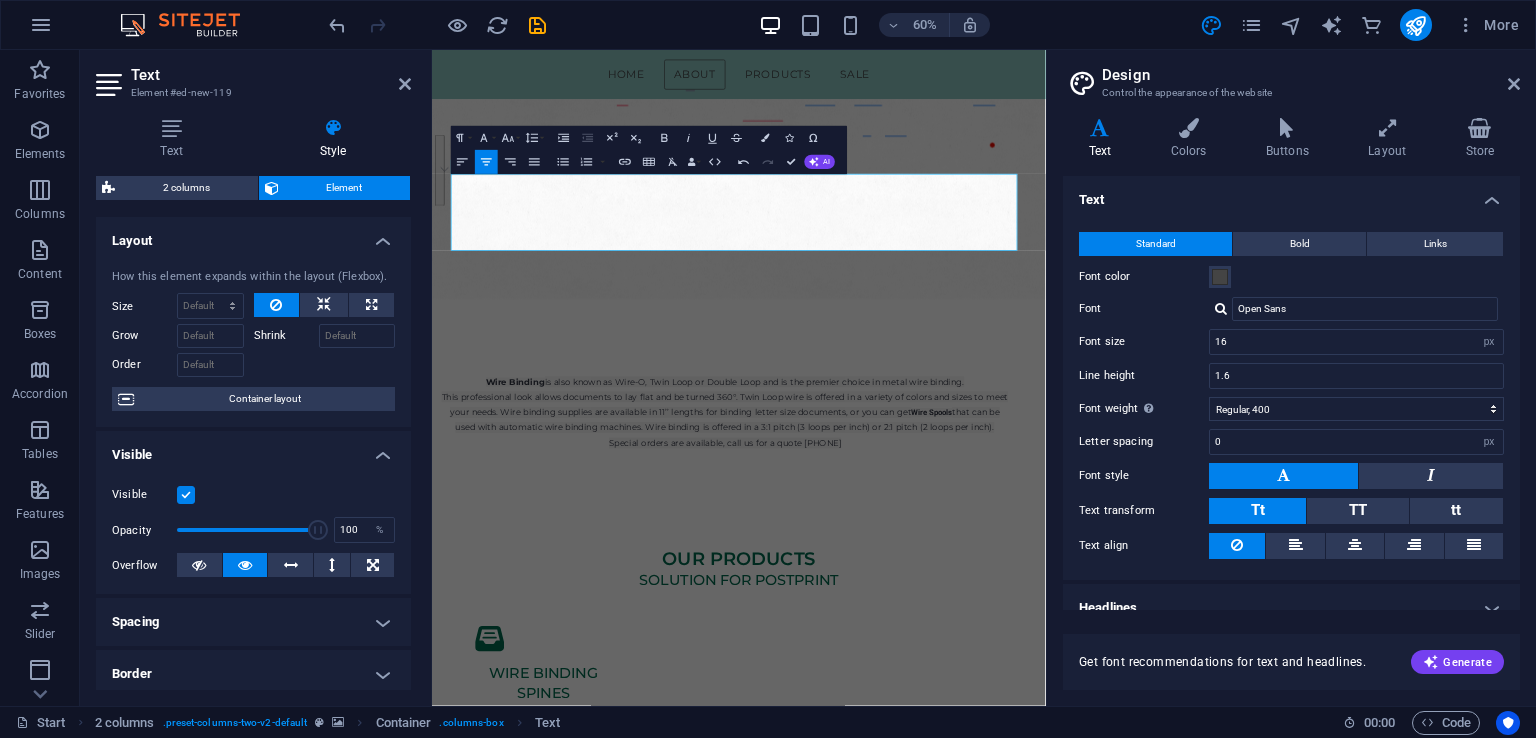 click at bounding box center (943, 298) 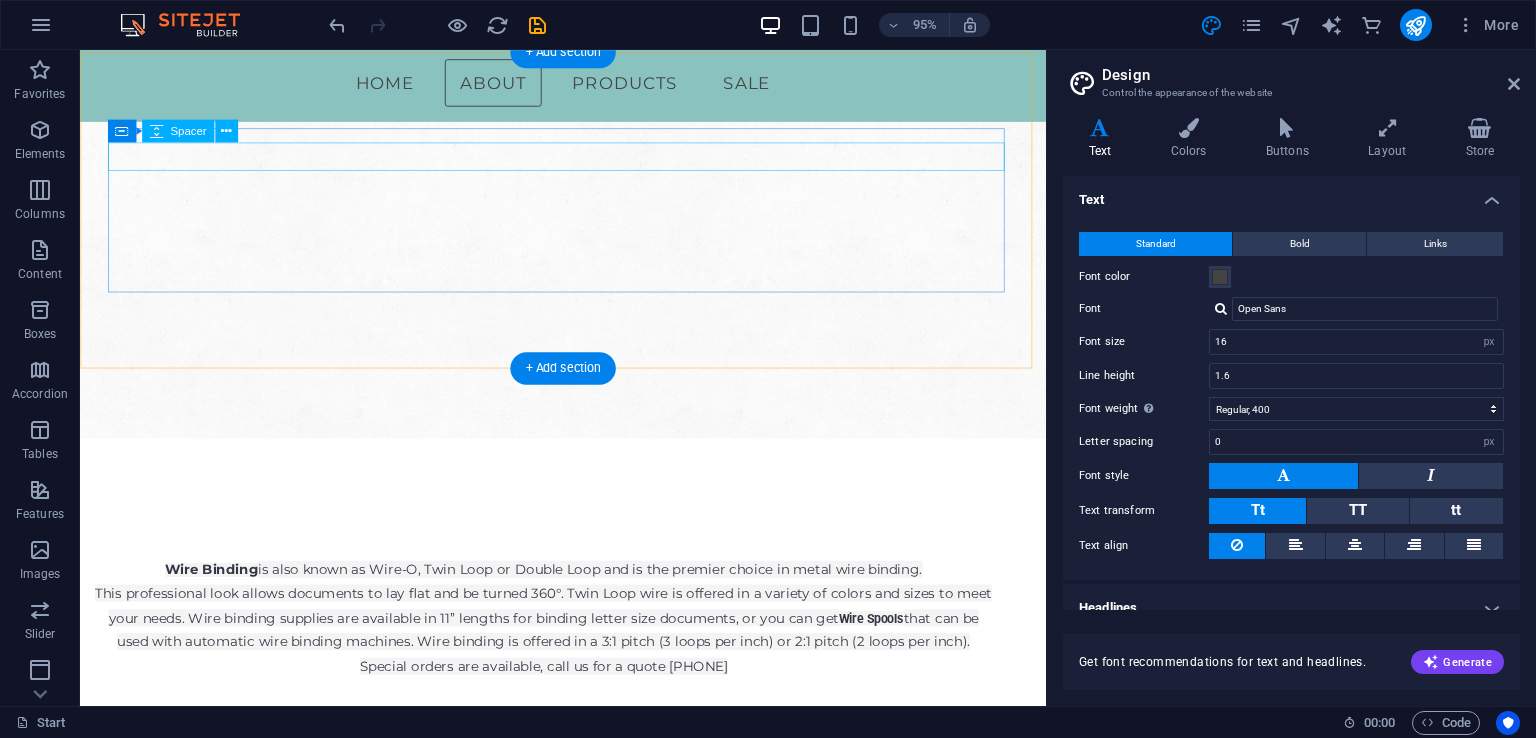scroll, scrollTop: 0, scrollLeft: 0, axis: both 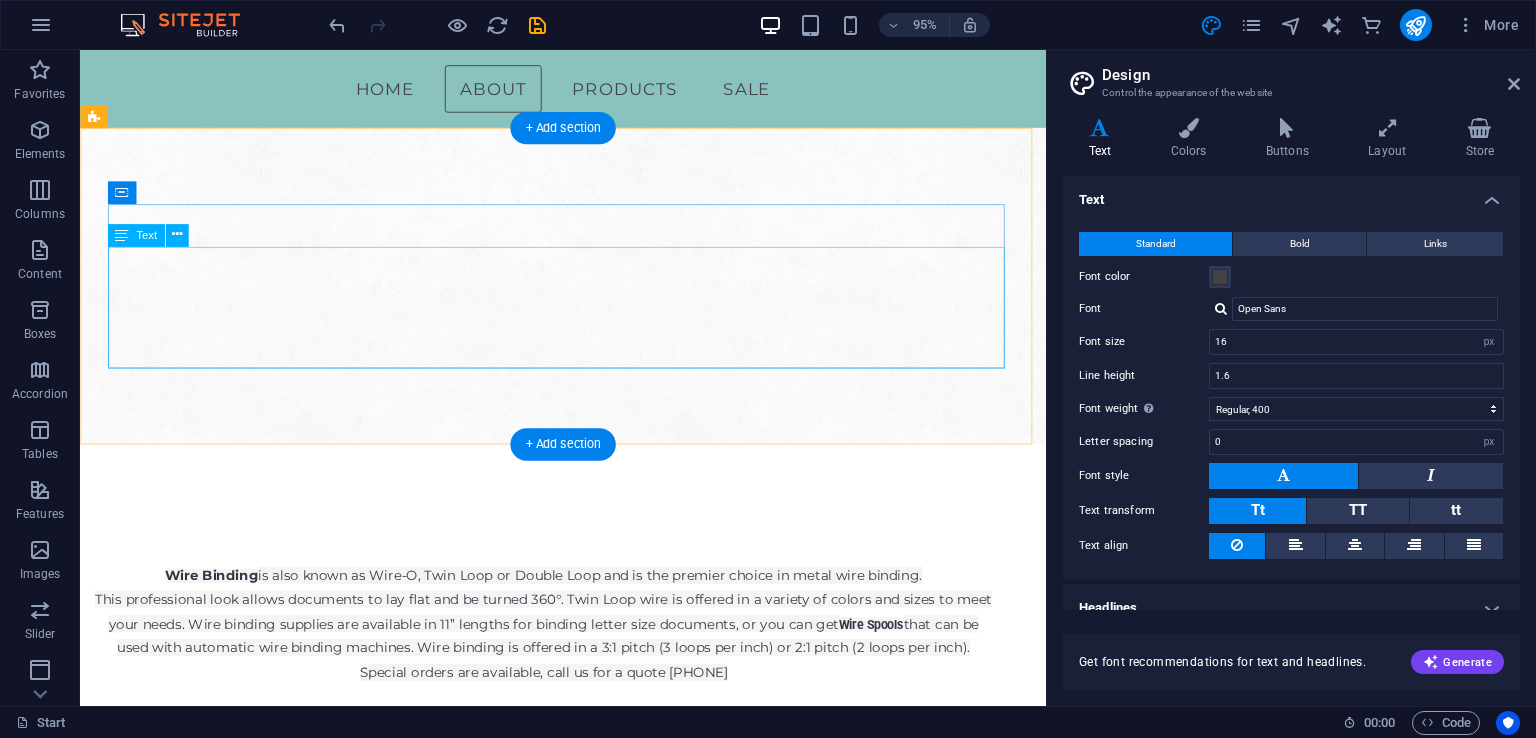 click on "Wire Binding is also known as Wire-O, Twin Loop or Double Loop and is the premier choice in metal wire binding. This professional look allows documents to lay flat and be turned 360°. Twin Loop wire is offered in a variety of colors and sizes to meet your needs. Wire binding supplies are available in 11’’ lengths for binding letter size documents, or you can get Wire Spools that can be used with automatic wire binding machines. Wire binding is offered in a 3:1 pitch (3 loops per inch) or 2:1 pitch (2 loops per inch). Special orders are available, call us for a quote [PHONE]" at bounding box center [568, 654] 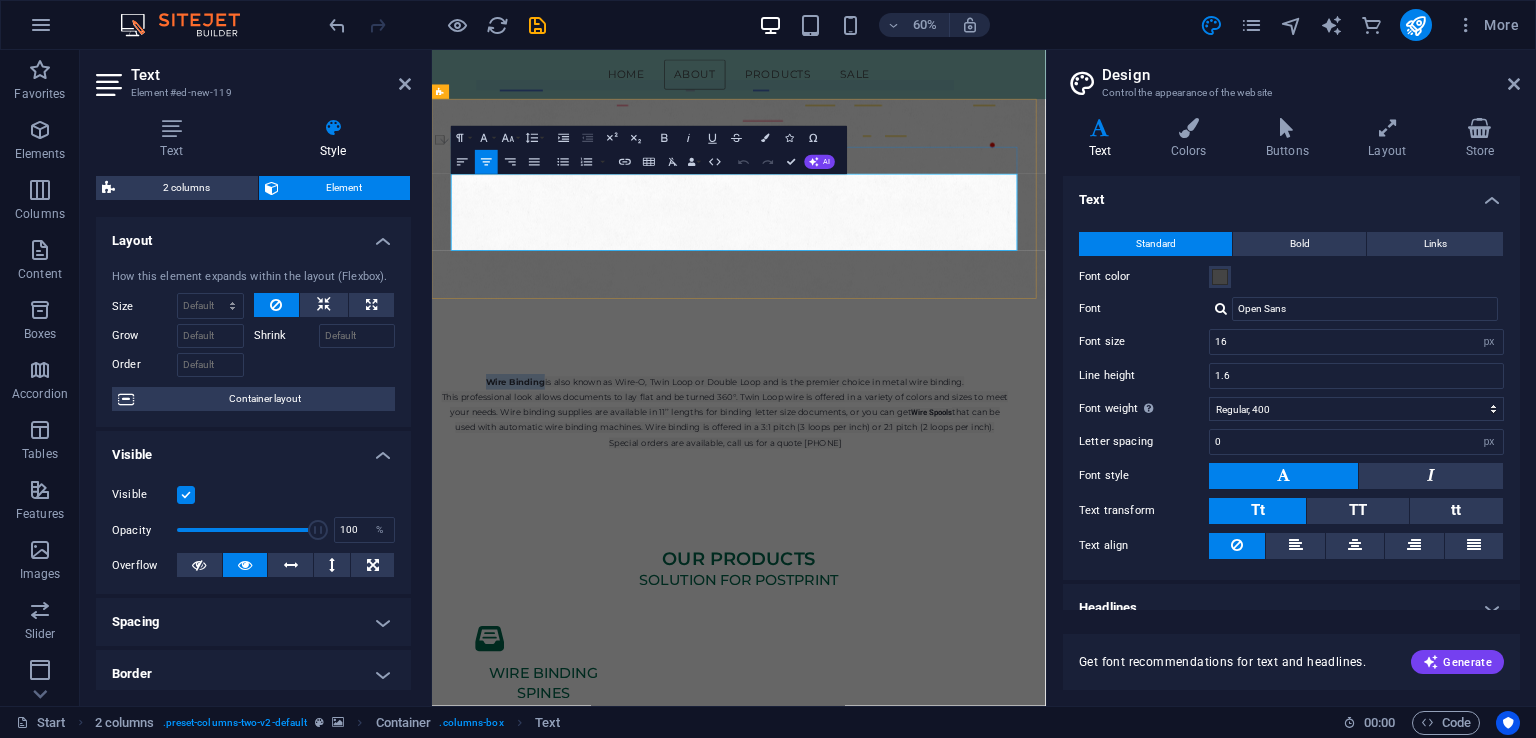 drag, startPoint x: 630, startPoint y: 273, endPoint x: 538, endPoint y: 273, distance: 92 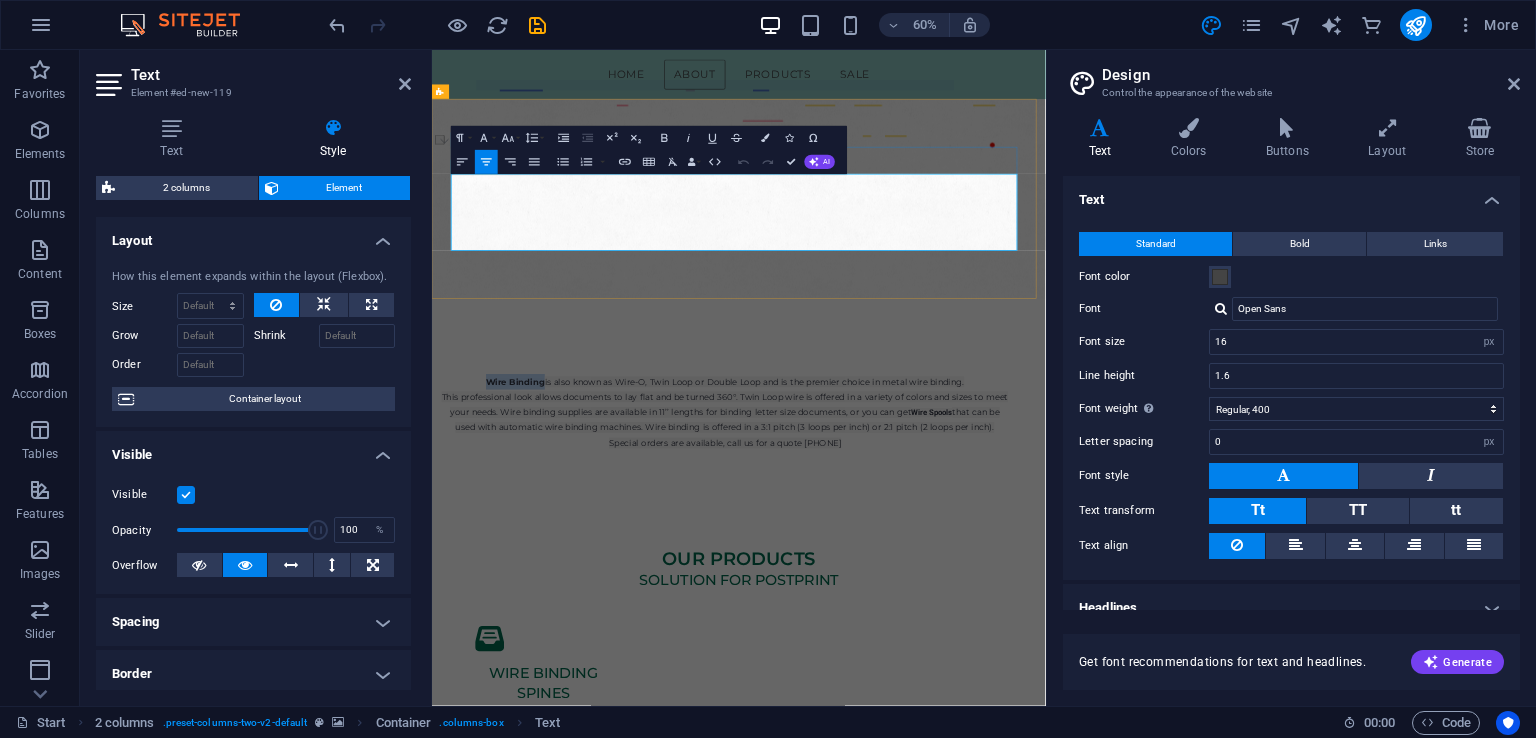 click on "Wire Binding" at bounding box center [571, 603] 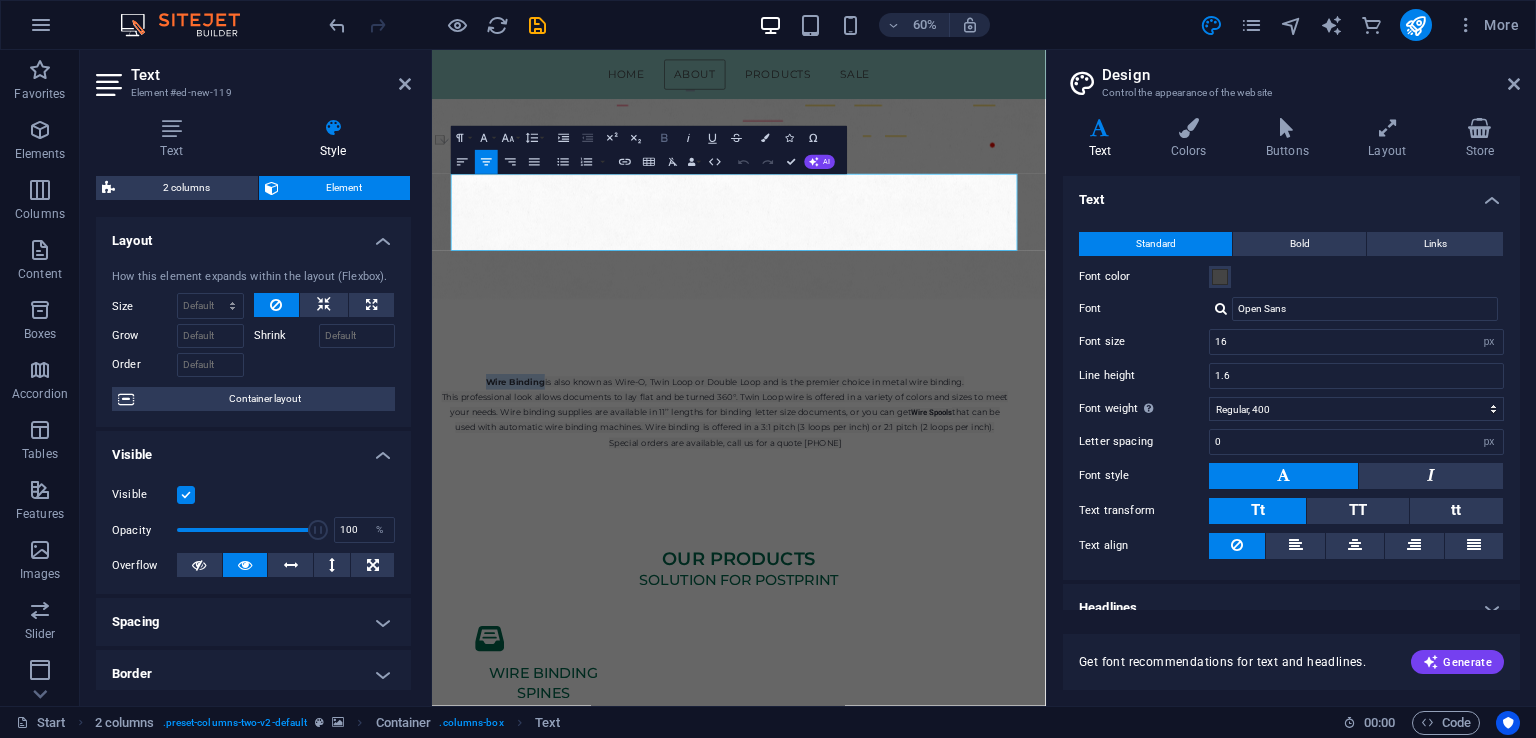 click 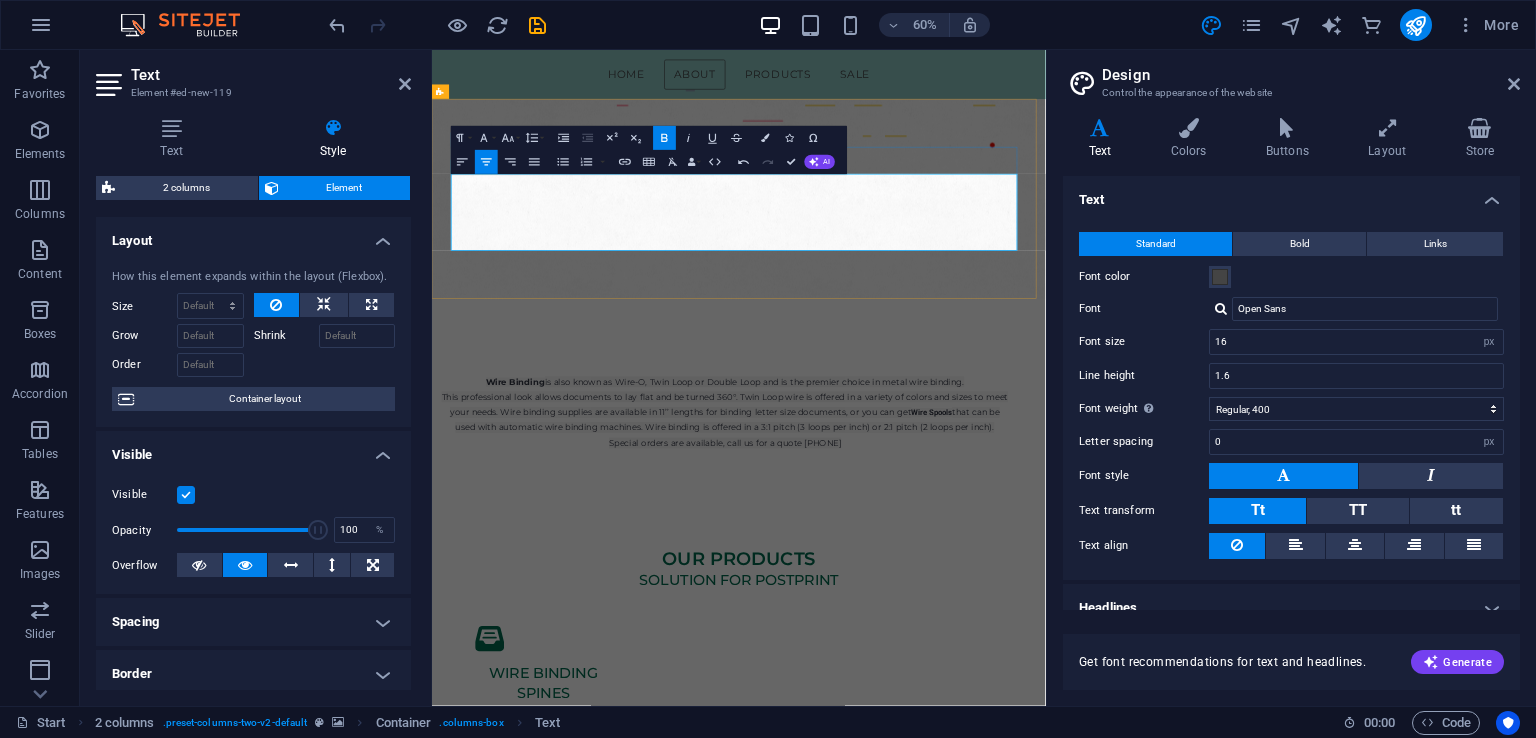 click on "Wire Binding is also known as Wire-O, Twin Loop or Double Loop and is the premier choice in metal wire binding. This professional look allows documents to lay flat and be turned 360°. Twin Loop wire is offered in a variety of colors and sizes to meet your needs. Wire binding supplies are available in 11’’ lengths for binding letter size documents, or you can get Wire Spools that can be used with automatic wire binding machines. Wire binding is offered in a 3:1 pitch (3 loops per inch) or 2:1 pitch (2 loops per inch). Special orders are available, call us for a quote [PHONE]" at bounding box center (920, 654) 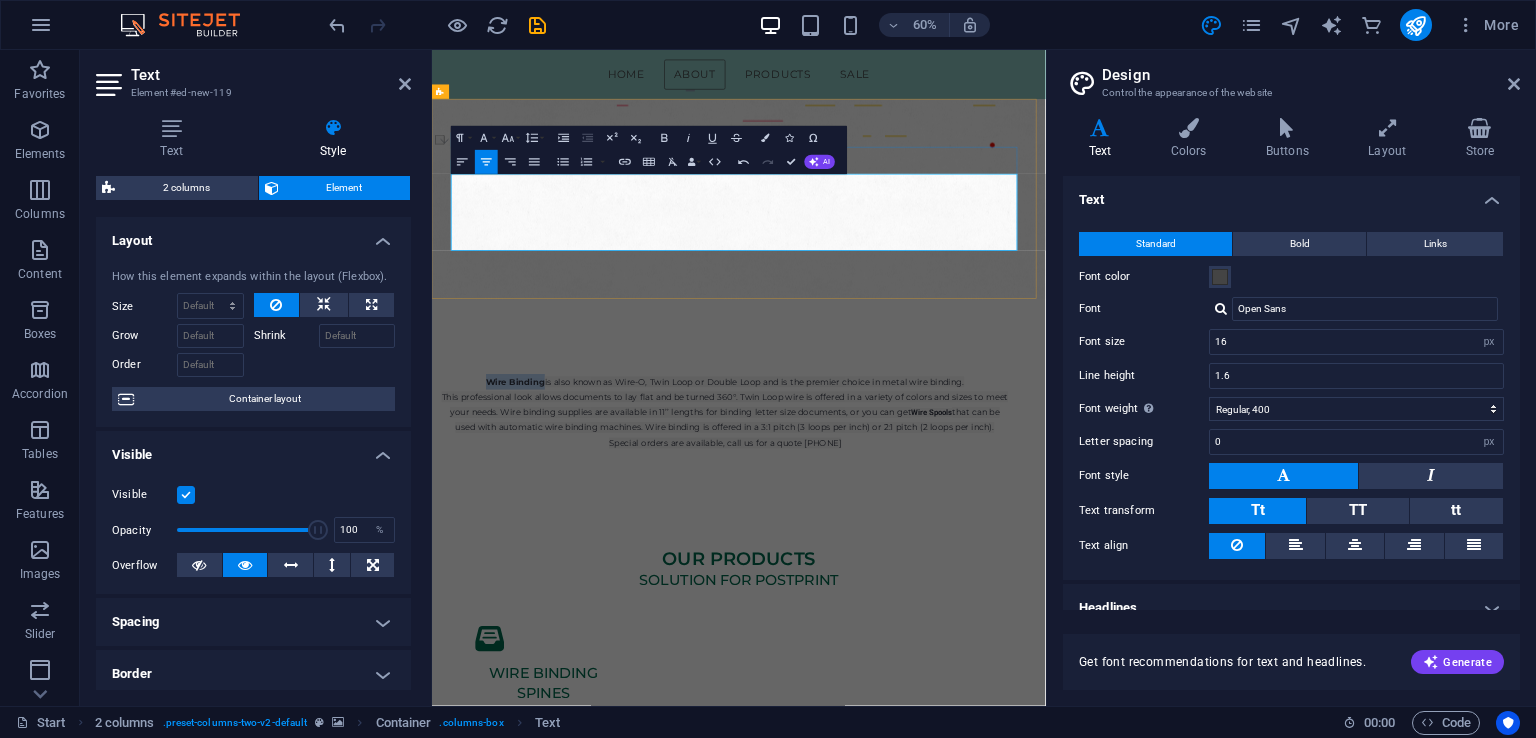 drag, startPoint x: 630, startPoint y: 268, endPoint x: 539, endPoint y: 269, distance: 91.00549 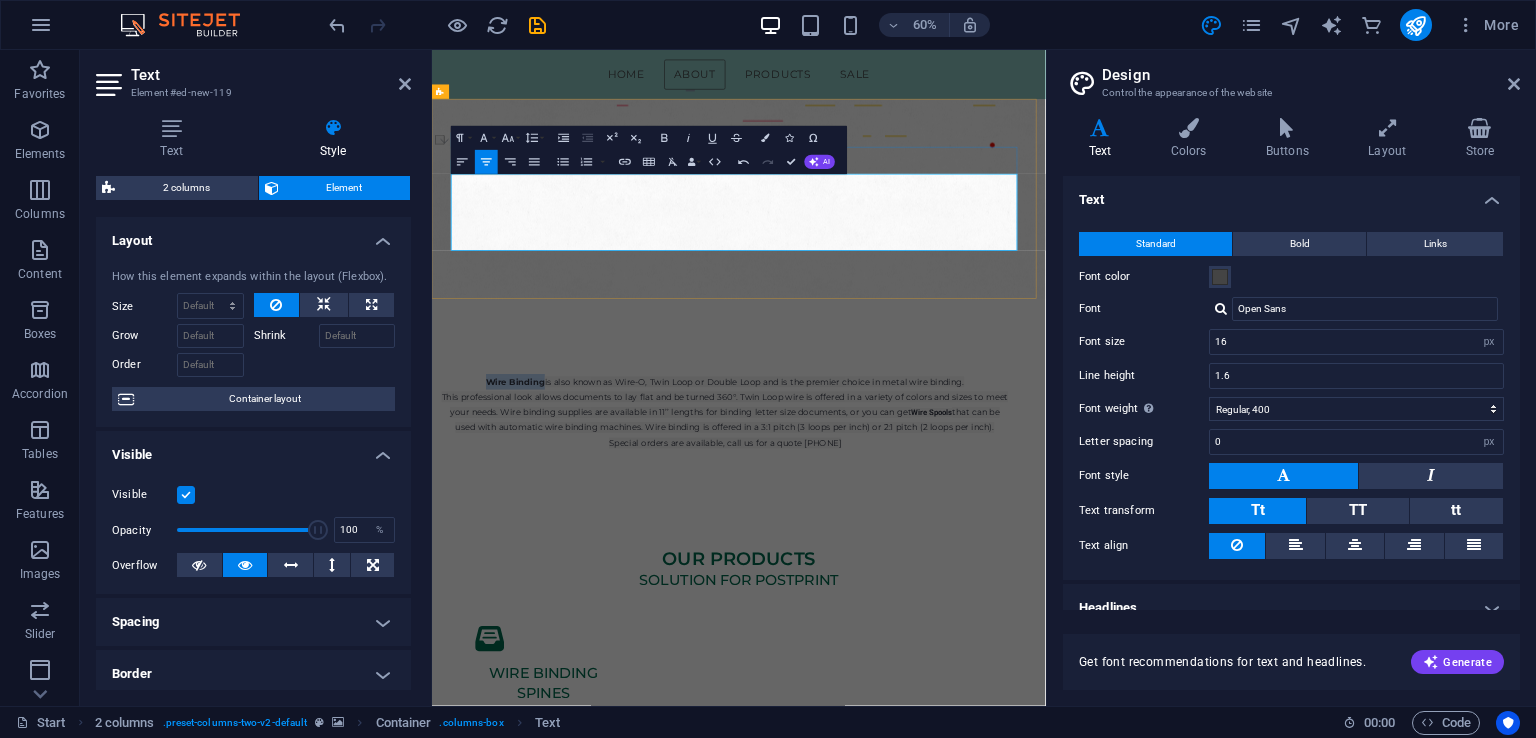 click on "Wire Binding" at bounding box center (571, 603) 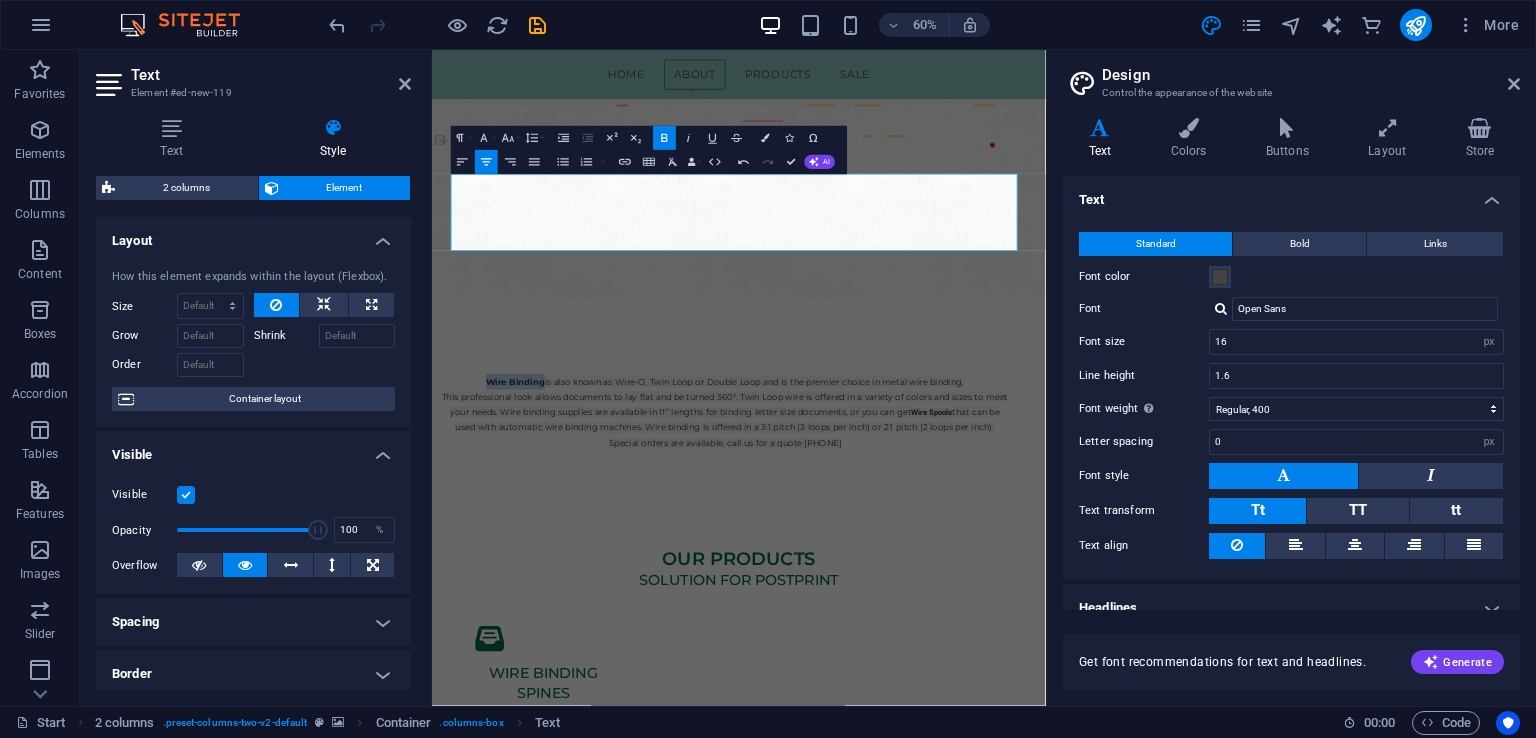 click 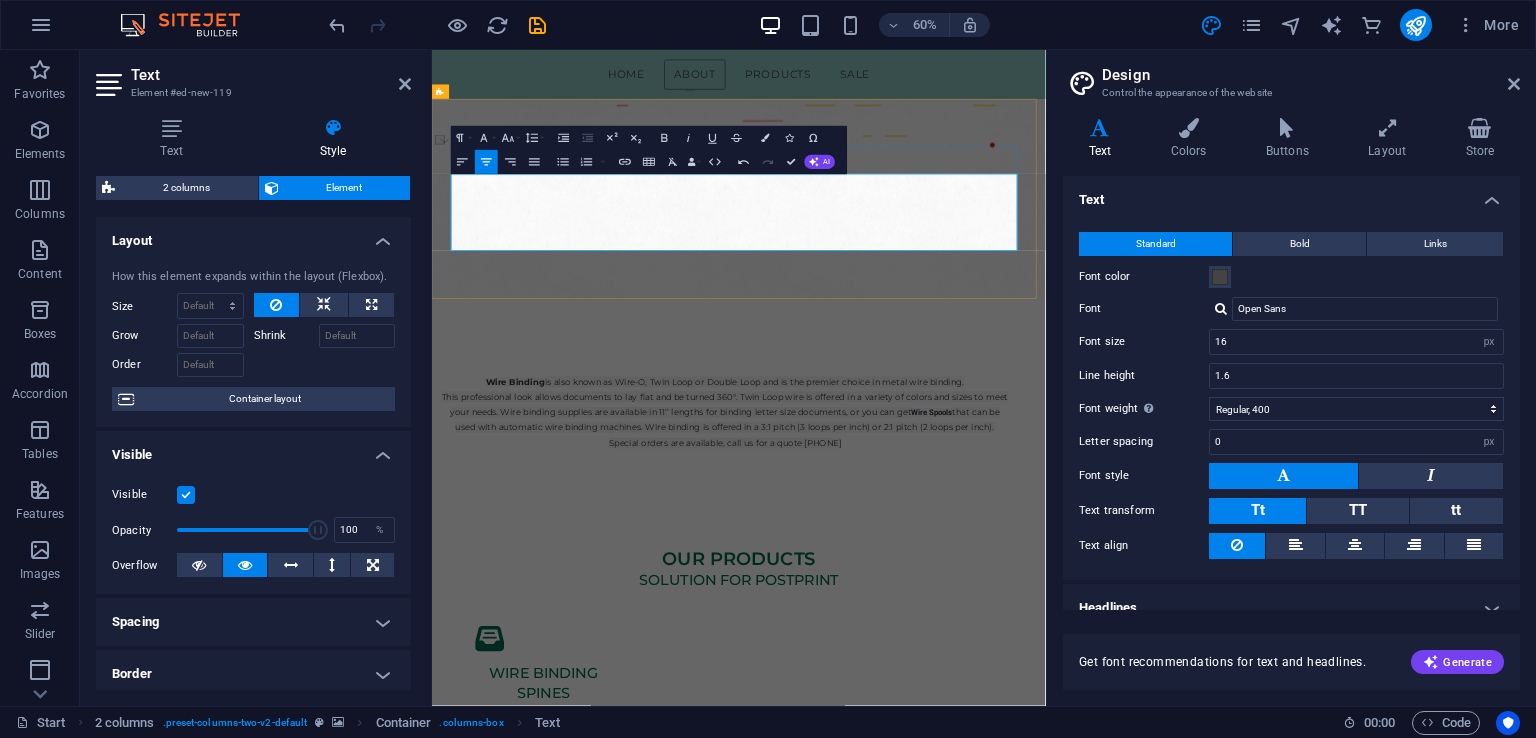 click on "This professional look allows documents to lay flat and be turned 360°. Twin Loop wire is offered in a variety of colors and sizes to meet your needs. Wire binding supplies are available in 11’’ lengths for binding letter size documents, or you can get" at bounding box center (920, 641) 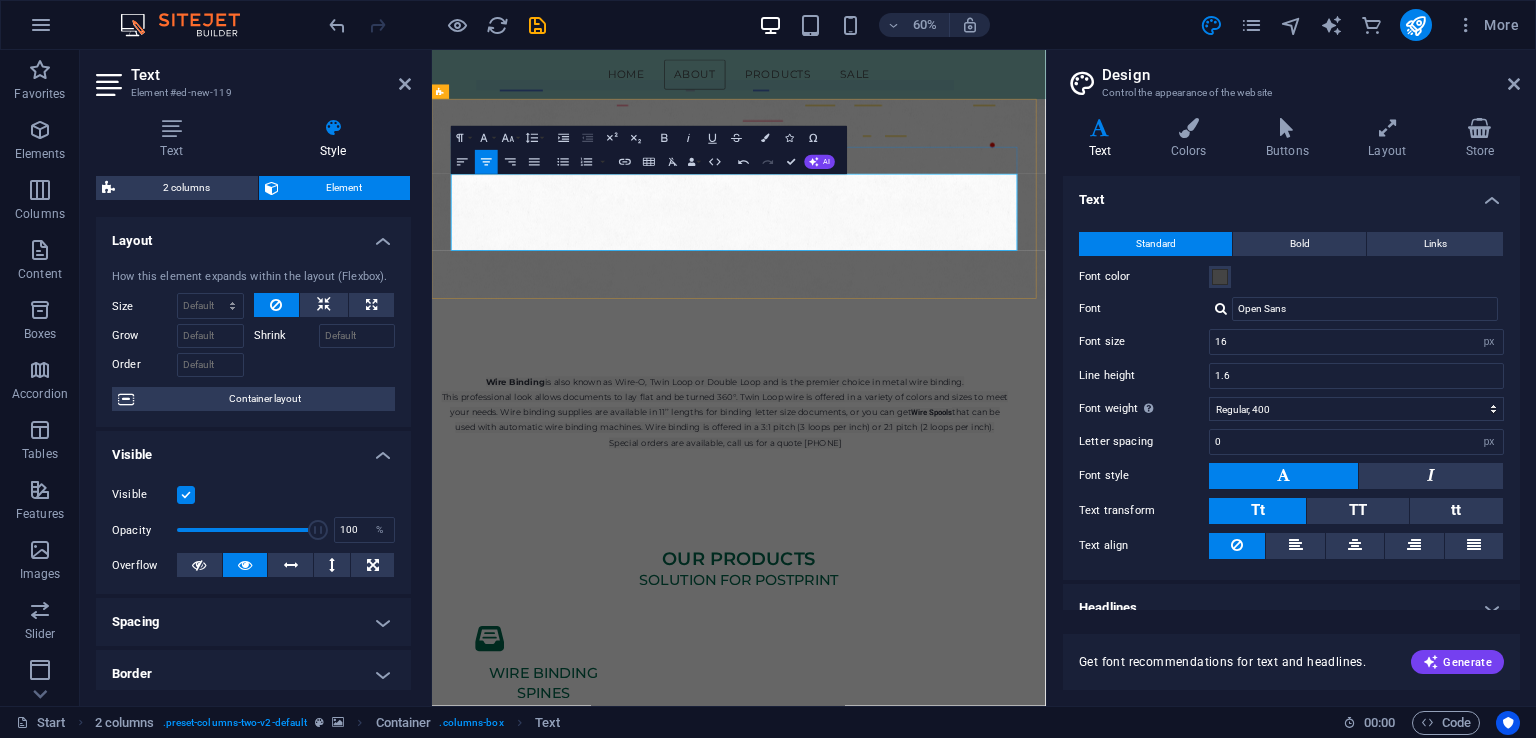 click on "Wire Binding" at bounding box center (571, 603) 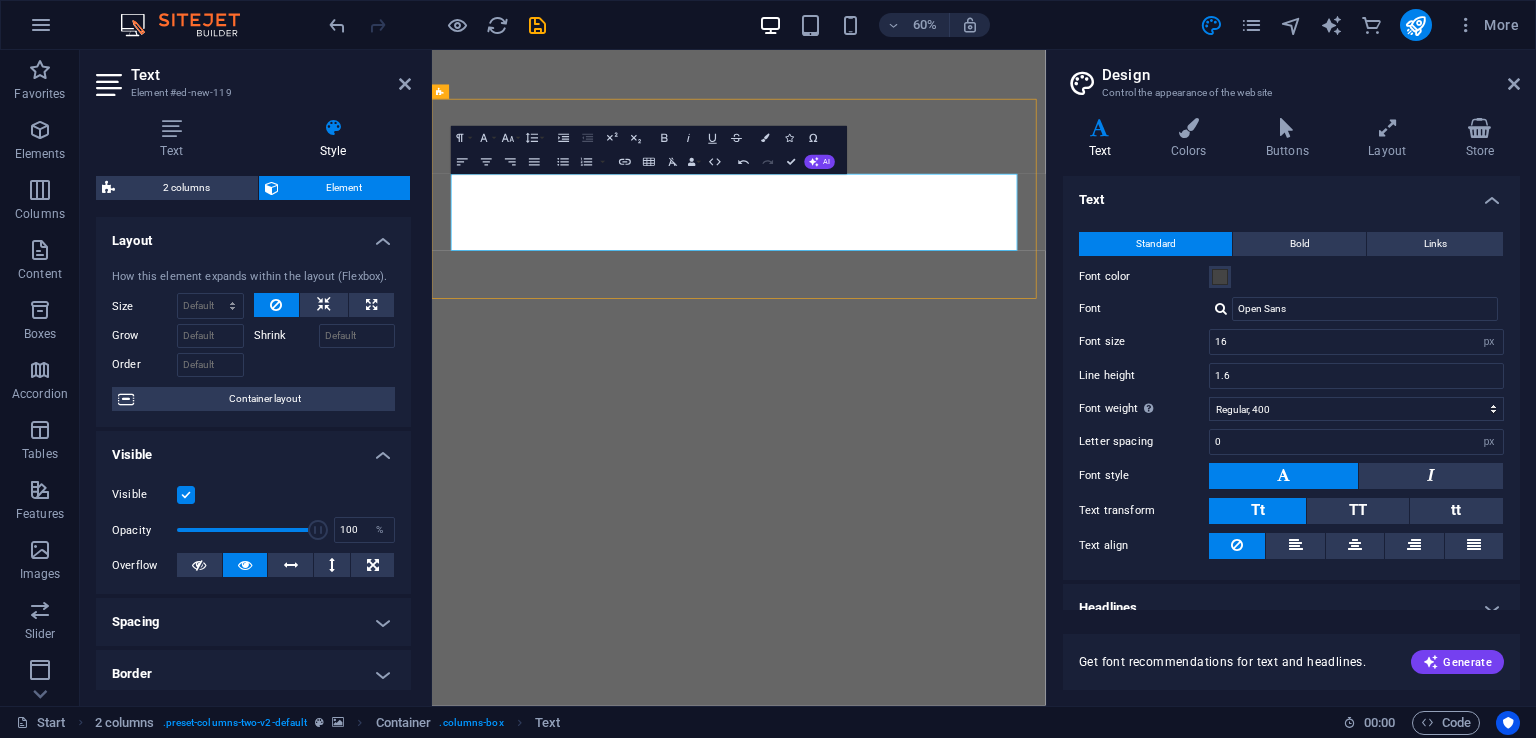 select on "px" 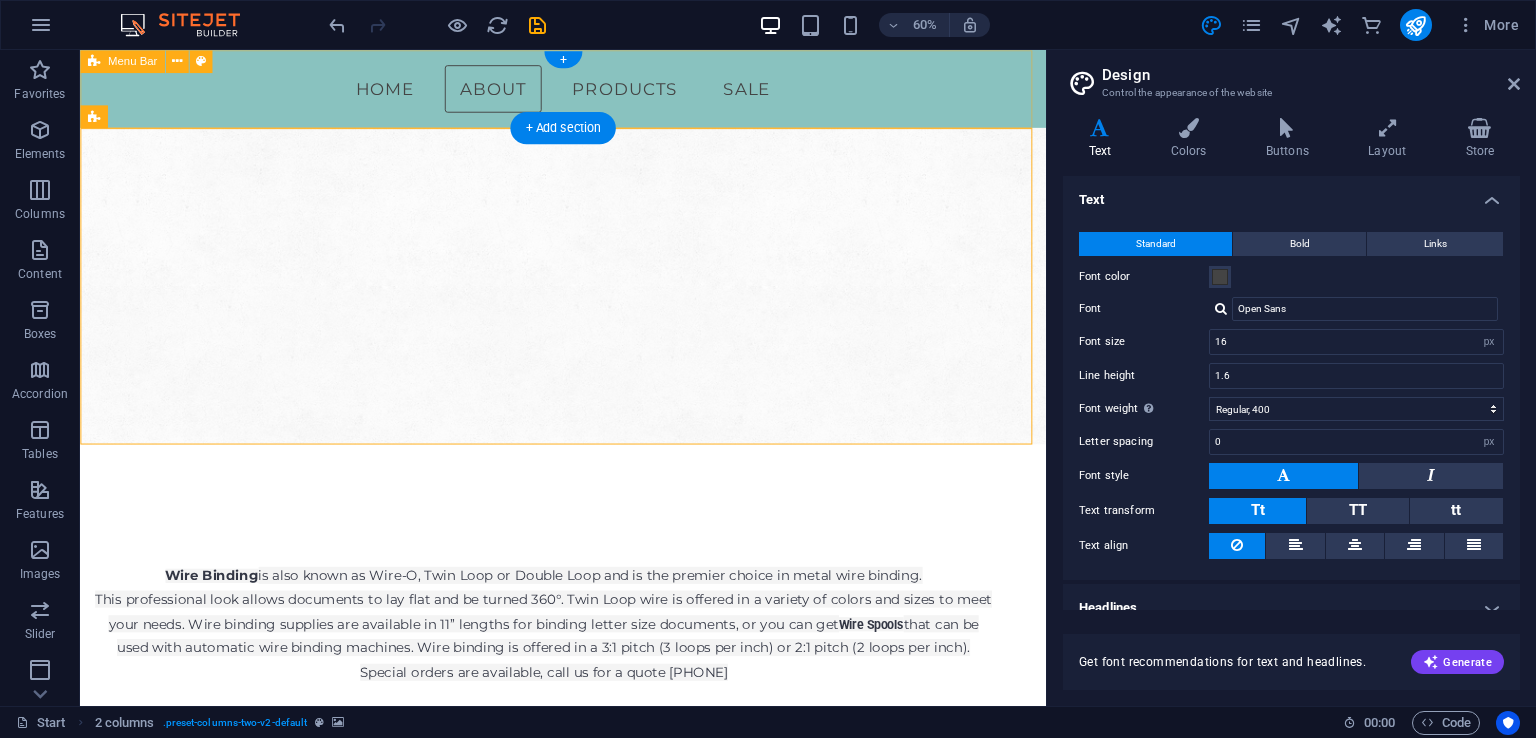 scroll, scrollTop: 0, scrollLeft: 0, axis: both 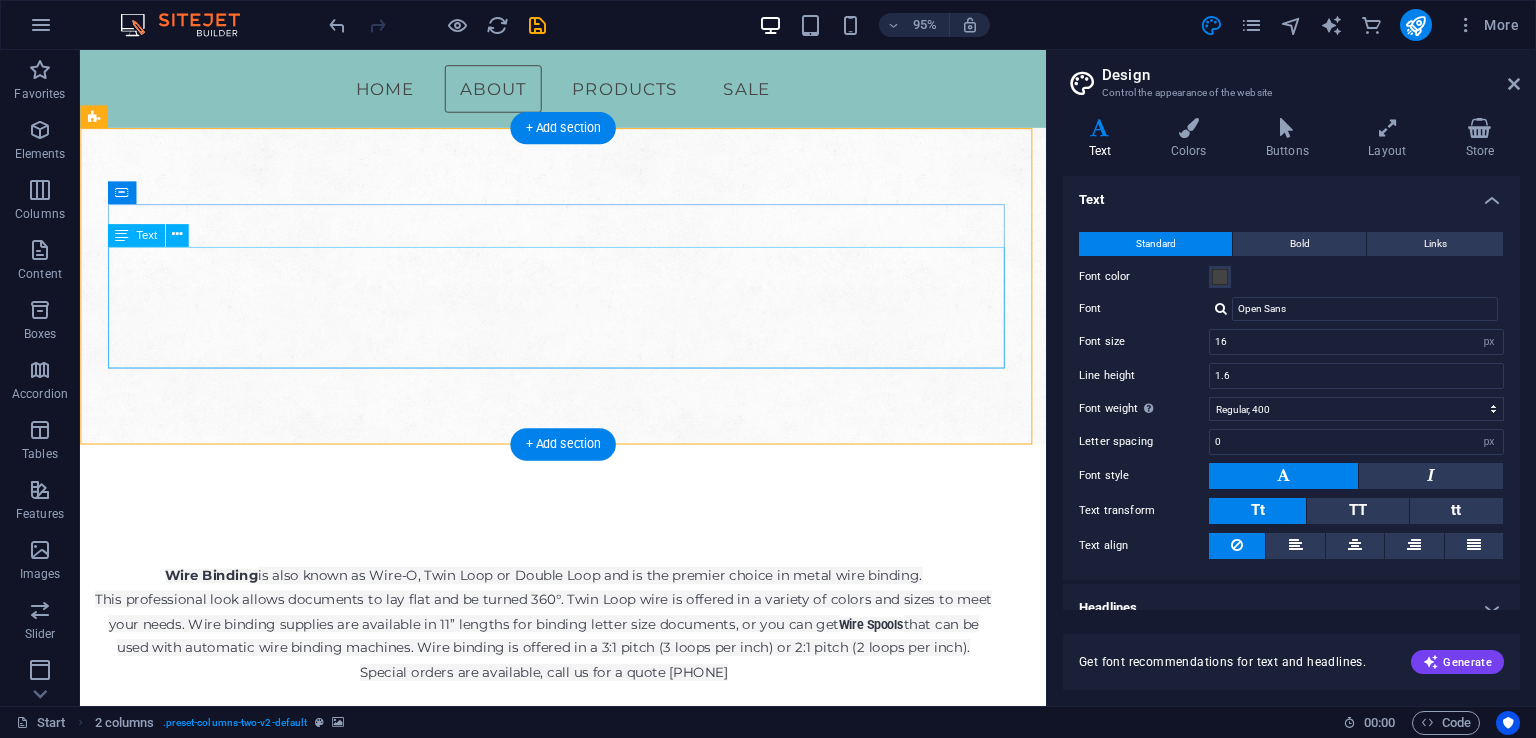 click on "Wire Binding is also known as Wire-O, Twin Loop or Double Loop and is the premier choice in metal wire binding. This professional look allows documents to lay flat and be turned 360°. Twin Loop wire is offered in a variety of colors and sizes to meet your needs. Wire binding supplies are available in 11’’ lengths for binding letter size documents, or you can get Wire Spools that can be used with automatic wire binding machines. Wire binding is offered in a 3:1 pitch (3 loops per inch) or 2:1 pitch (2 loops per inch). Special orders are available, call us for a quote [PHONE]" at bounding box center [568, 654] 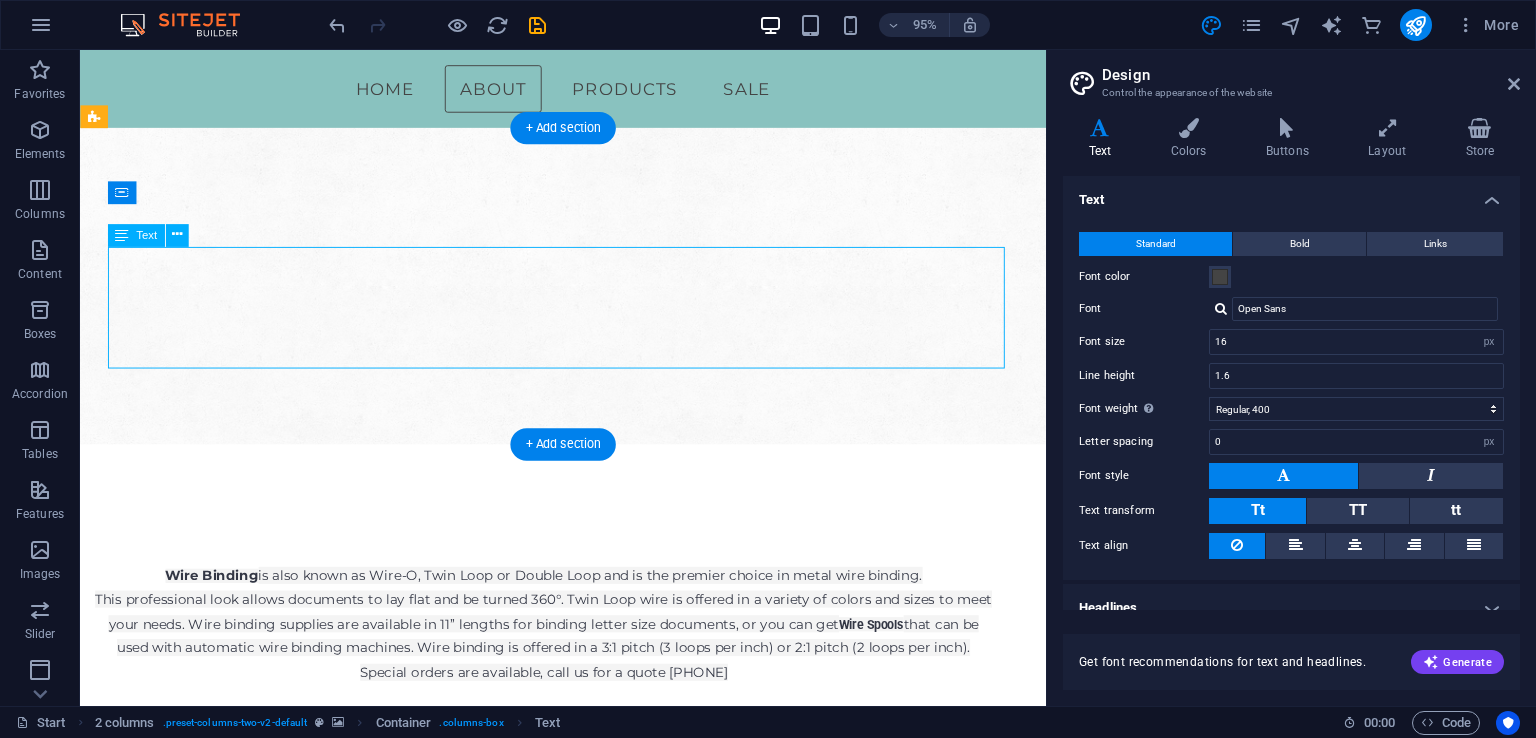 click on "Wire Binding is also known as Wire-O, Twin Loop or Double Loop and is the premier choice in metal wire binding. This professional look allows documents to lay flat and be turned 360°. Twin Loop wire is offered in a variety of colors and sizes to meet your needs. Wire binding supplies are available in 11’’ lengths for binding letter size documents, or you can get Wire Spools that can be used with automatic wire binding machines. Wire binding is offered in a 3:1 pitch (3 loops per inch) or 2:1 pitch (2 loops per inch). Special orders are available, call us for a quote [PHONE]" at bounding box center [568, 654] 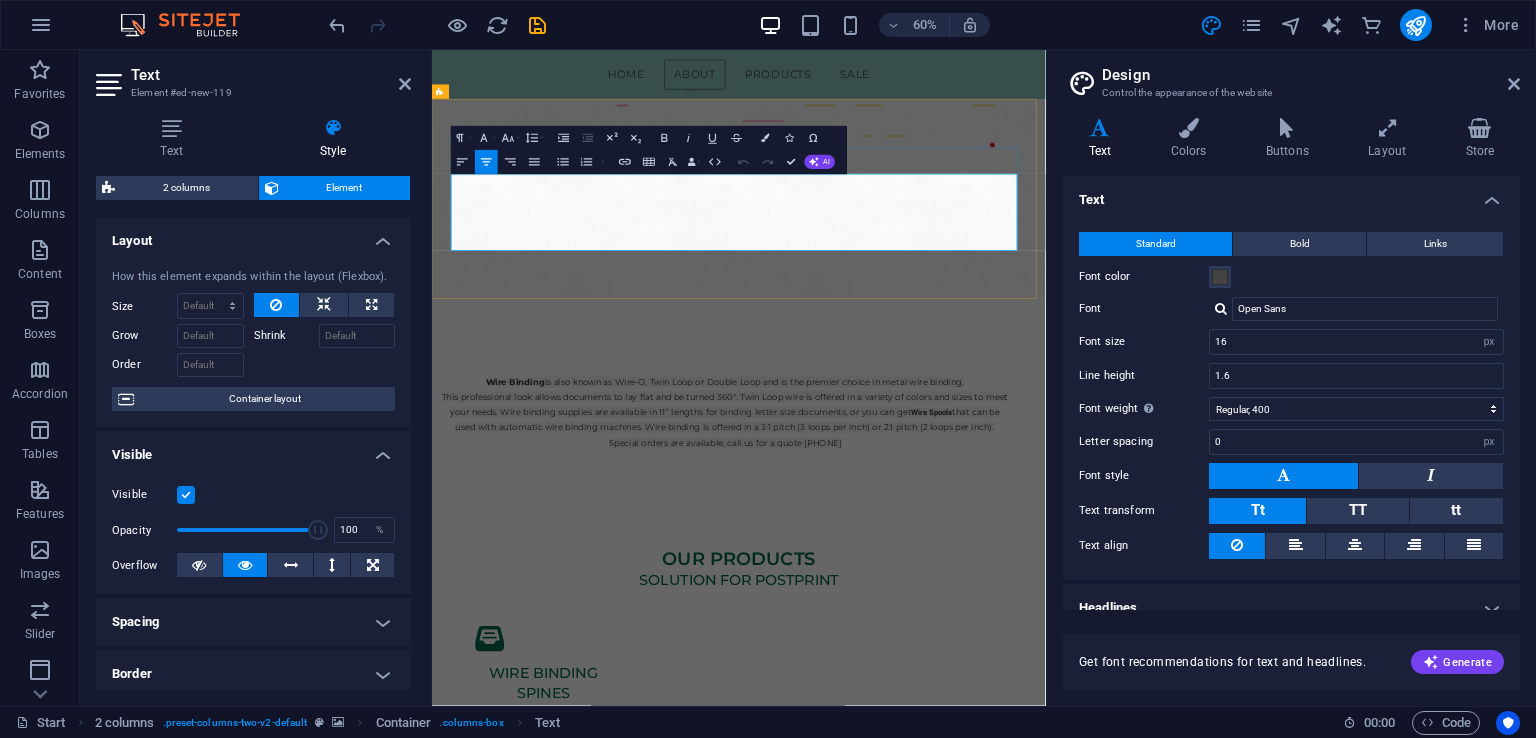 click on "This professional look allows documents to lay flat and be turned 360°. Twin Loop wire is offered in a variety of colors and sizes to meet your needs. Wire binding supplies are available in 11’’ lengths for binding letter size documents, or you can get" at bounding box center [920, 641] 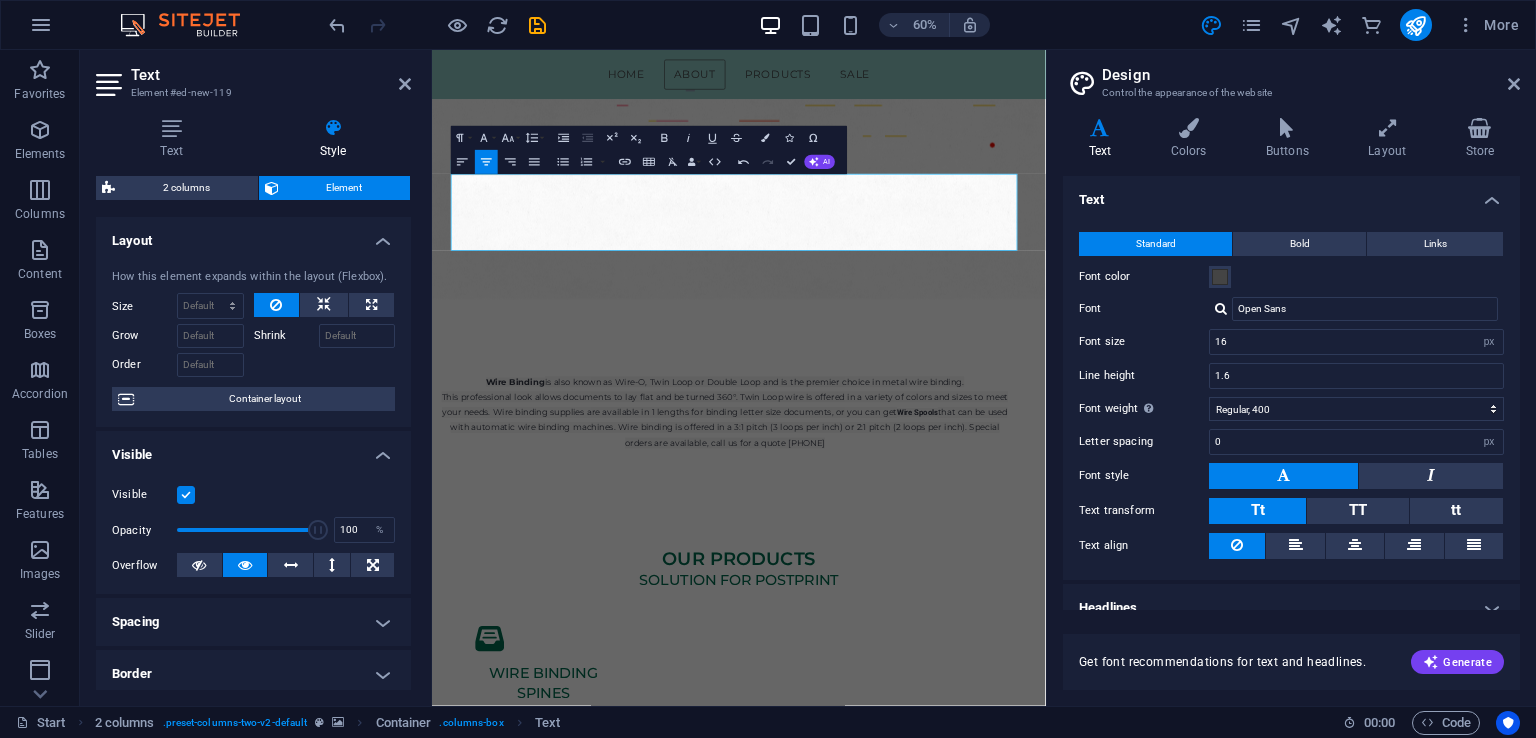 type 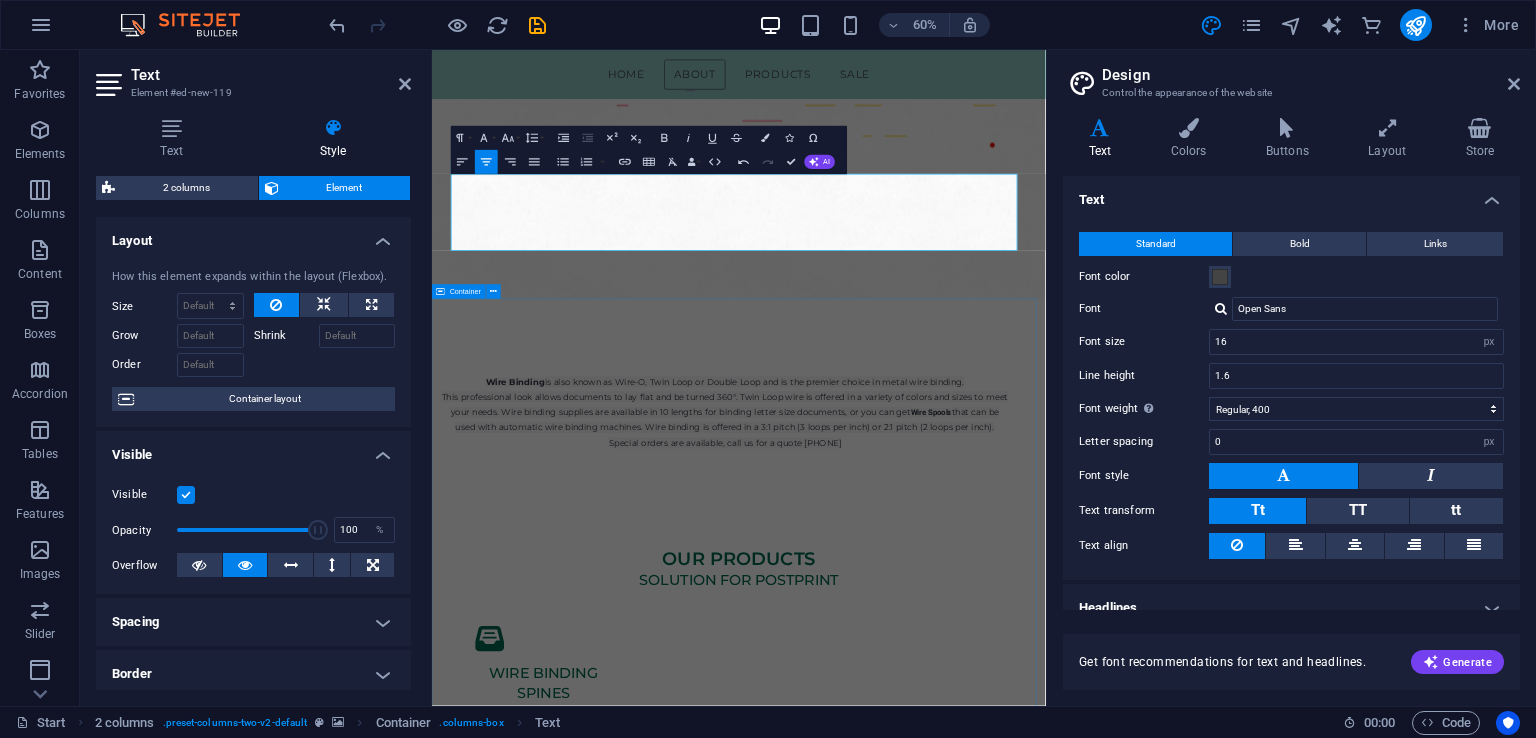 click at bounding box center [943, 298] 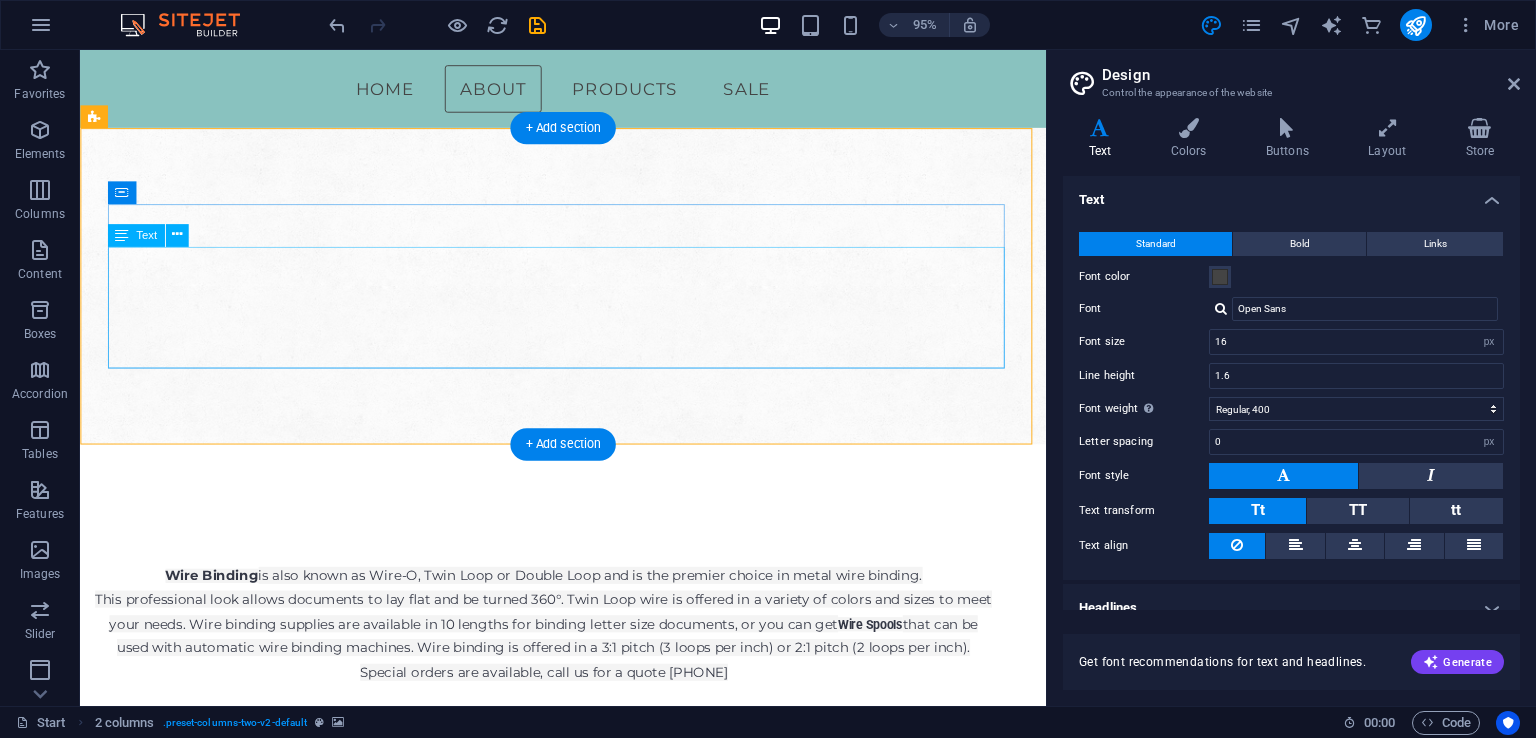 click on "Wire Binding is also known as Wire-O, Twin Loop or Double Loop and is the premier choice in metal wire binding. This professional look allows documents to lay flat and be turned 360°. Twin Loop wire is offered in a variety of colors and sizes to meet your needs. Wire binding supplies are available in 10 lengths for binding letter size documents, or you can get Wire Spools that can be used with automatic wire binding machines. Wire binding is offered in a 3:1 pitch (3 loops per inch) or 2:1 pitch (2 loops per inch). Special orders are available, call us for a quote [PHONE]" at bounding box center [568, 654] 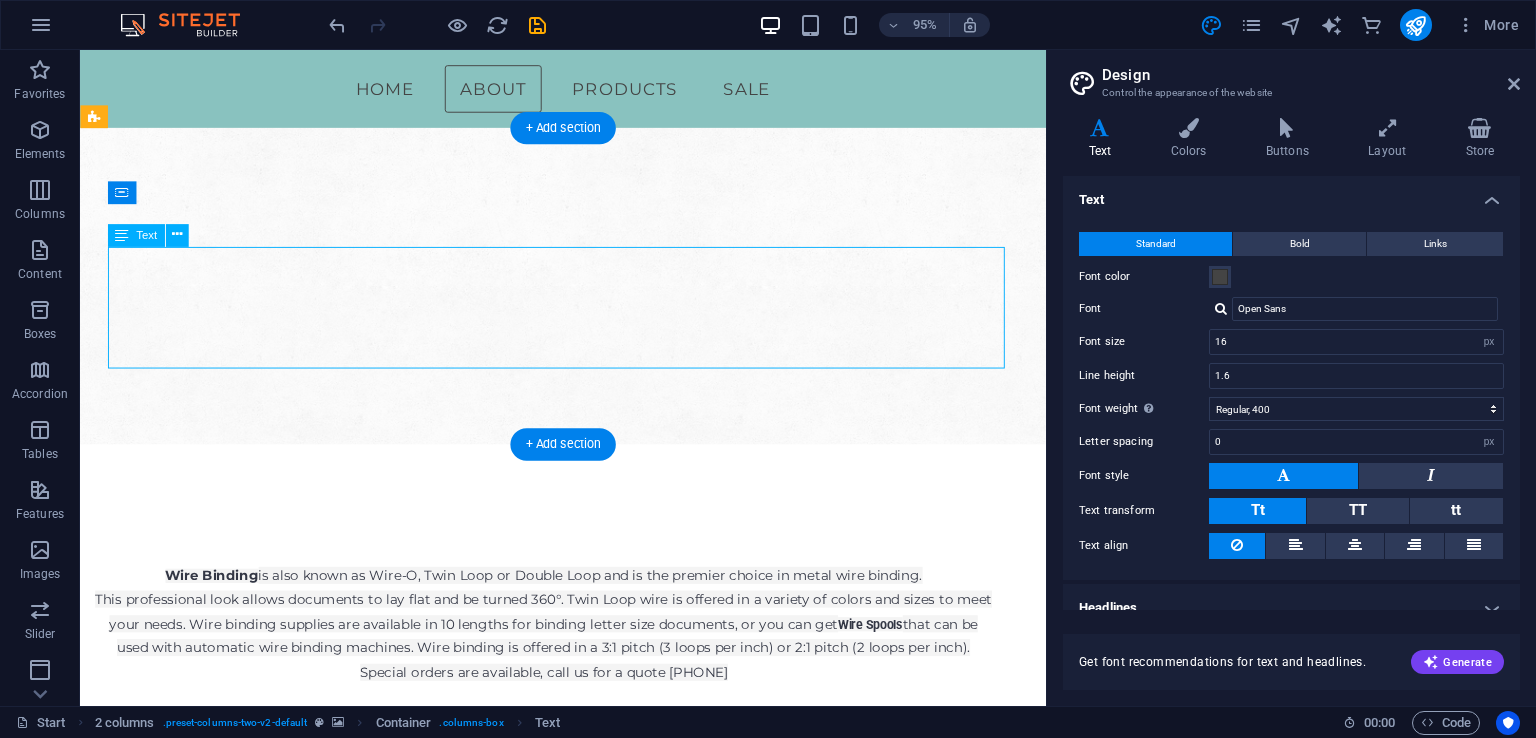click on "Wire Binding is also known as Wire-O, Twin Loop or Double Loop and is the premier choice in metal wire binding. This professional look allows documents to lay flat and be turned 360°. Twin Loop wire is offered in a variety of colors and sizes to meet your needs. Wire binding supplies are available in 10 lengths for binding letter size documents, or you can get Wire Spools that can be used with automatic wire binding machines. Wire binding is offered in a 3:1 pitch (3 loops per inch) or 2:1 pitch (2 loops per inch). Special orders are available, call us for a quote [PHONE]" at bounding box center [568, 654] 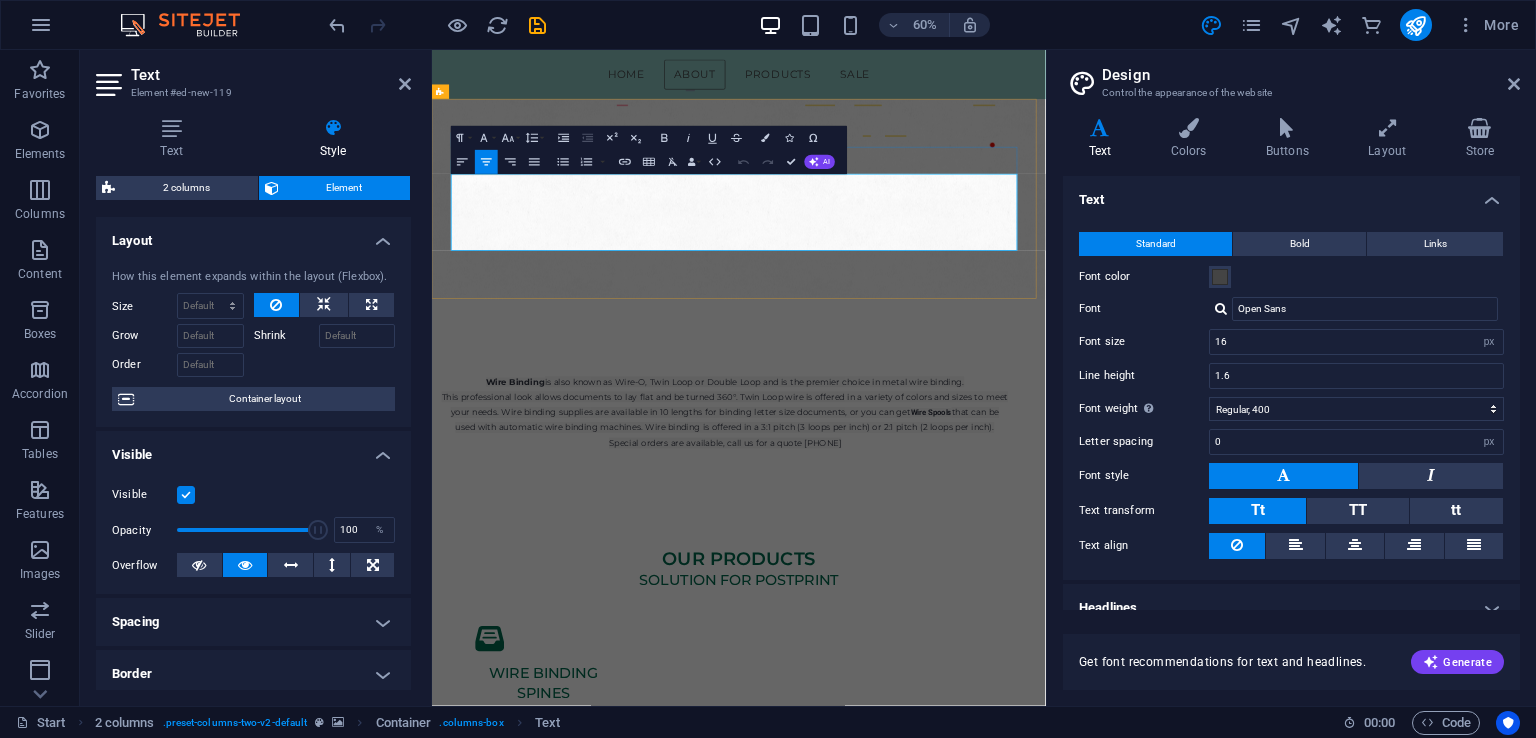 drag, startPoint x: 1151, startPoint y: 368, endPoint x: 698, endPoint y: 365, distance: 453.00995 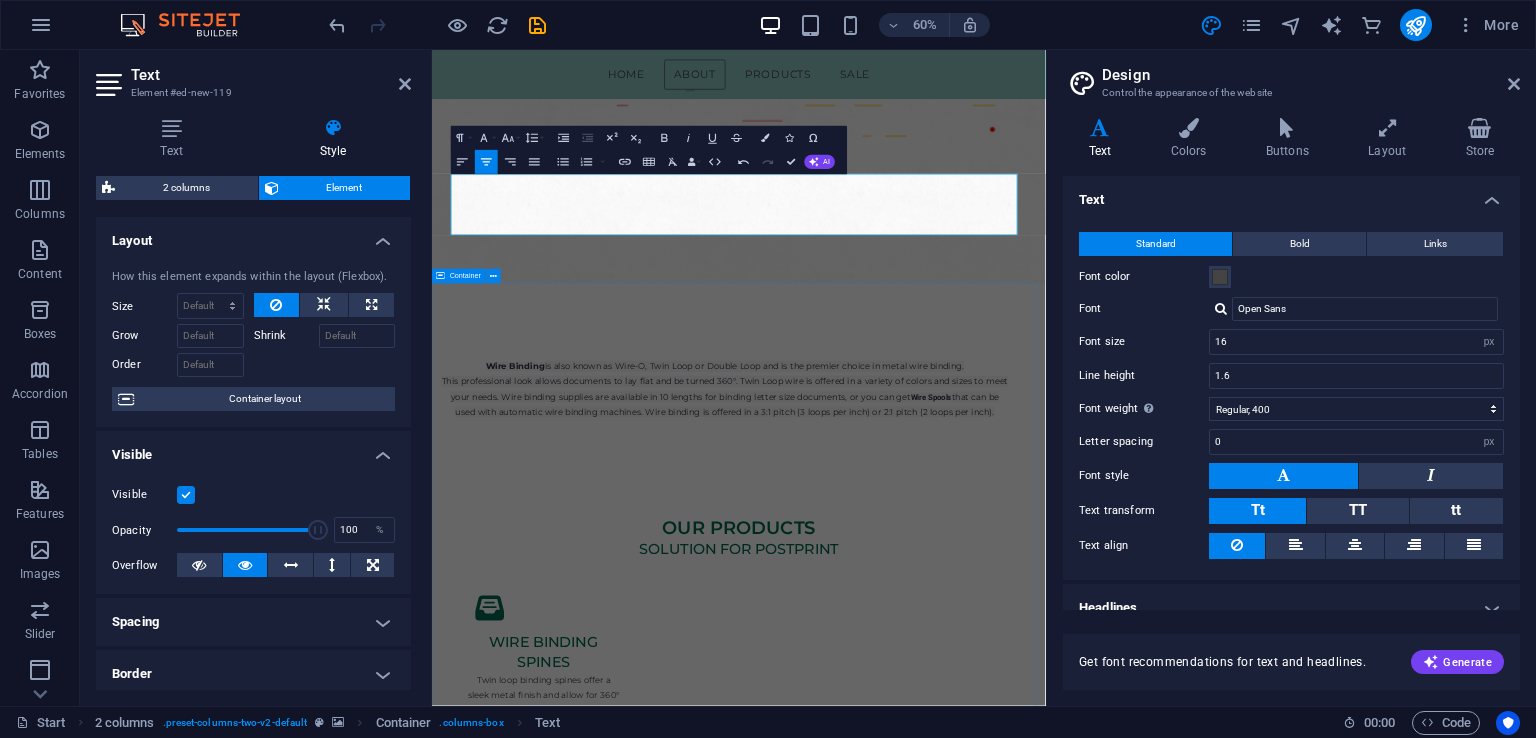 click on "Our products Solution for postprint wire binding  spines Twin loop binding spines offer a sleek metal finish and allow for 360° page turning. Available in bulk, with 100 wires per box. wire binding  spools   A spool allows you to cut wire to any length, minimizing waste. Available in various sizes and colors like black, white, and silver, you can easily select the wire diameter you need. wire calendar hangers Easily DIY your own calendars with our wire hook hangers in just minutes. Available in white, silver and black, and lengths from 70 to 300 mm.  Each box contains 1000 hangers. custom wire  cuts   We recommend our specialized cutting service. We can produce custom cut bindings in nearly any length from larger spools, available in a variety of stocked colors and wire diameters, ranging from 1/4" to 1". Choose from 3:1 or 2:1 pitch options to fit your wire binding machine. stitching  wire nylon coated  wire" at bounding box center (943, 1898) 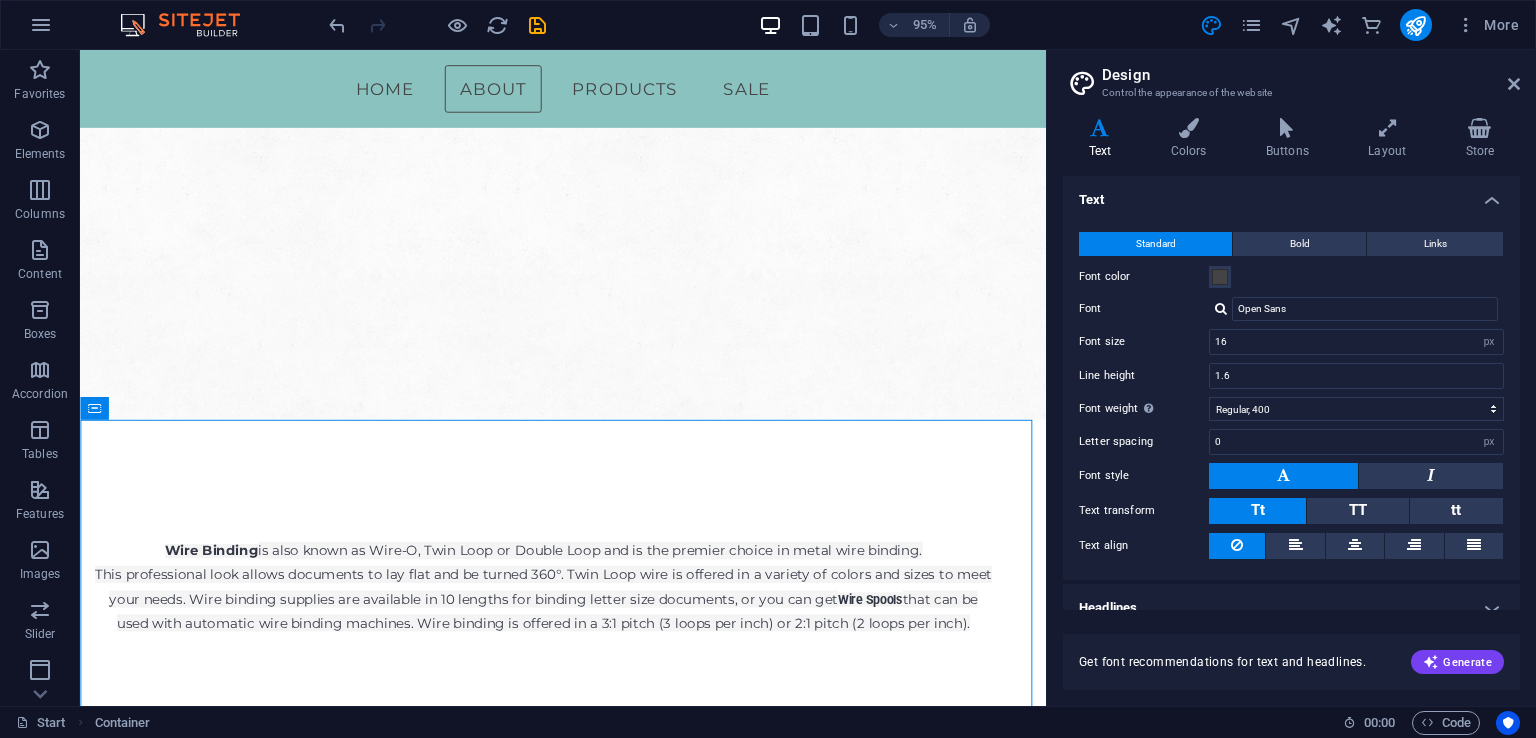 click on "Design Control the appearance of the website Variants  Text  Colors  Buttons  Layout  Store Text Standard Bold Links Font color Font Open Sans Font size 16 rem px Line height 1.6 Font weight To display the font weight correctly, it may need to be enabled.  Manage Fonts Thin, 100 Extra-light, 200 Light, 300 Regular, 400 Medium, 500 Semi-bold, 600 Bold, 700 Extra-bold, 800 Black, 900 Letter spacing 0 rem px Font style Text transform Tt TT tt Text align Font weight To display the font weight correctly, it may need to be enabled.  Manage Fonts Thin, 100 Extra-light, 200 Light, 300 Regular, 400 Medium, 500 Semi-bold, 600 Bold, 700 Extra-bold, 800 Black, 900 Default Hover / Active Font color Font color Decoration Decoration Transition duration 0.3 s Transition function Ease Ease In Ease Out Ease In/Ease Out Linear Headlines All H1 / Textlogo H2 H3 H4 H5 H6 Font color Font Montserrat Line height 1.5 Font weight To display the font weight correctly, it may need to be enabled.  Manage Fonts Thin, 100 Extra-light, 200" at bounding box center [1291, 378] 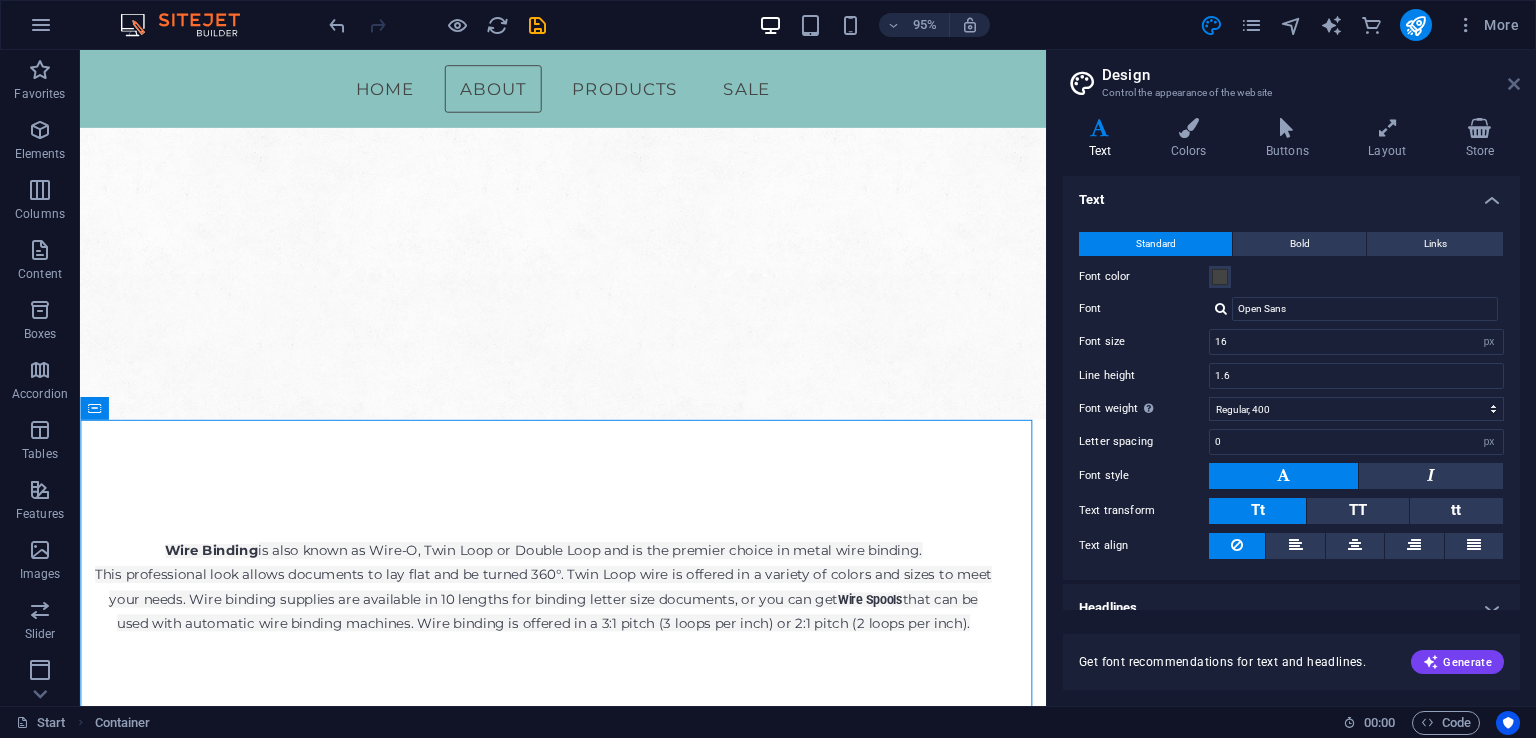 click at bounding box center (1514, 84) 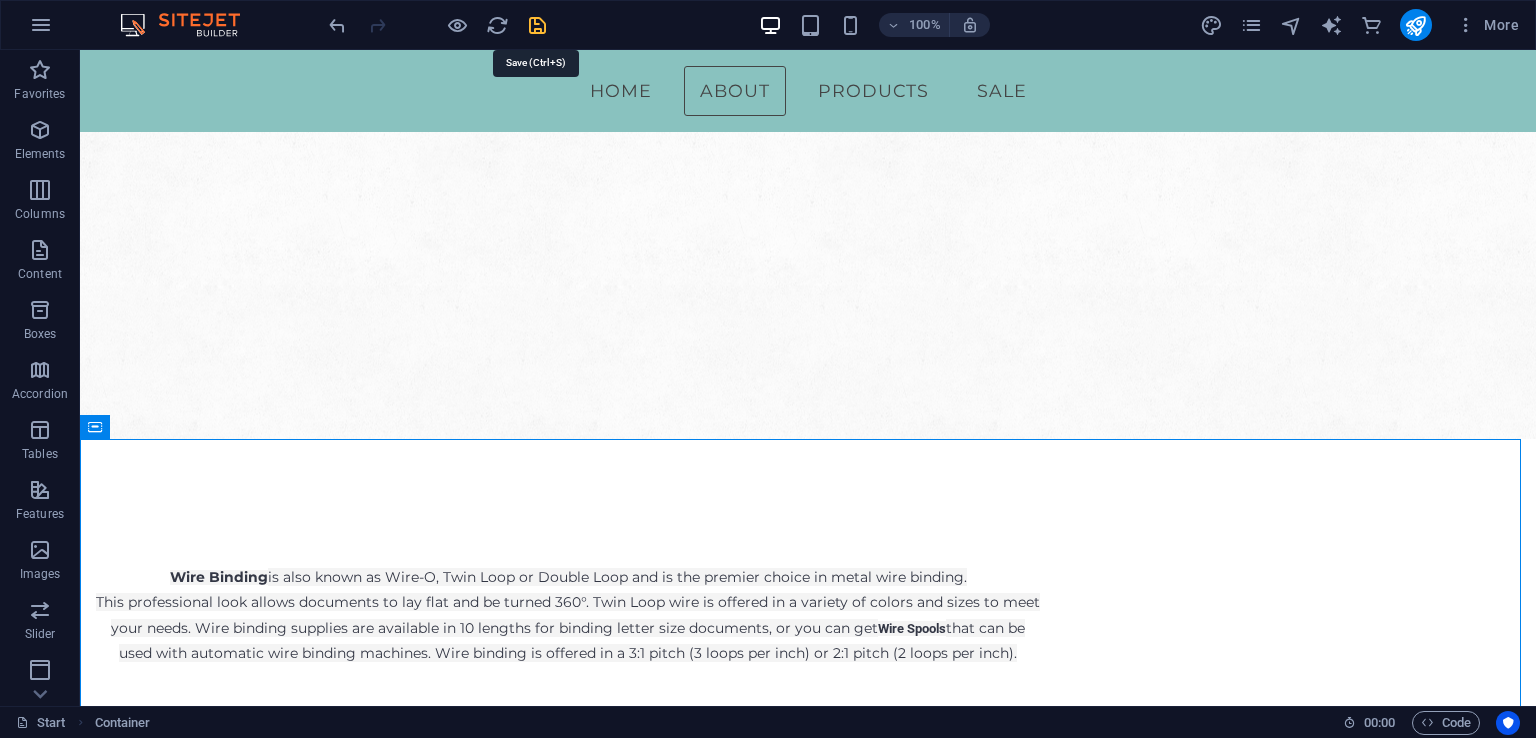 click at bounding box center (537, 25) 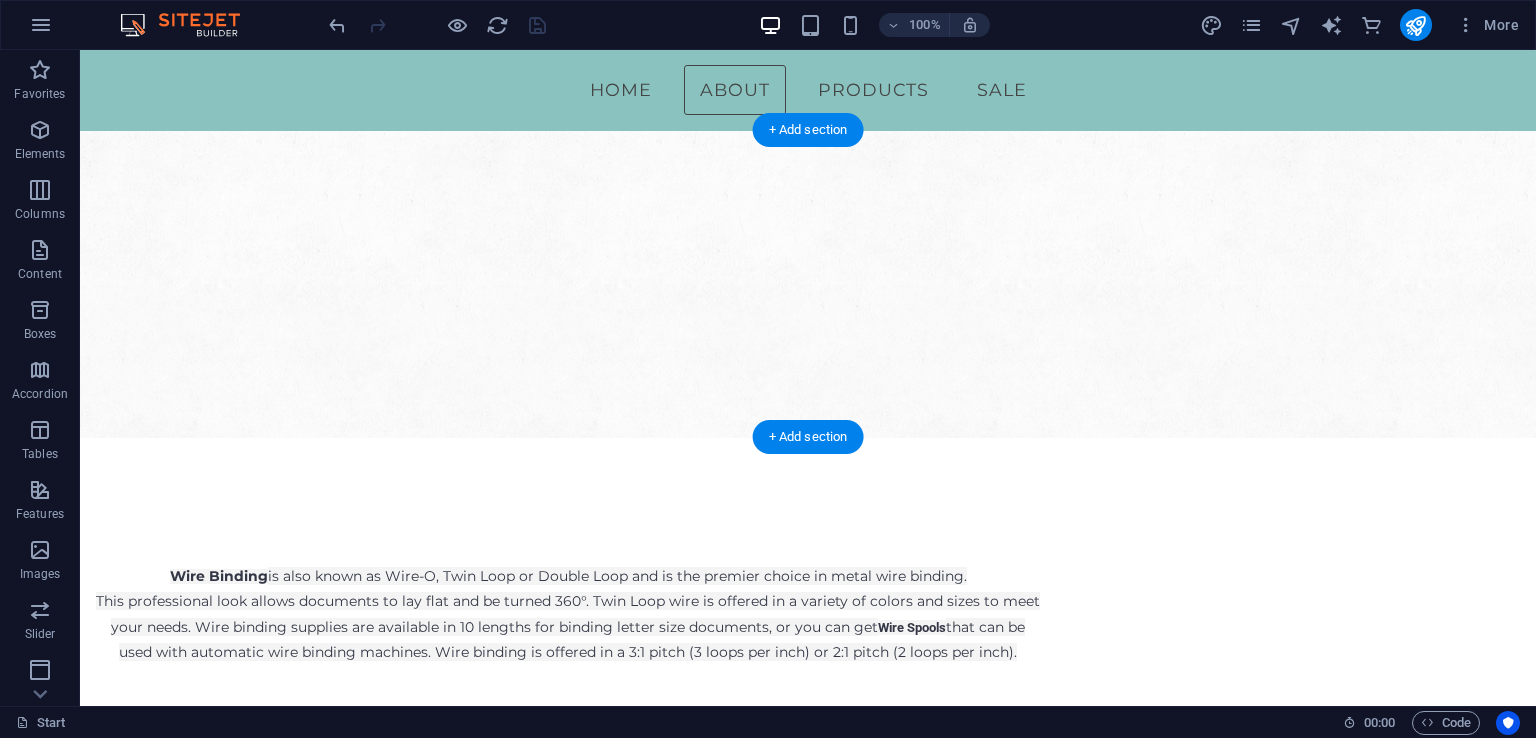 scroll, scrollTop: 0, scrollLeft: 0, axis: both 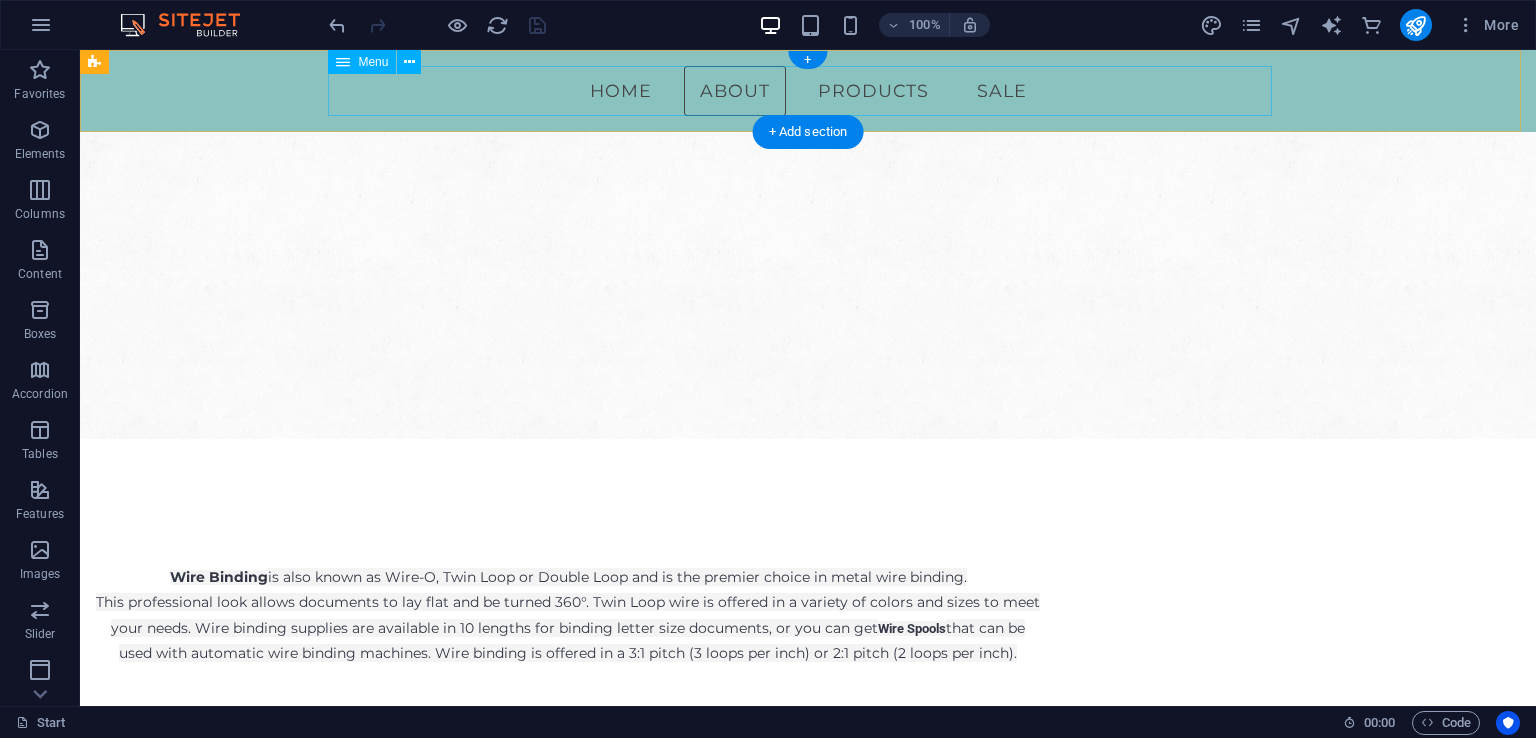 click on "Home About Products SALE" at bounding box center [808, 91] 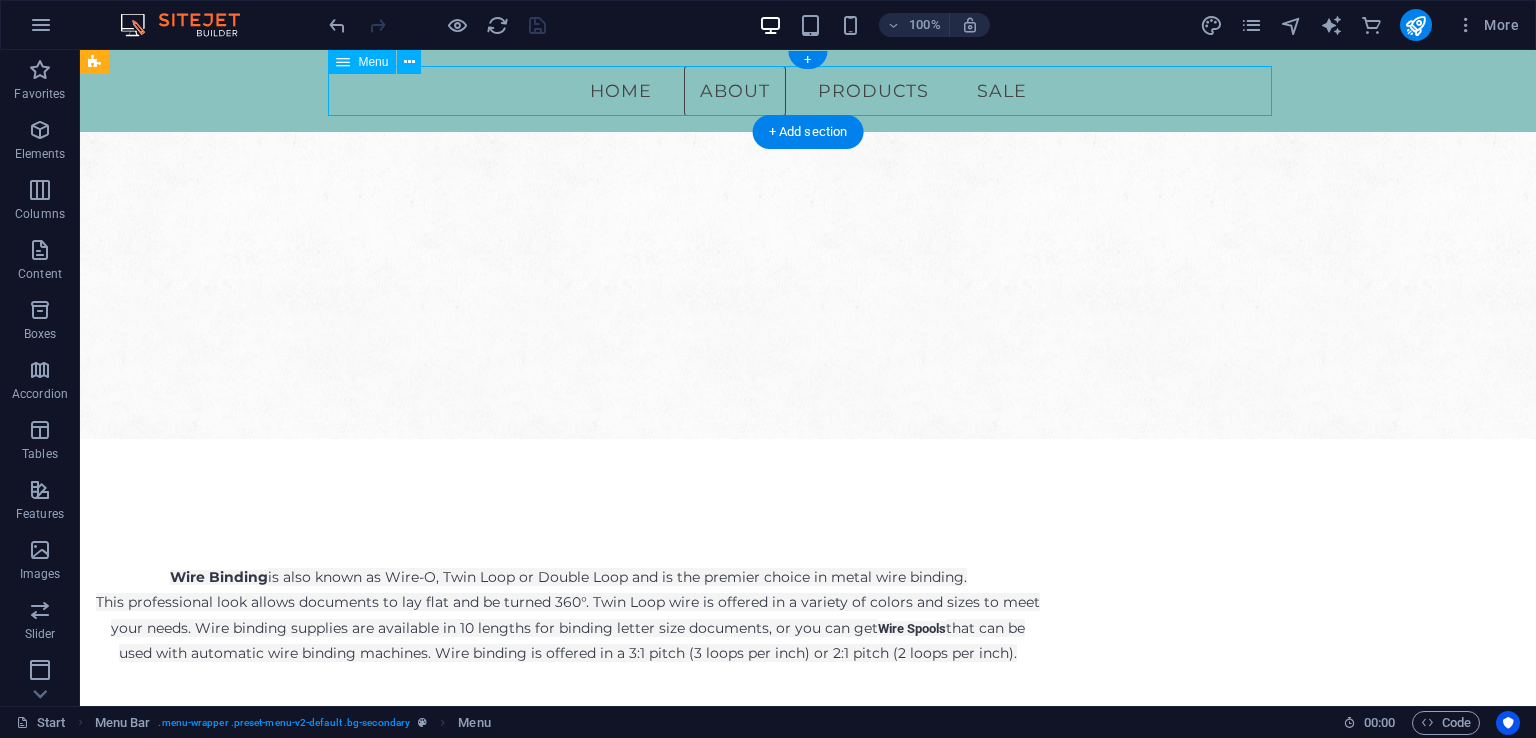 click on "Home About Products SALE" at bounding box center (808, 91) 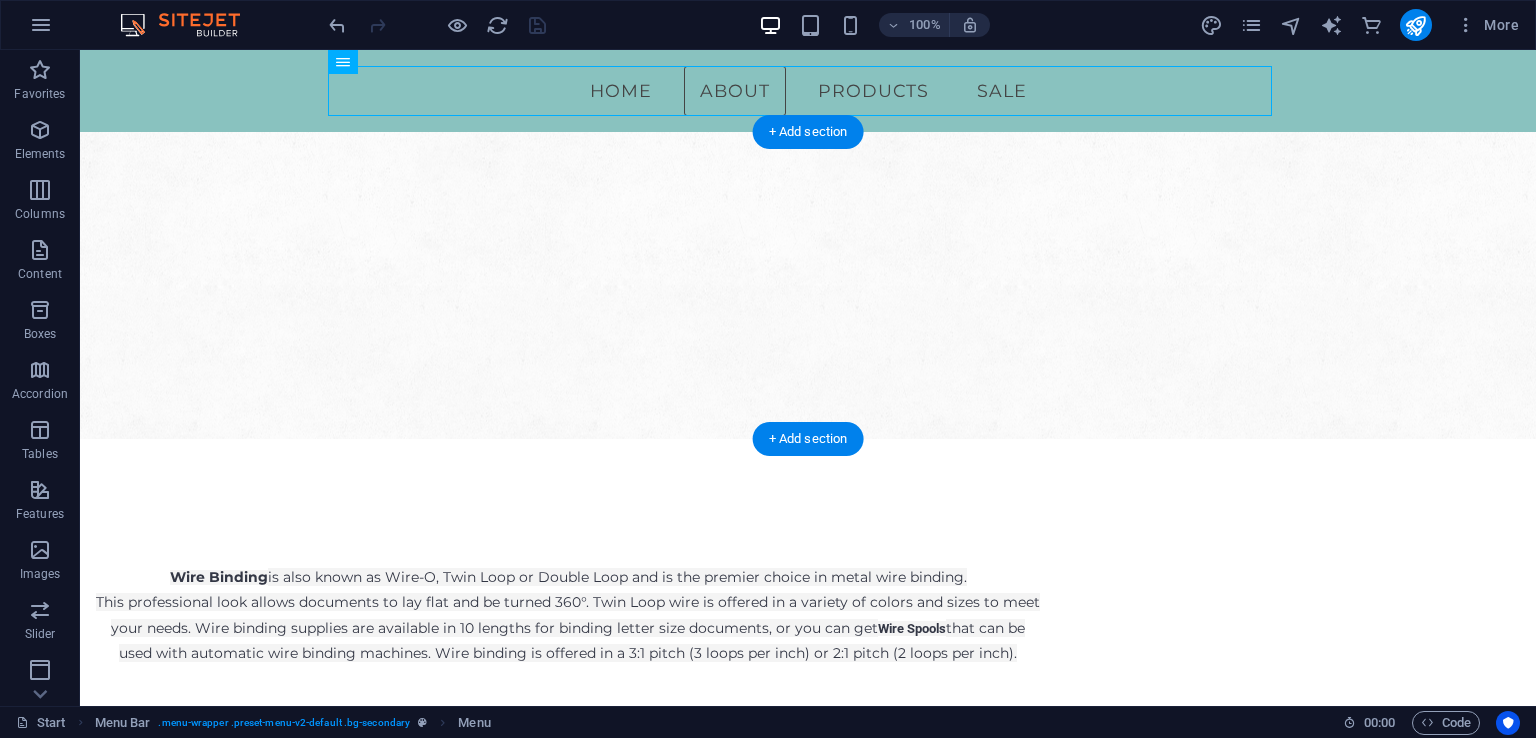 click at bounding box center (568, 526) 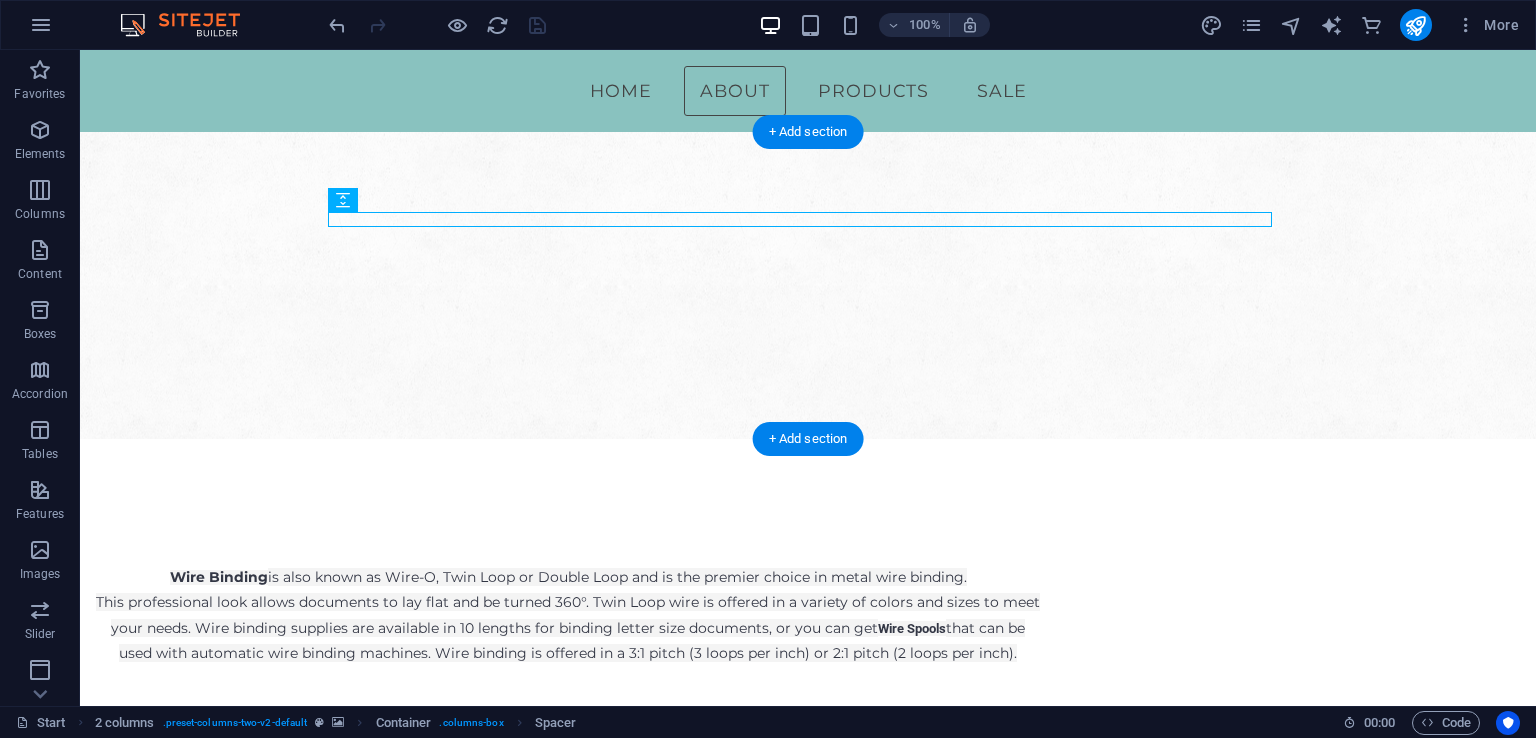 click at bounding box center [808, 285] 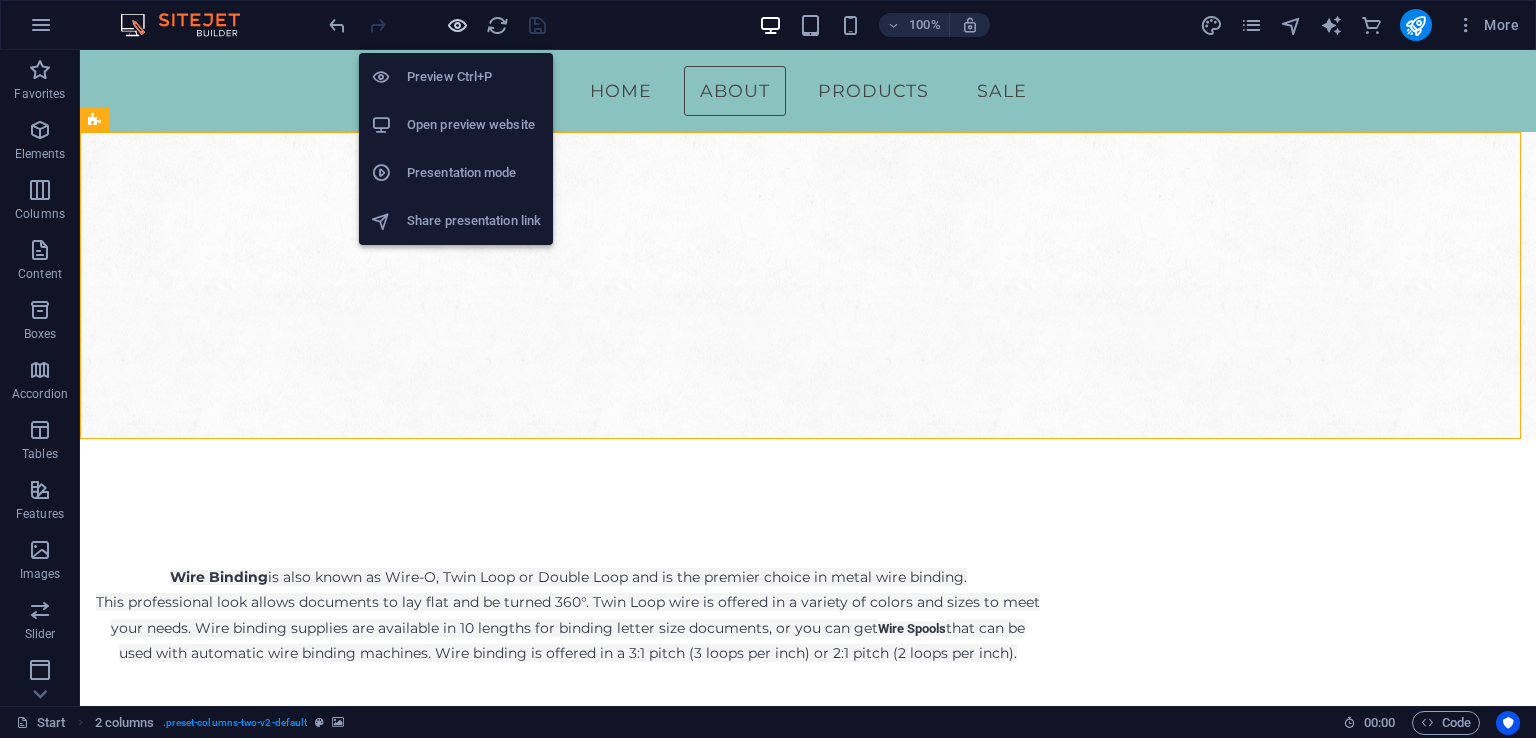 click at bounding box center [457, 25] 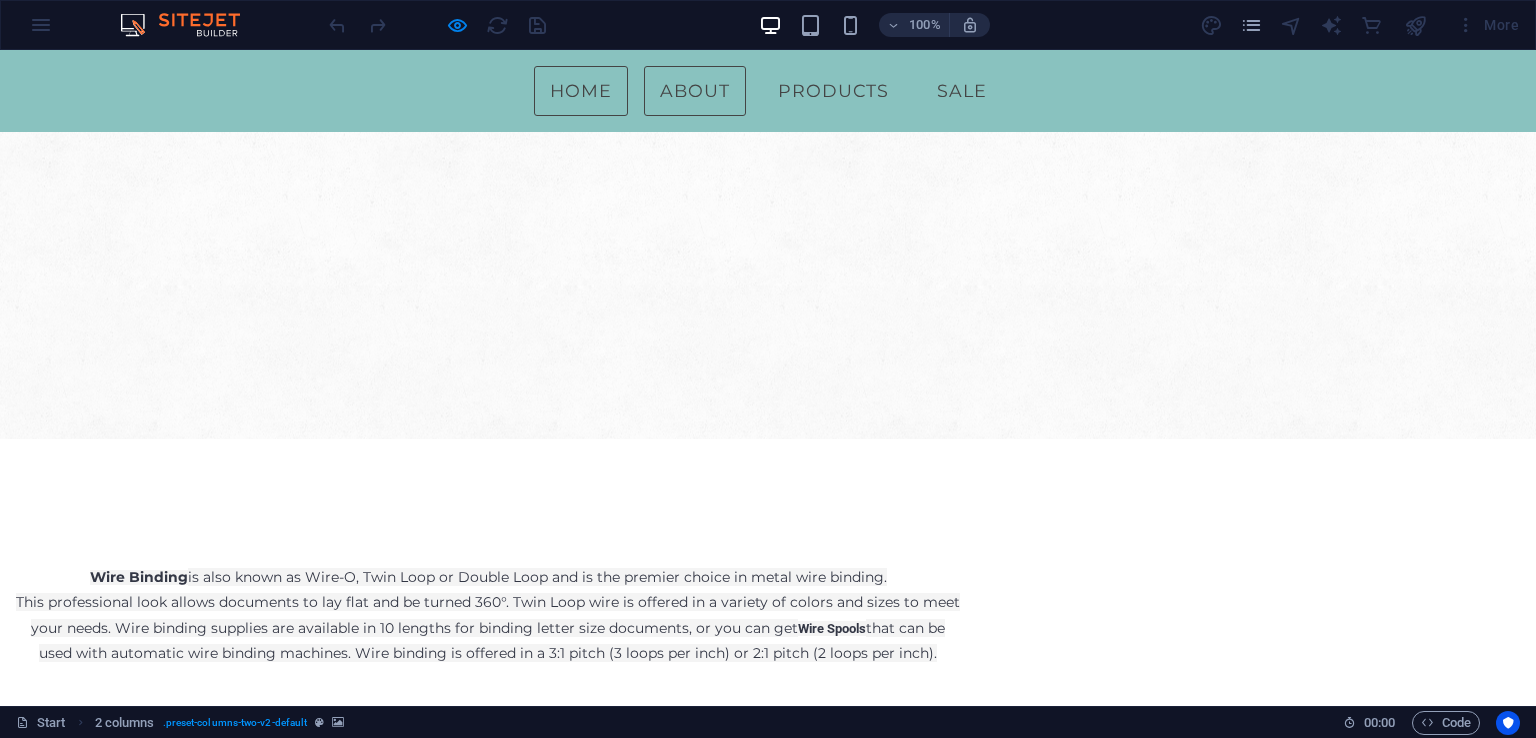 click on "Home" at bounding box center (581, 91) 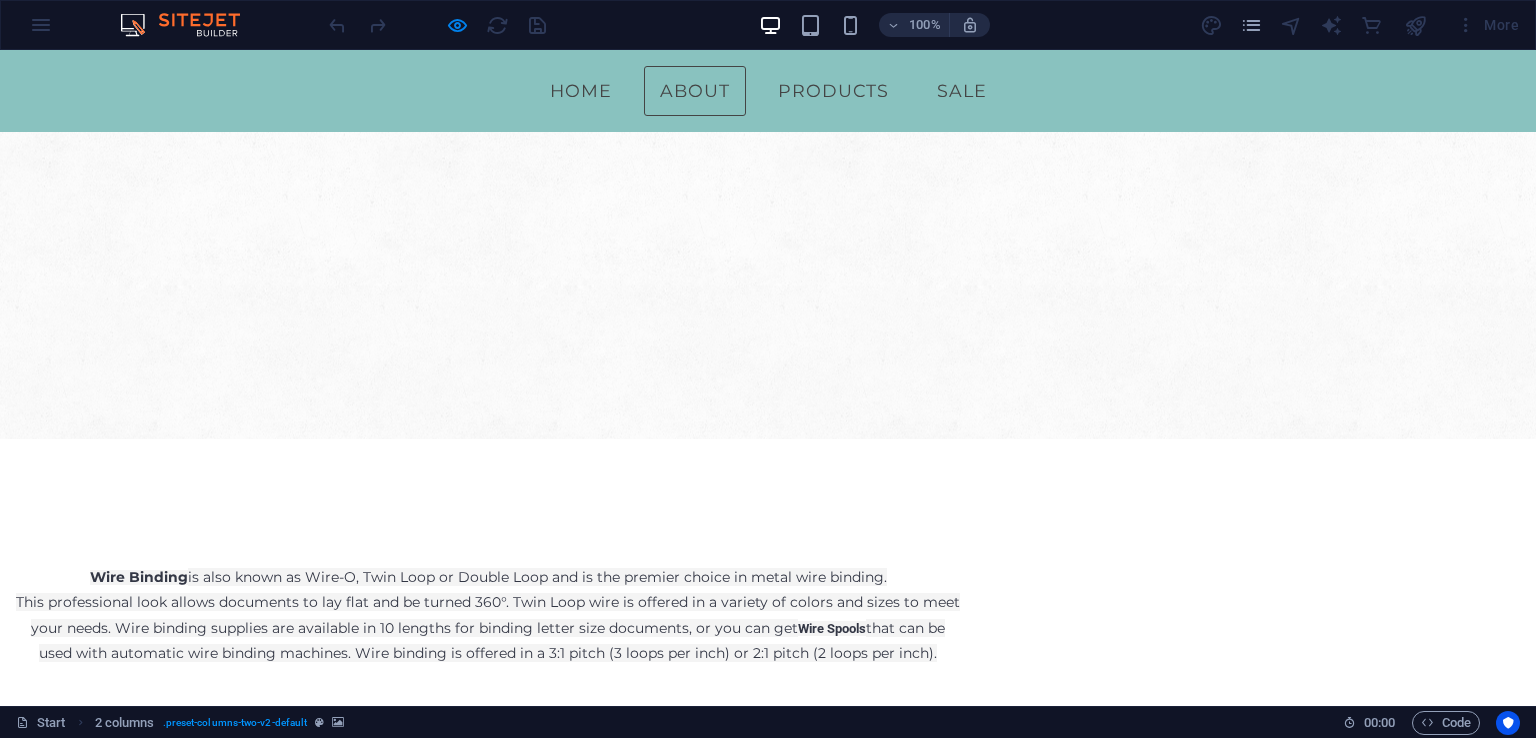 click on "About" at bounding box center [695, 91] 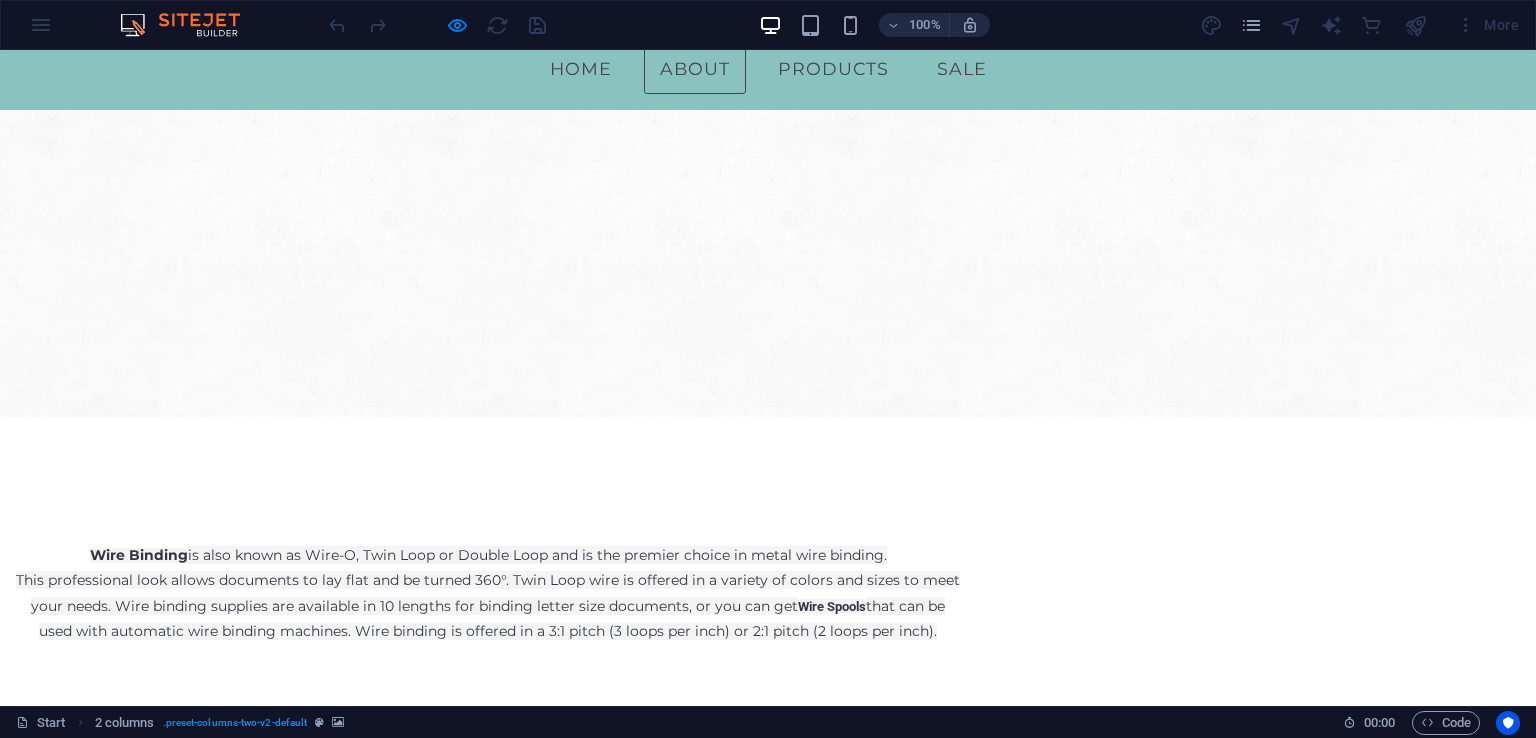 scroll, scrollTop: 0, scrollLeft: 0, axis: both 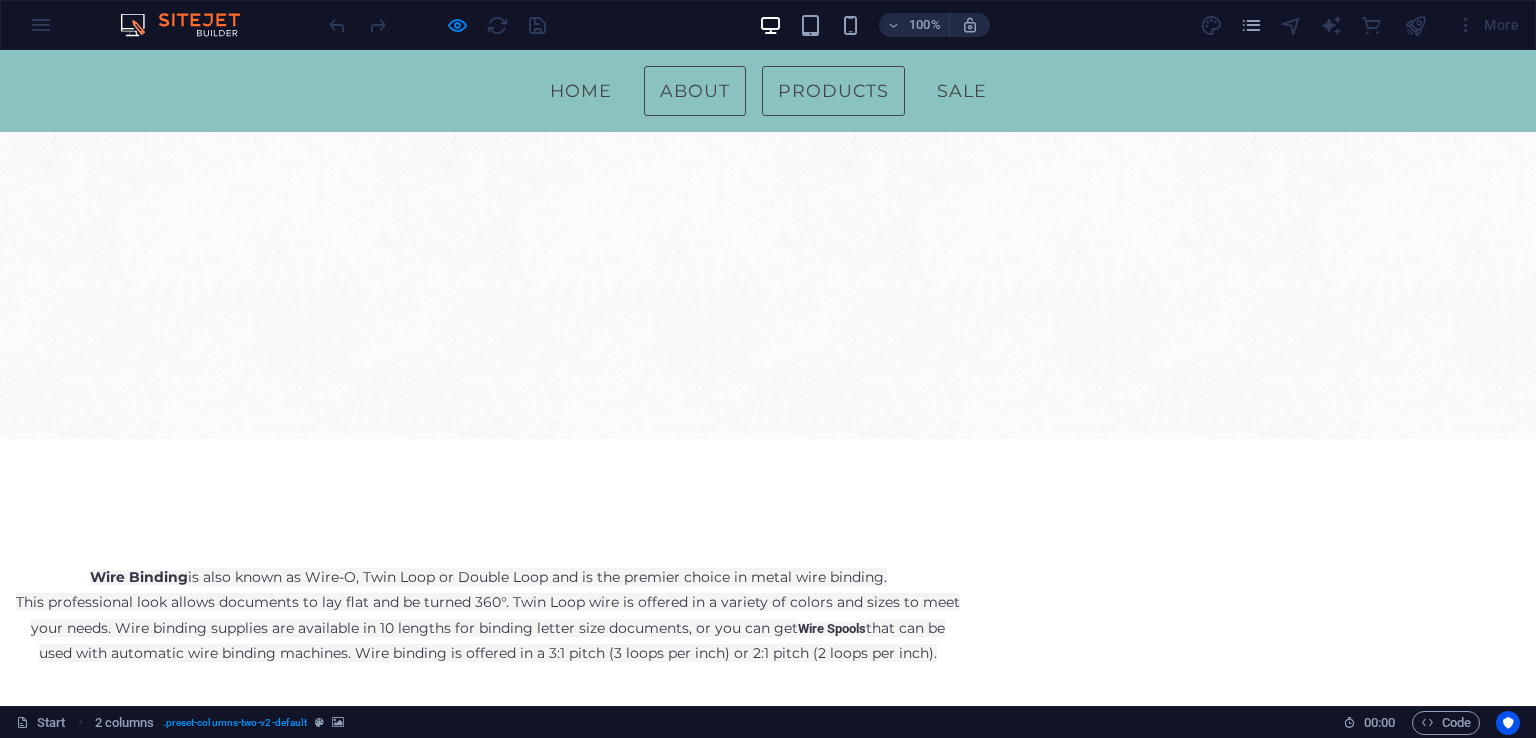 click on "Products" at bounding box center [833, 91] 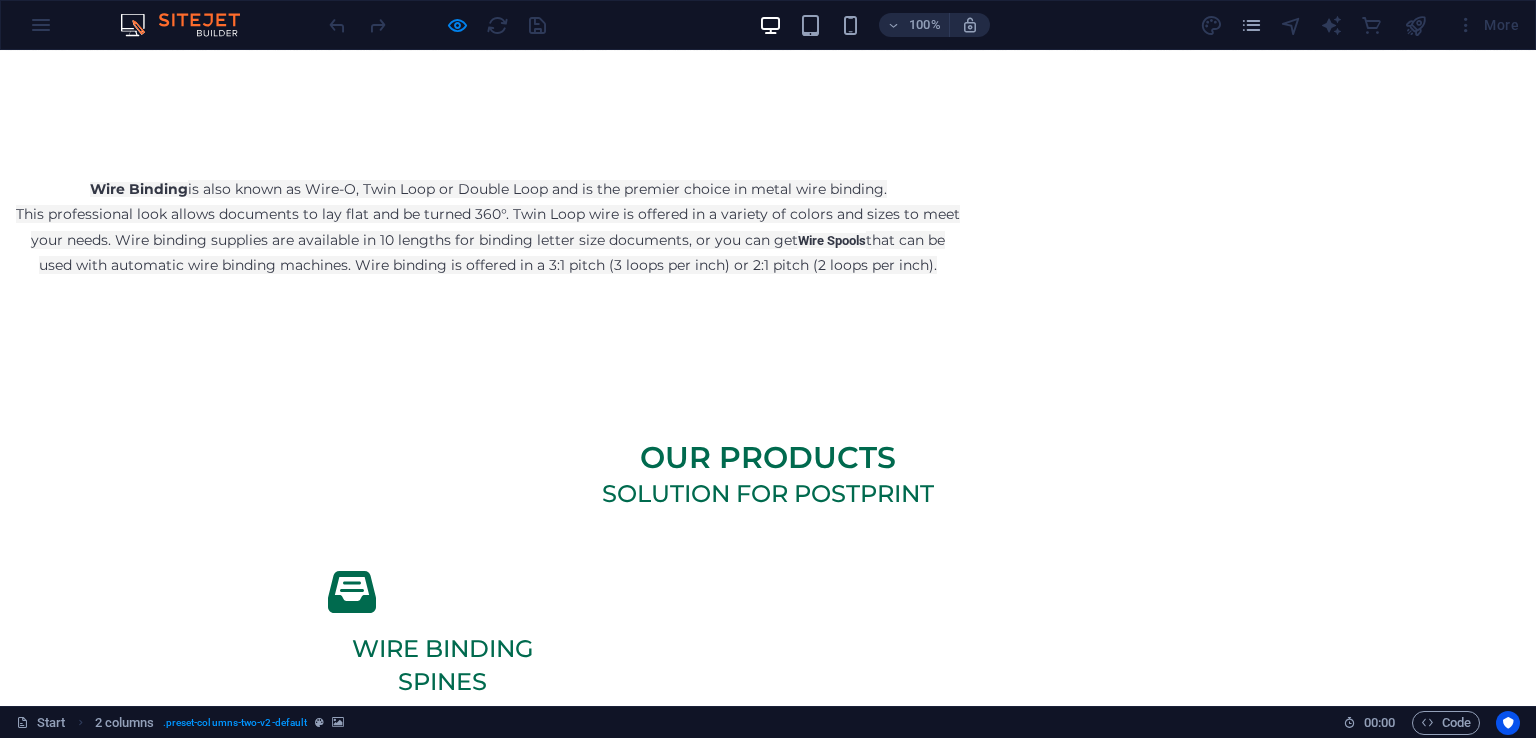 scroll, scrollTop: 374, scrollLeft: 0, axis: vertical 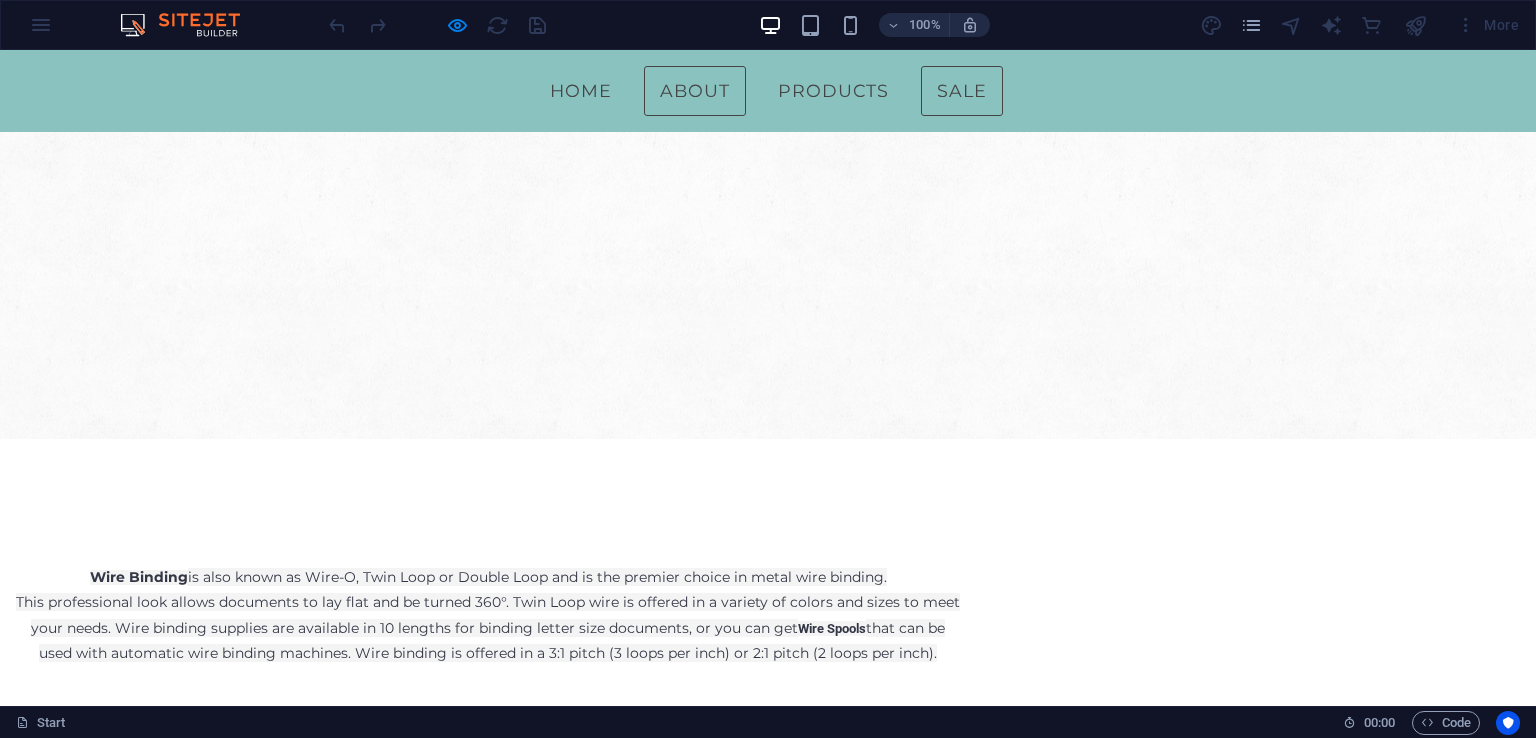 click on "SALE" at bounding box center [962, 91] 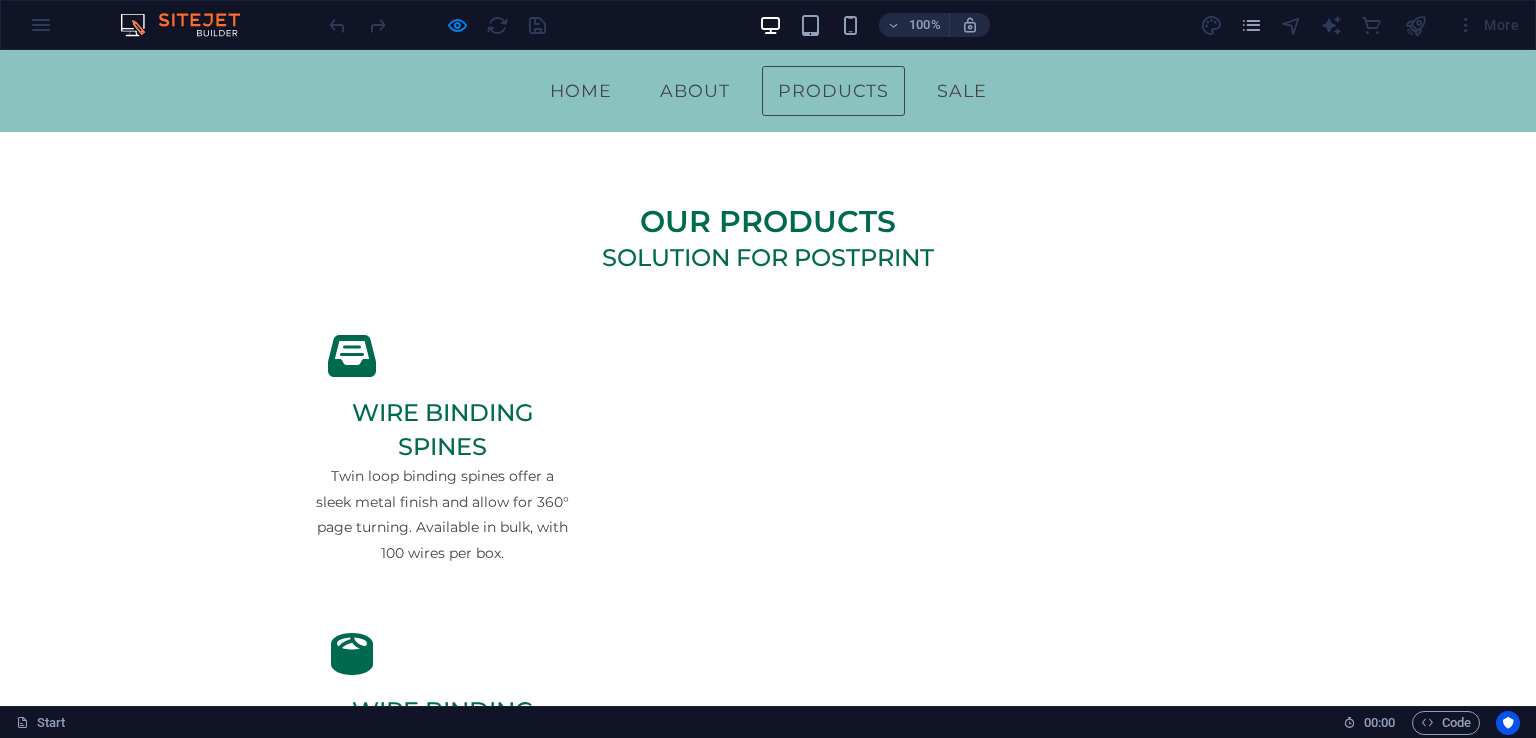 scroll, scrollTop: 0, scrollLeft: 0, axis: both 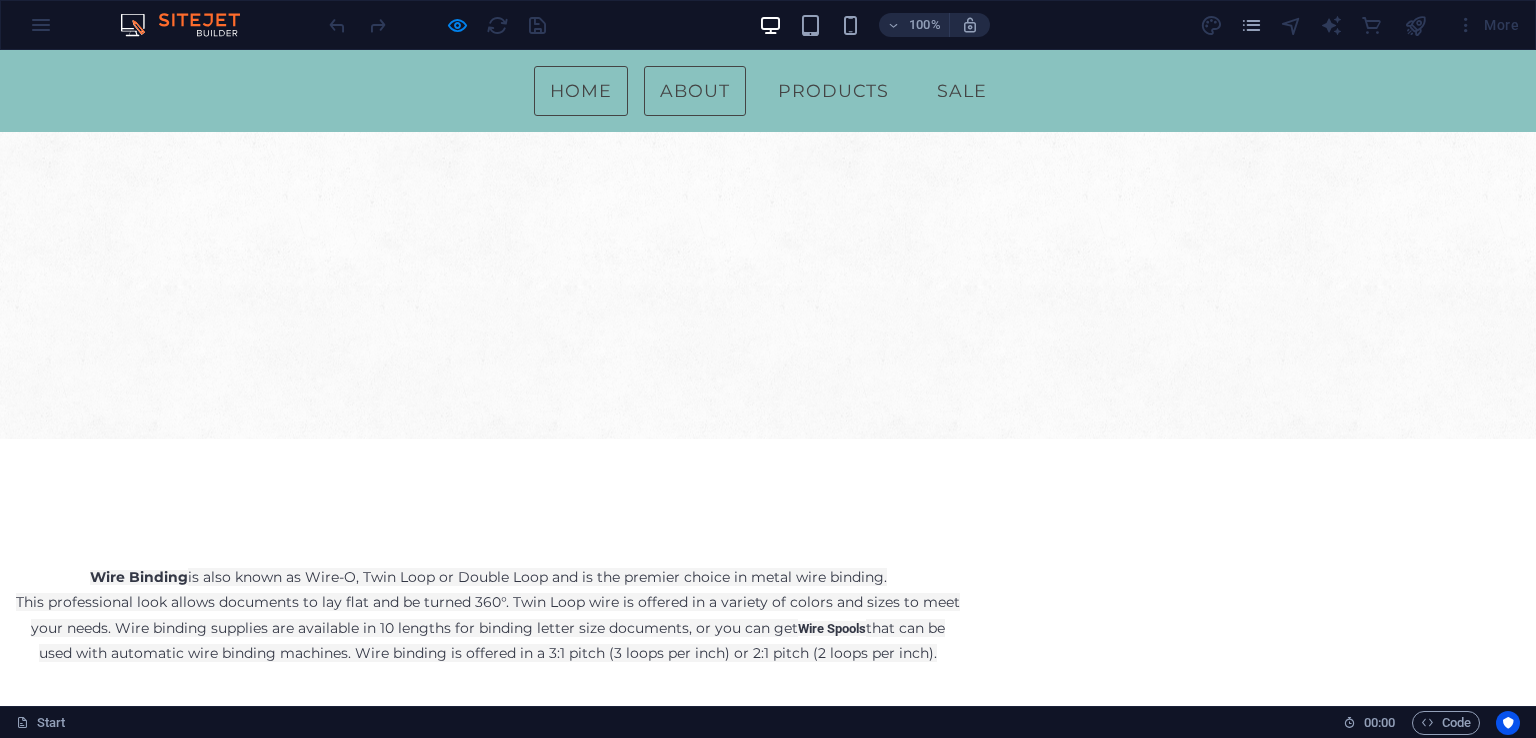 click on "Home" at bounding box center [581, 91] 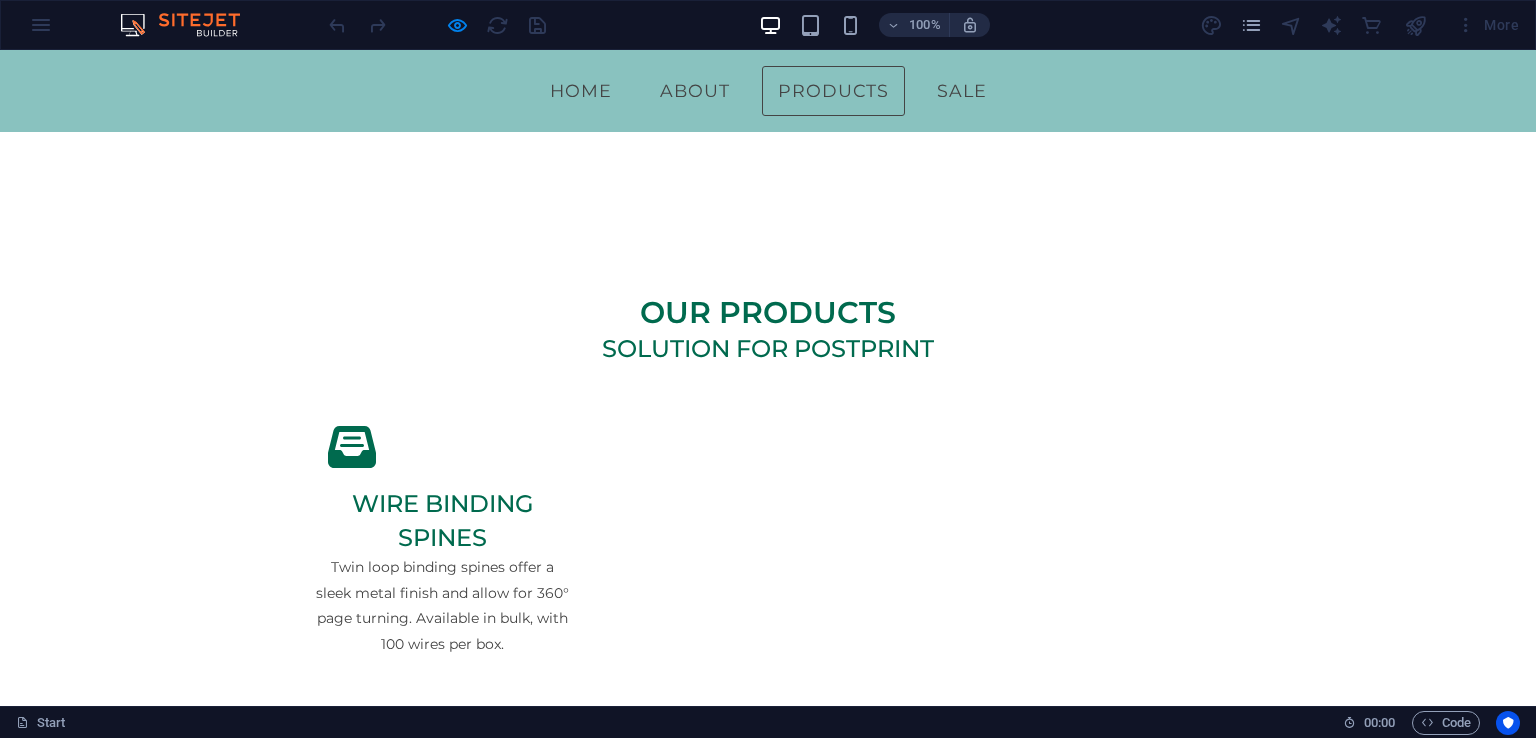 scroll, scrollTop: 0, scrollLeft: 0, axis: both 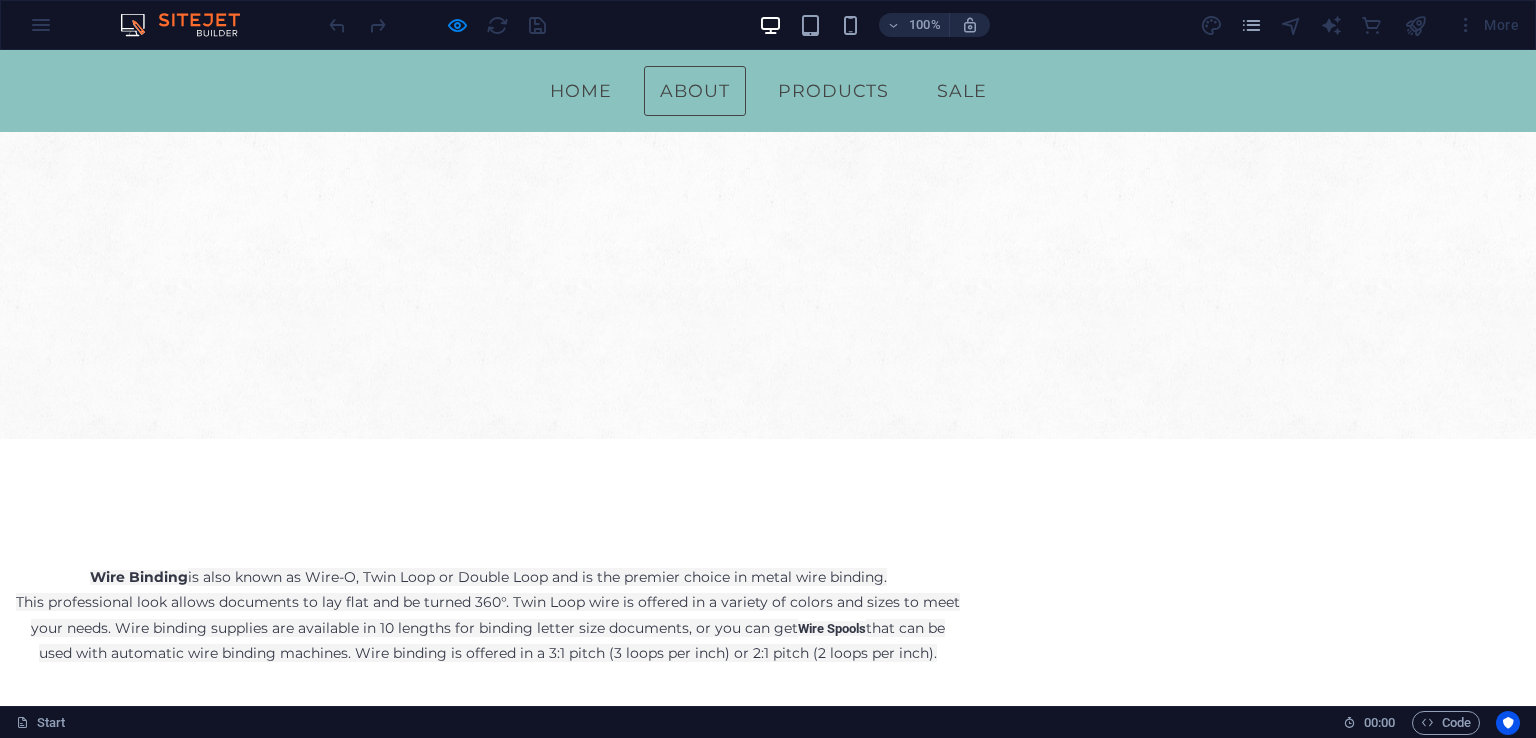 click at bounding box center (437, 25) 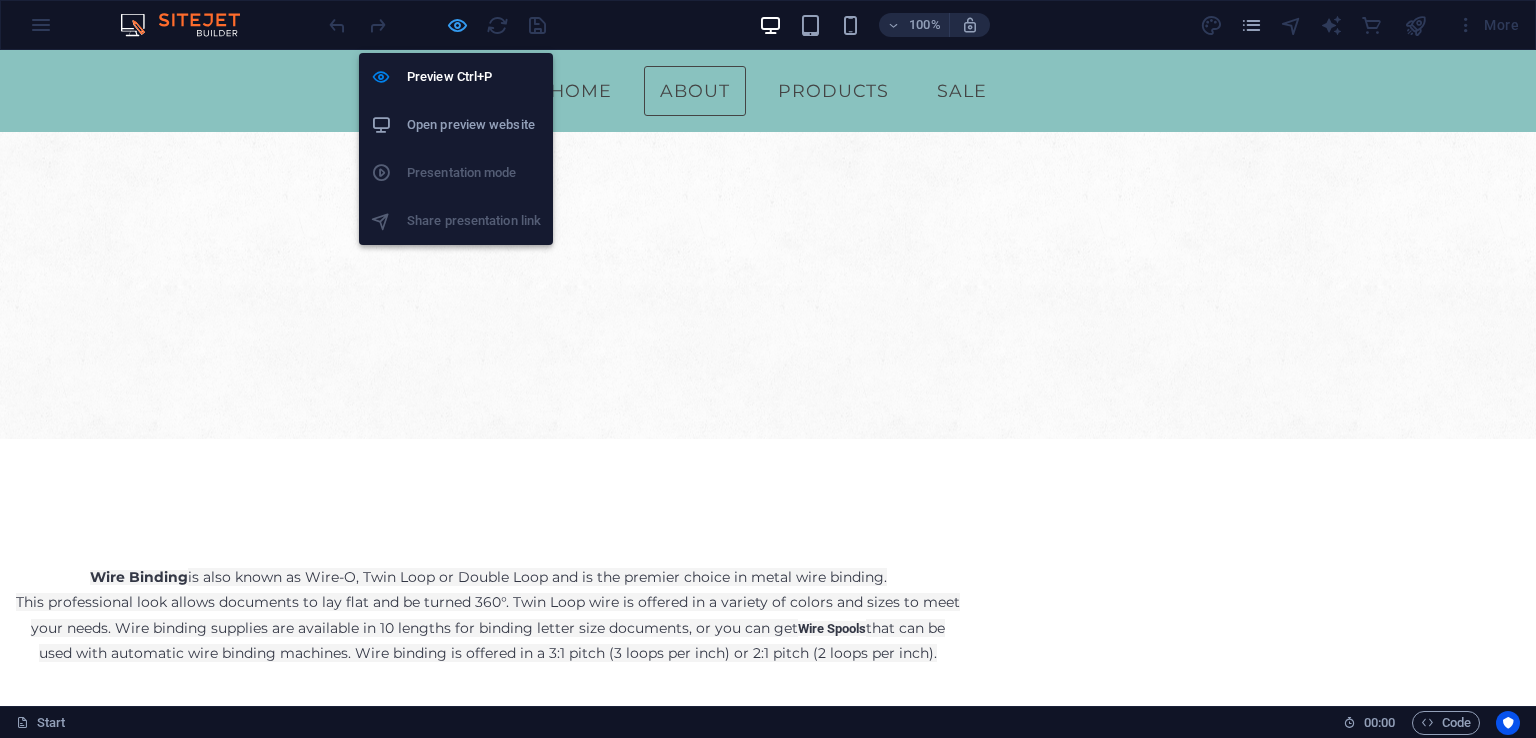 click at bounding box center [457, 25] 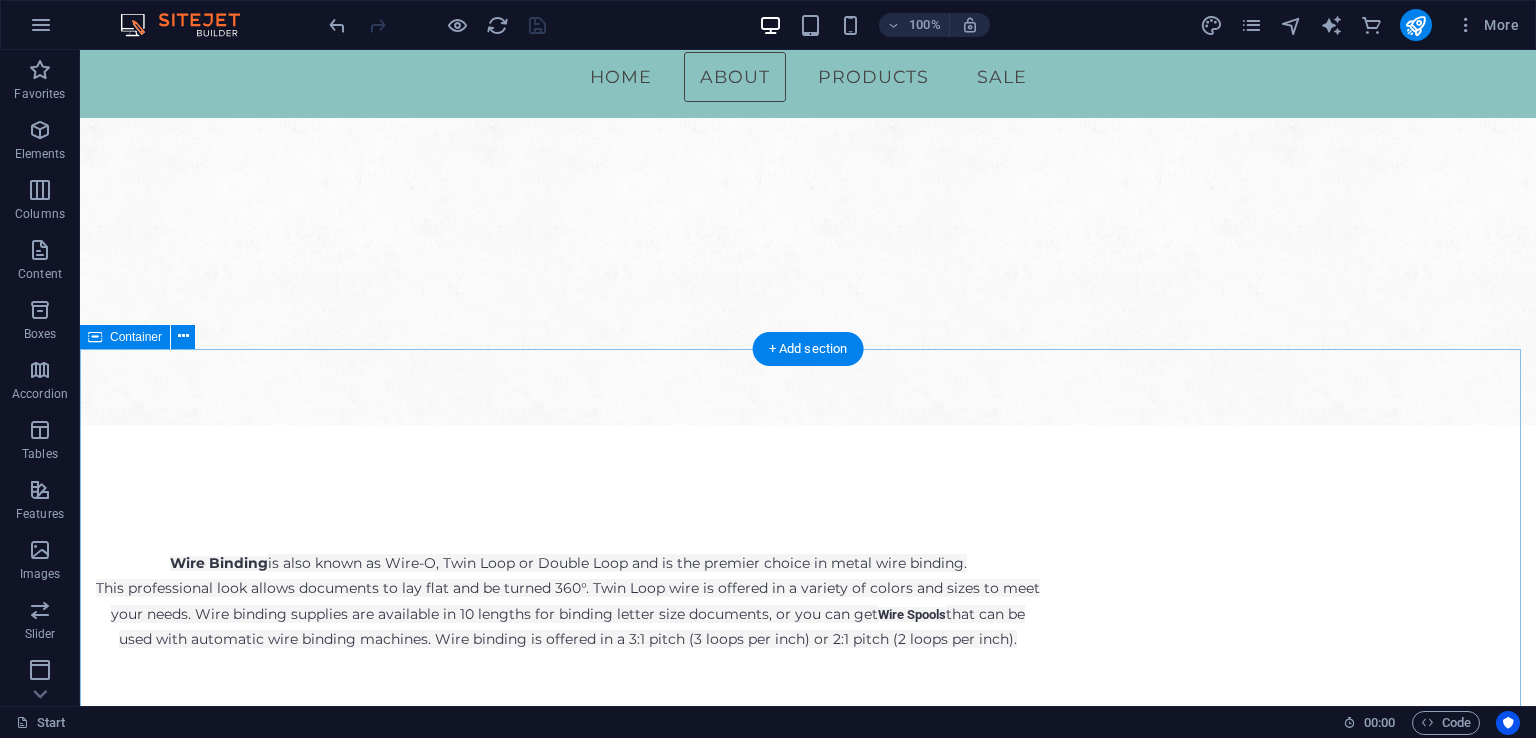 scroll, scrollTop: 0, scrollLeft: 0, axis: both 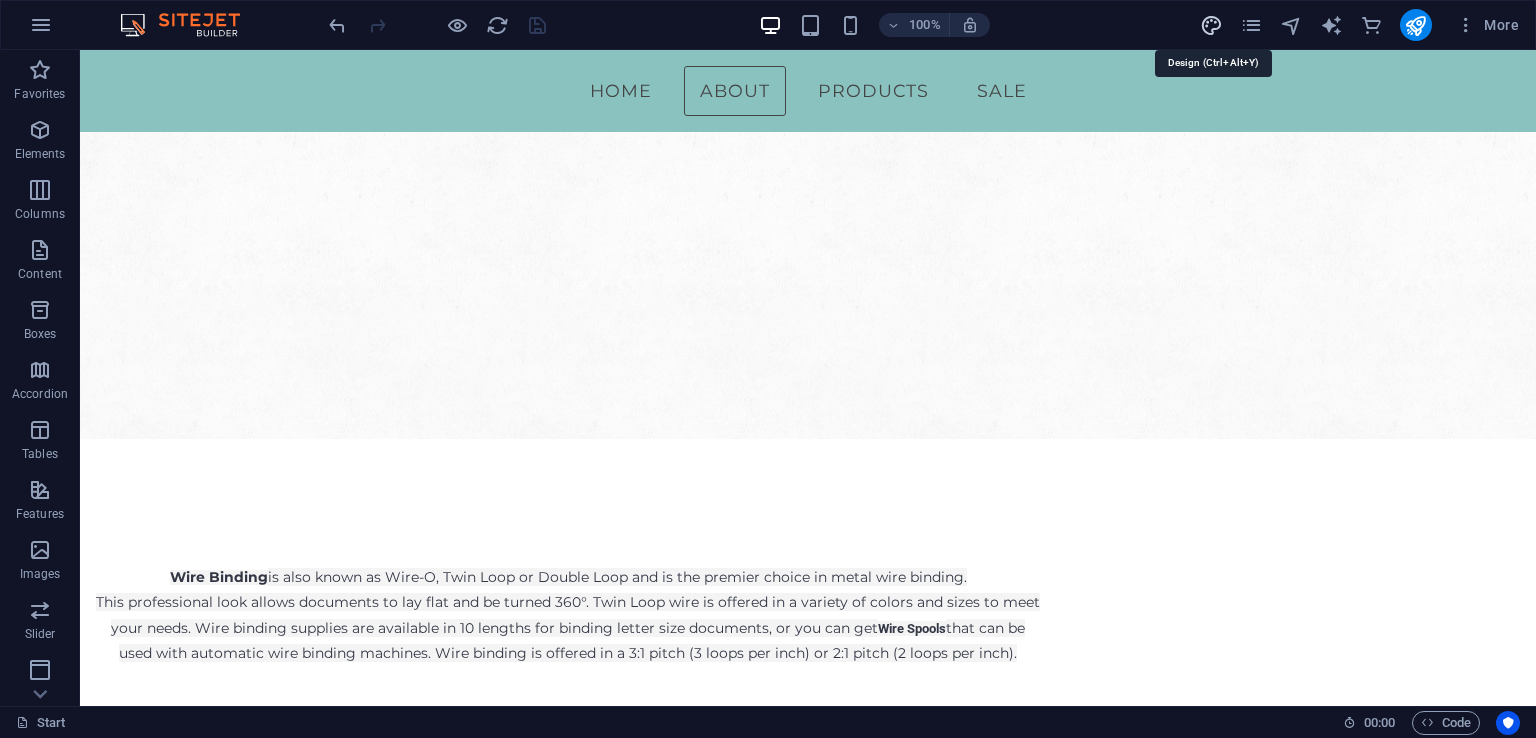 click at bounding box center [1211, 25] 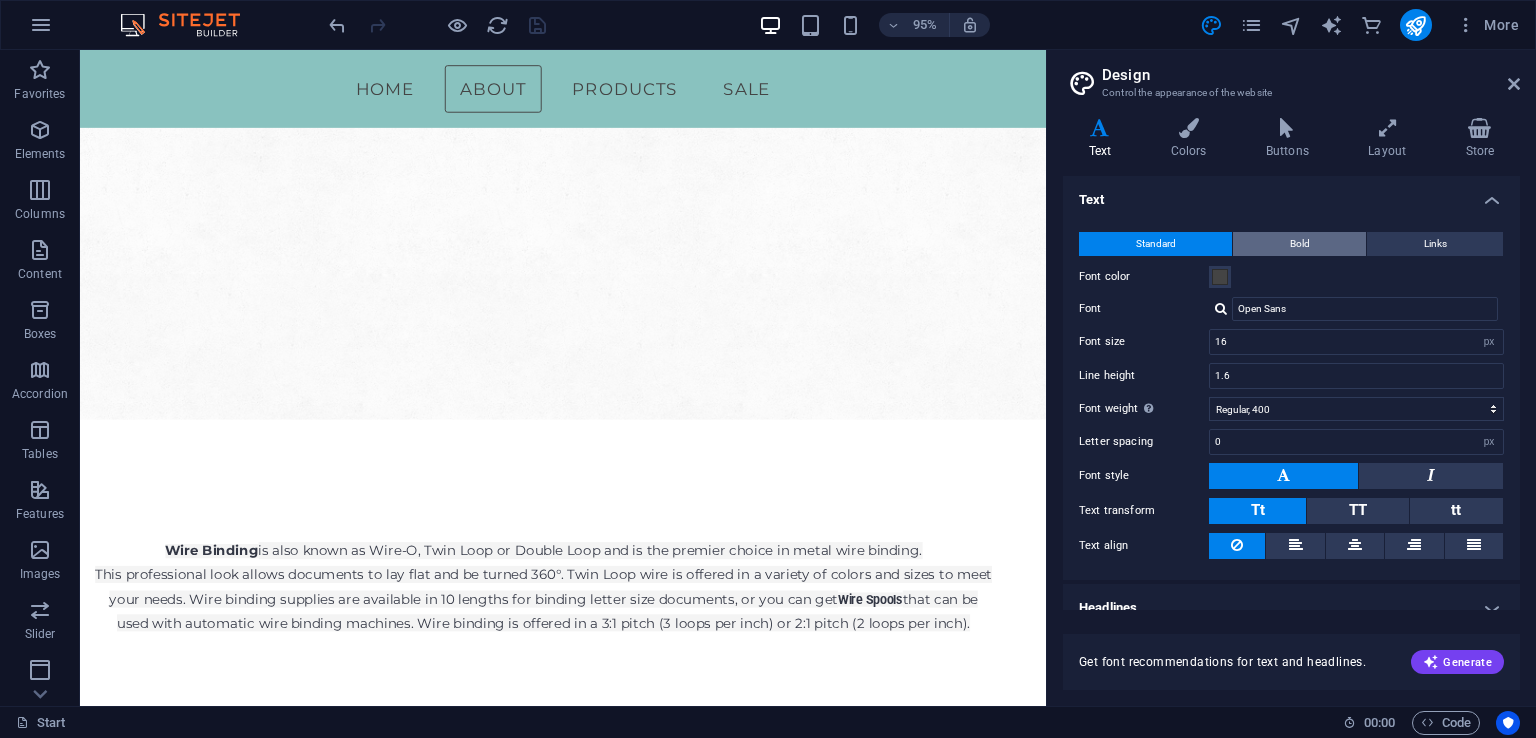 click on "Bold" at bounding box center [1299, 244] 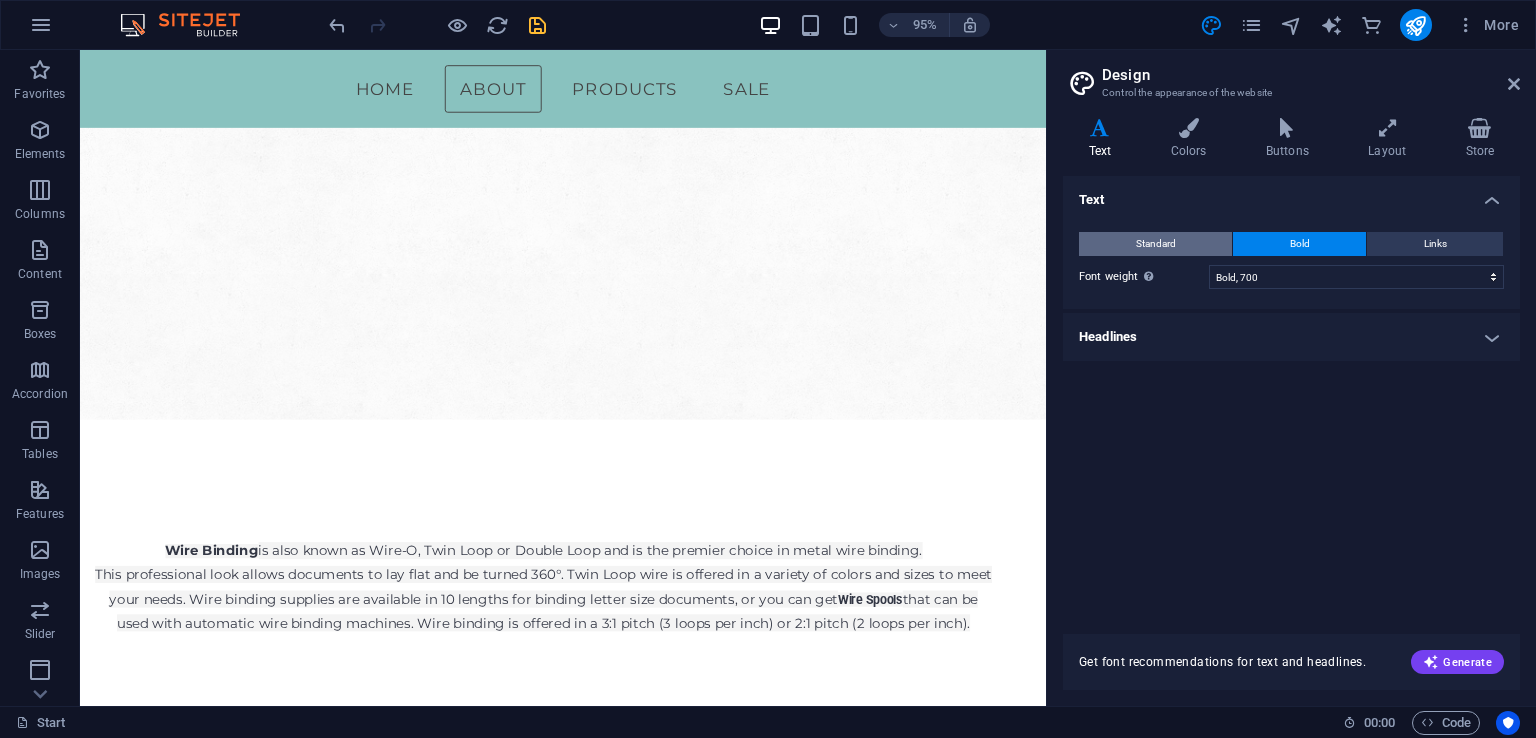 click on "Standard" at bounding box center [1156, 244] 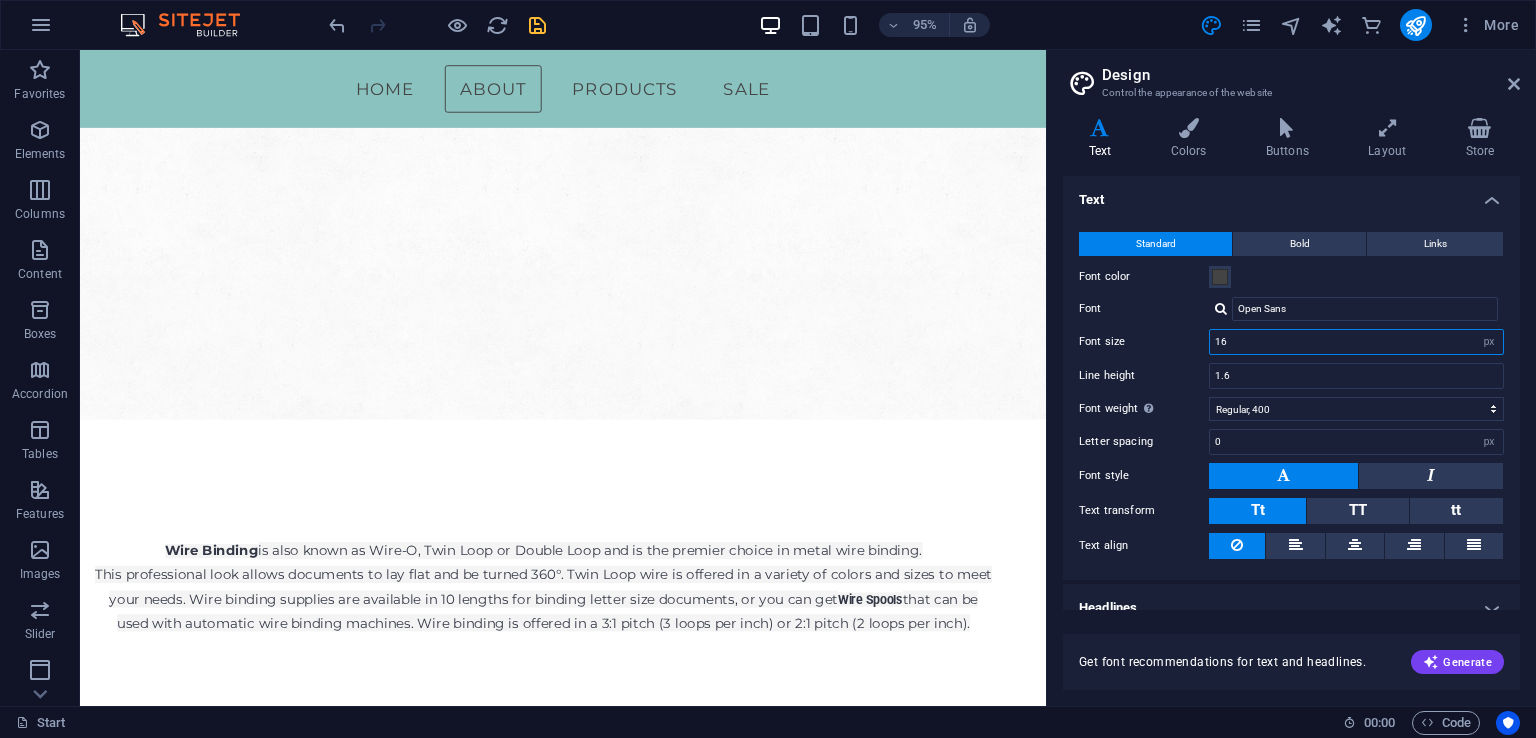 click on "16" at bounding box center [1356, 342] 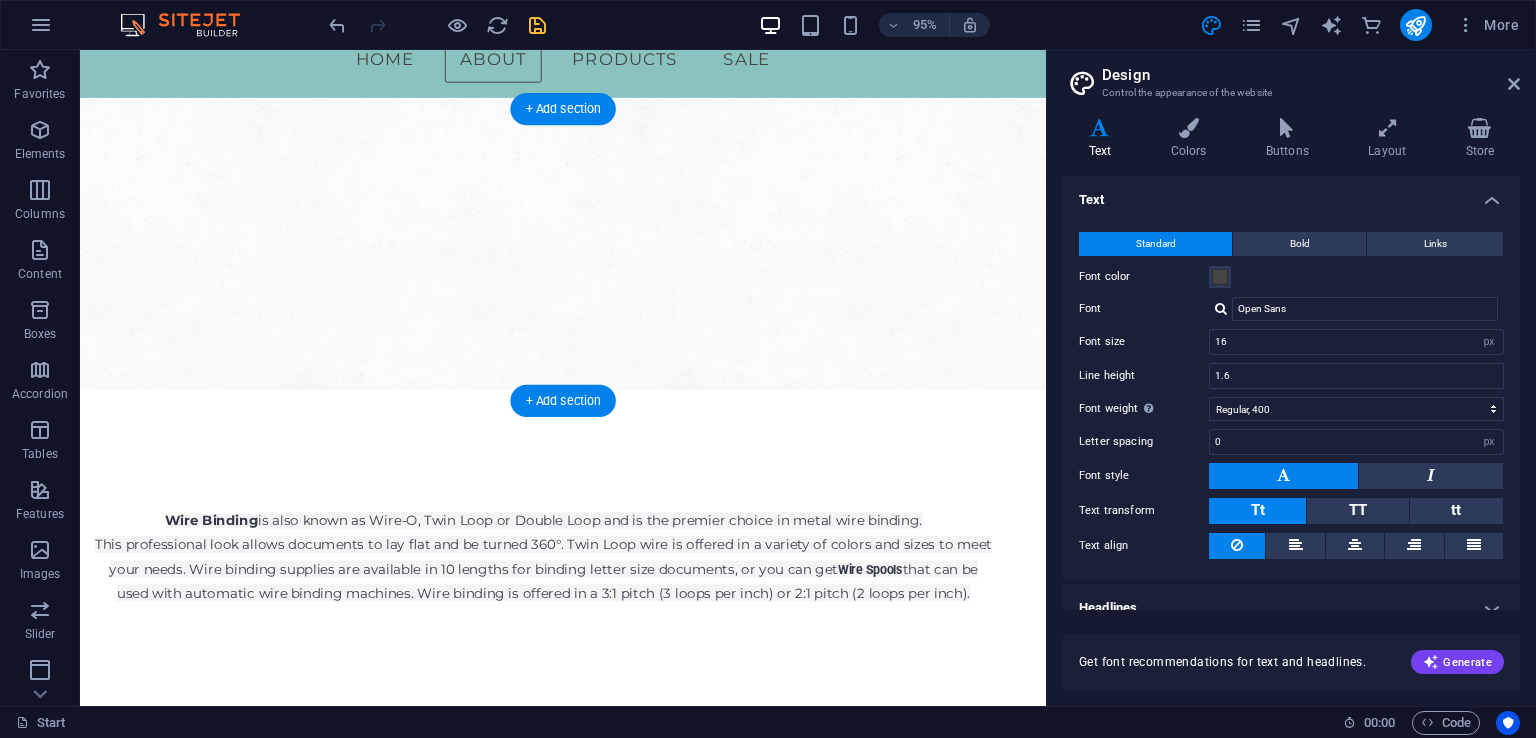 scroll, scrollTop: 0, scrollLeft: 0, axis: both 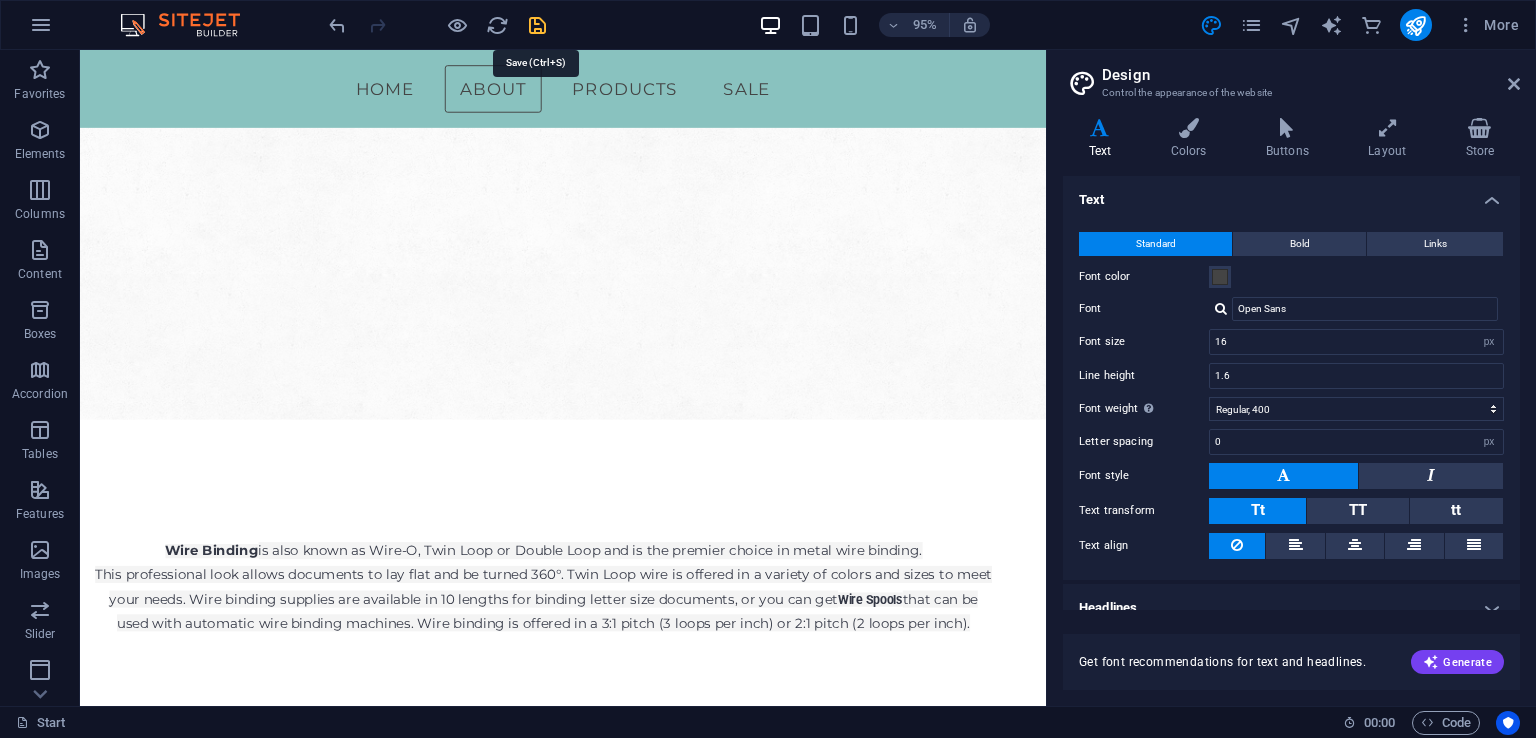 click at bounding box center (537, 25) 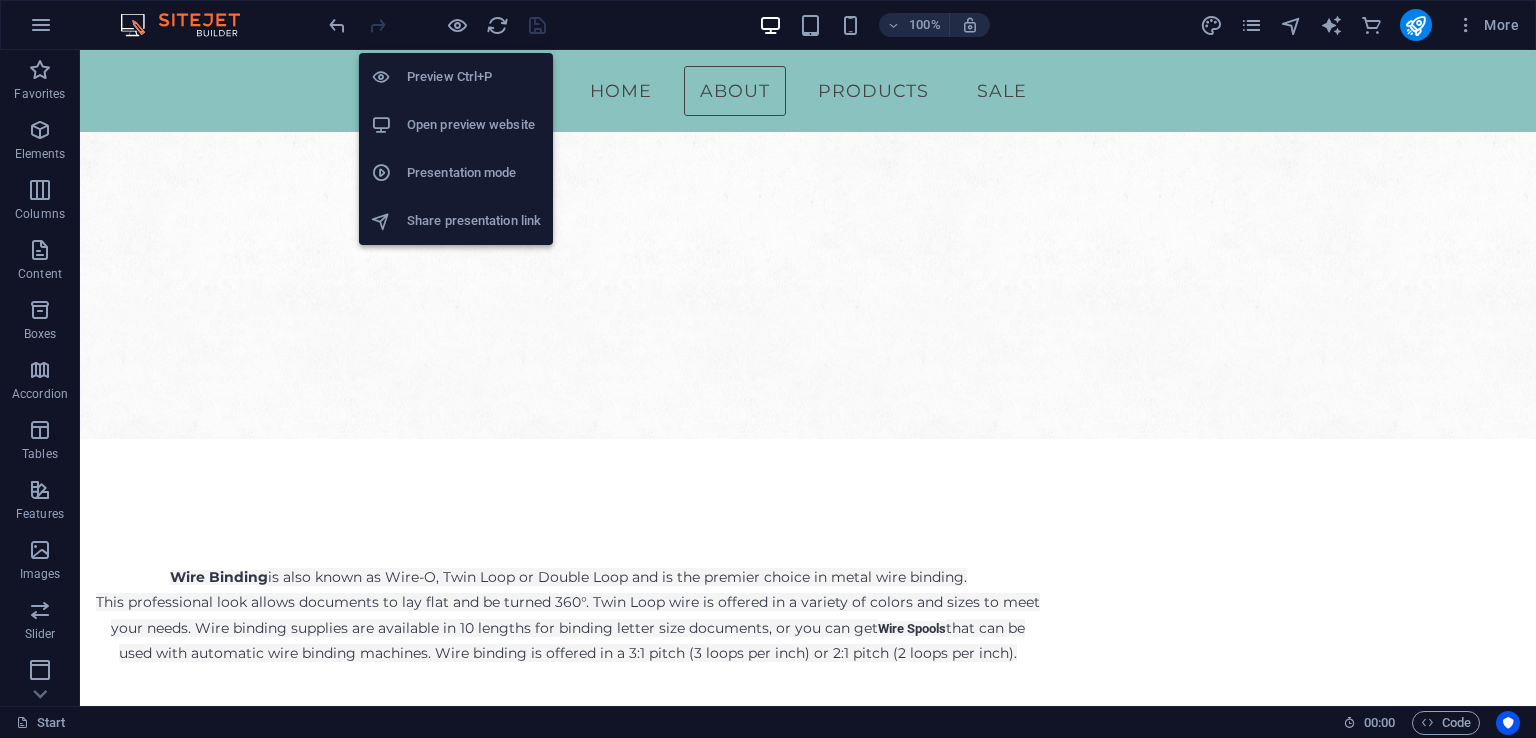 click on "Open preview website" at bounding box center (474, 125) 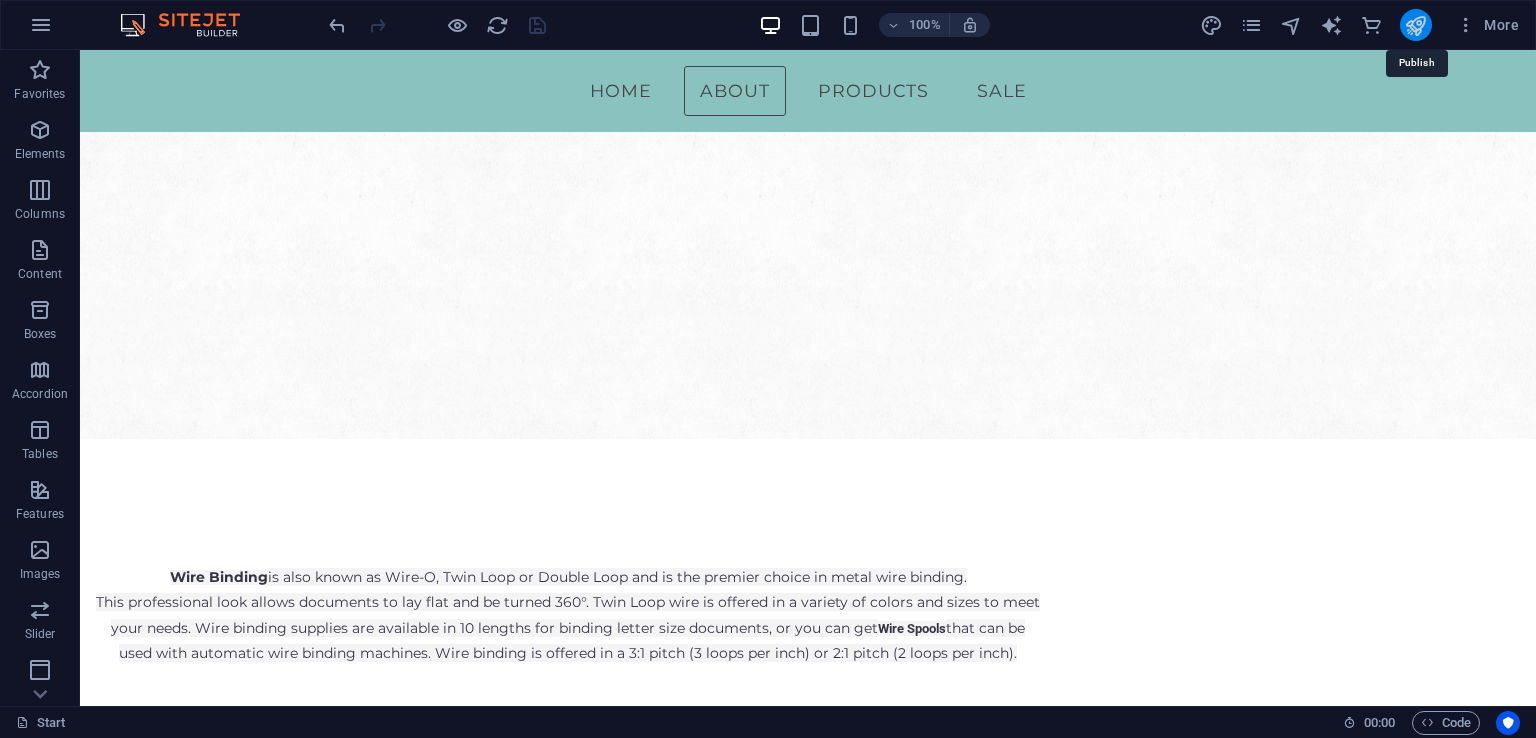 click at bounding box center [1415, 25] 